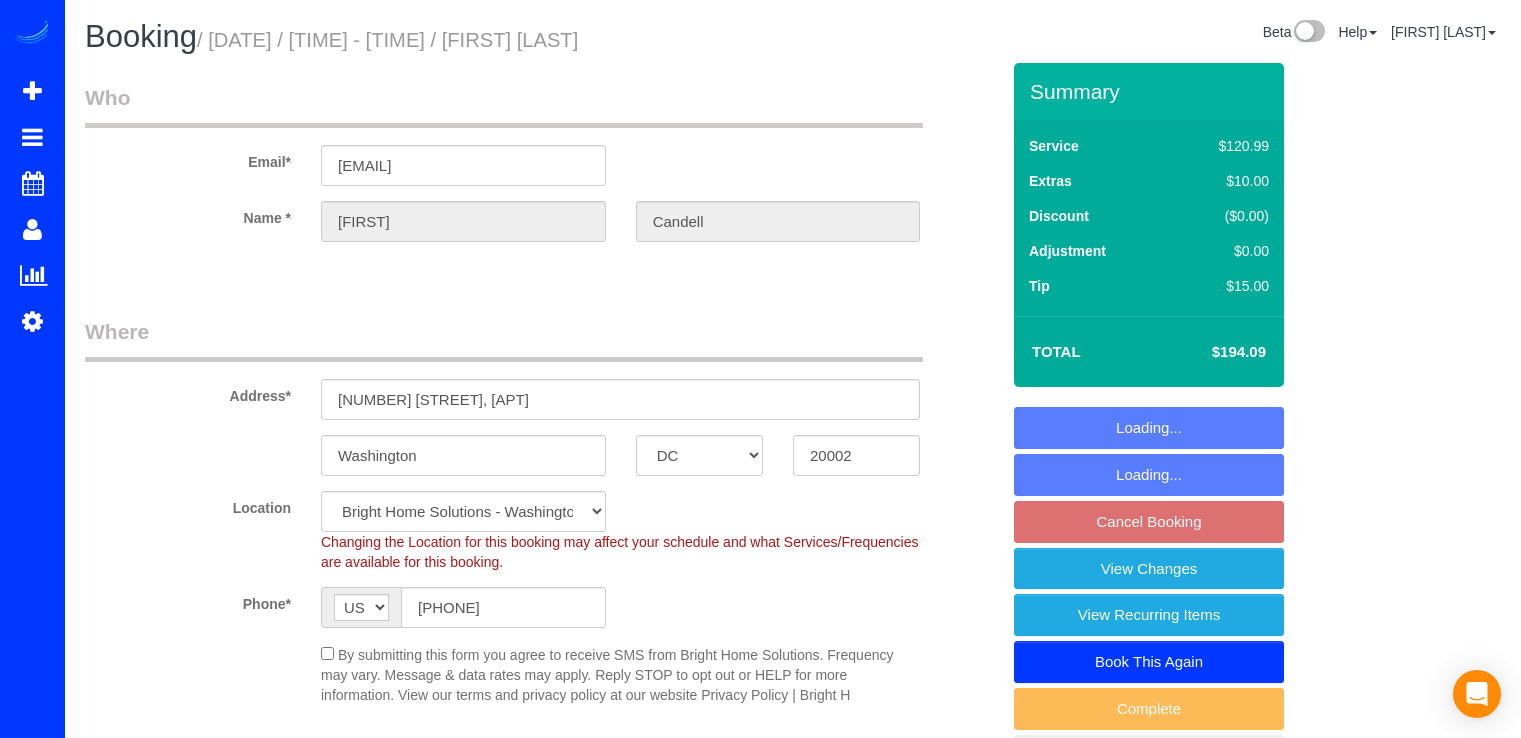 select on "DC" 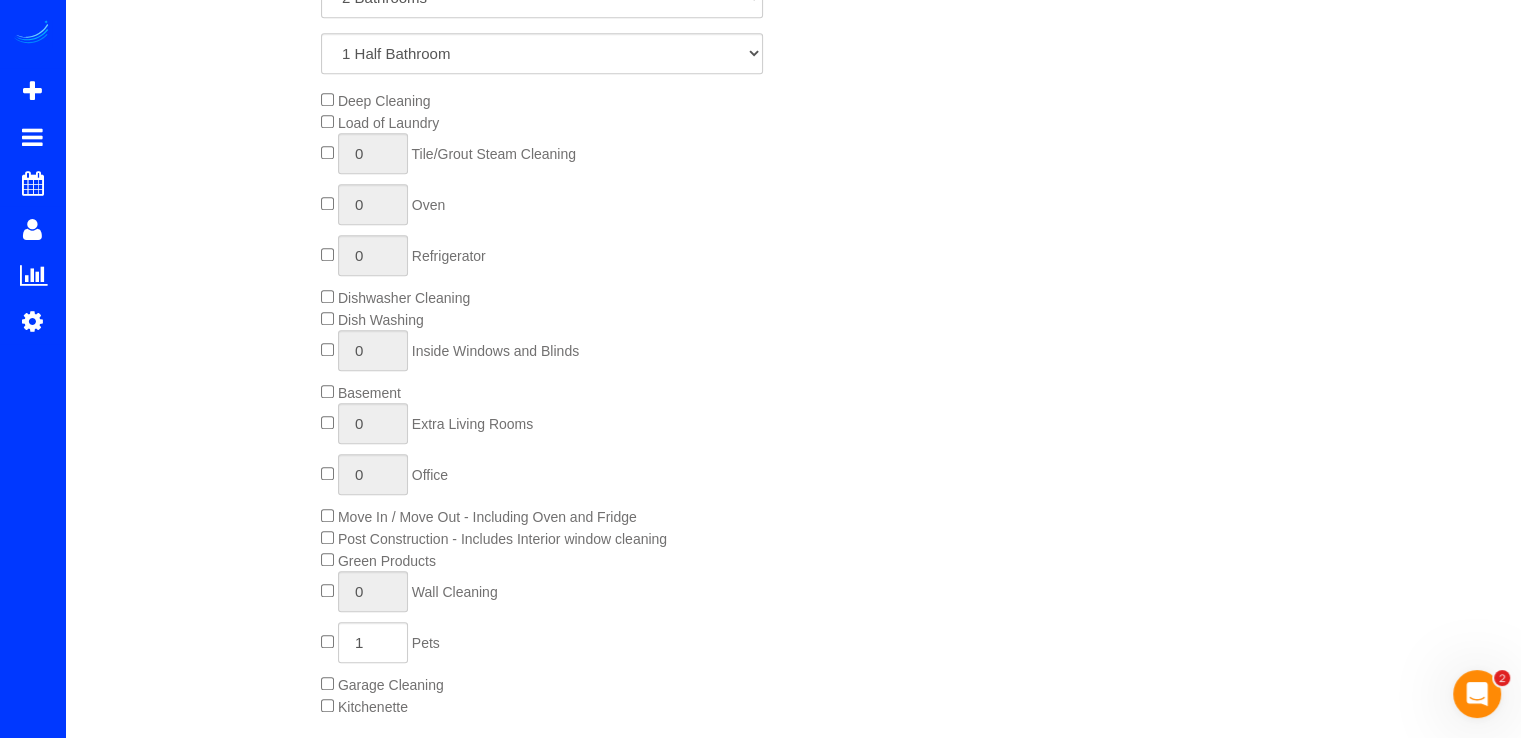 scroll, scrollTop: 0, scrollLeft: 0, axis: both 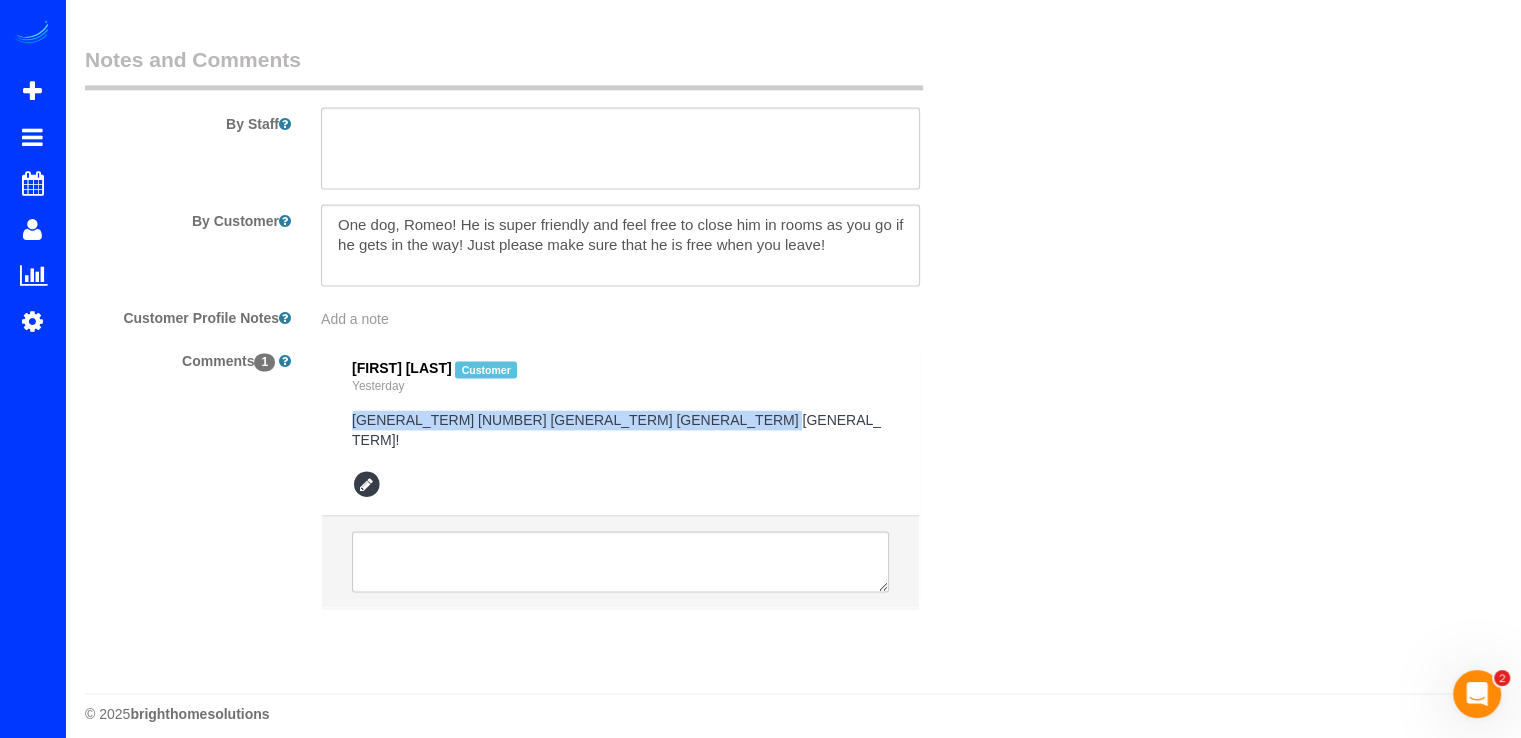 drag, startPoint x: 347, startPoint y: 427, endPoint x: 795, endPoint y: 432, distance: 448.0279 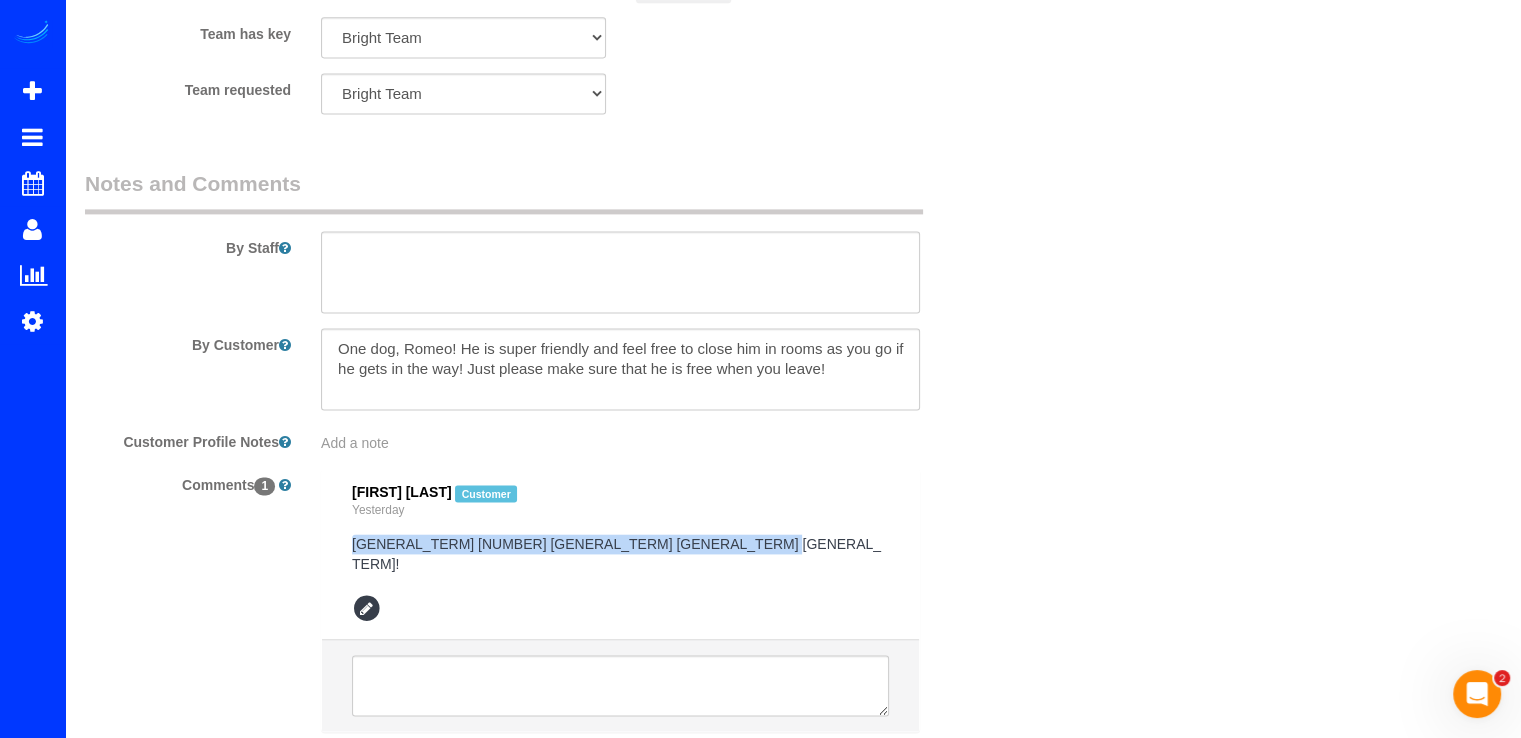 scroll, scrollTop: 2700, scrollLeft: 0, axis: vertical 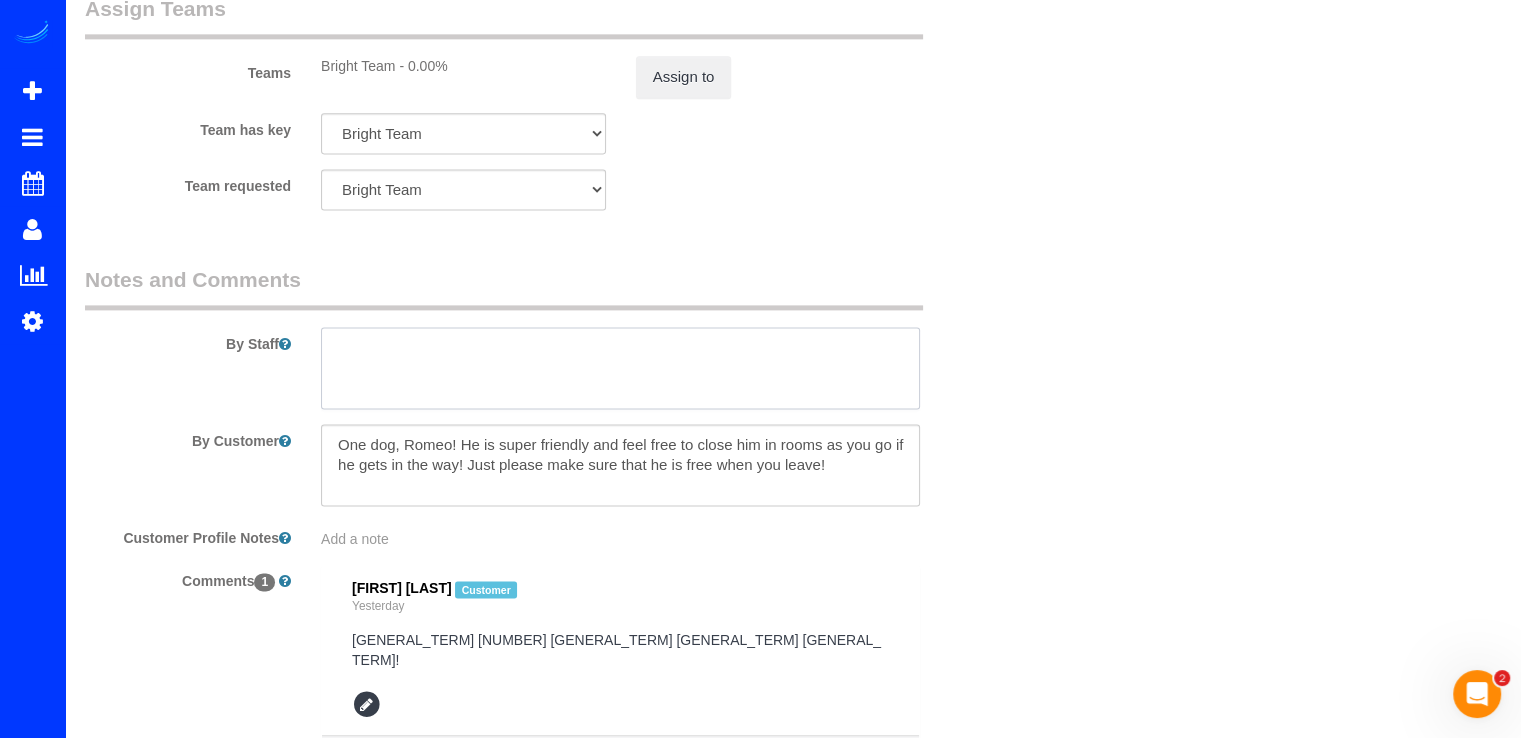click at bounding box center [620, 368] 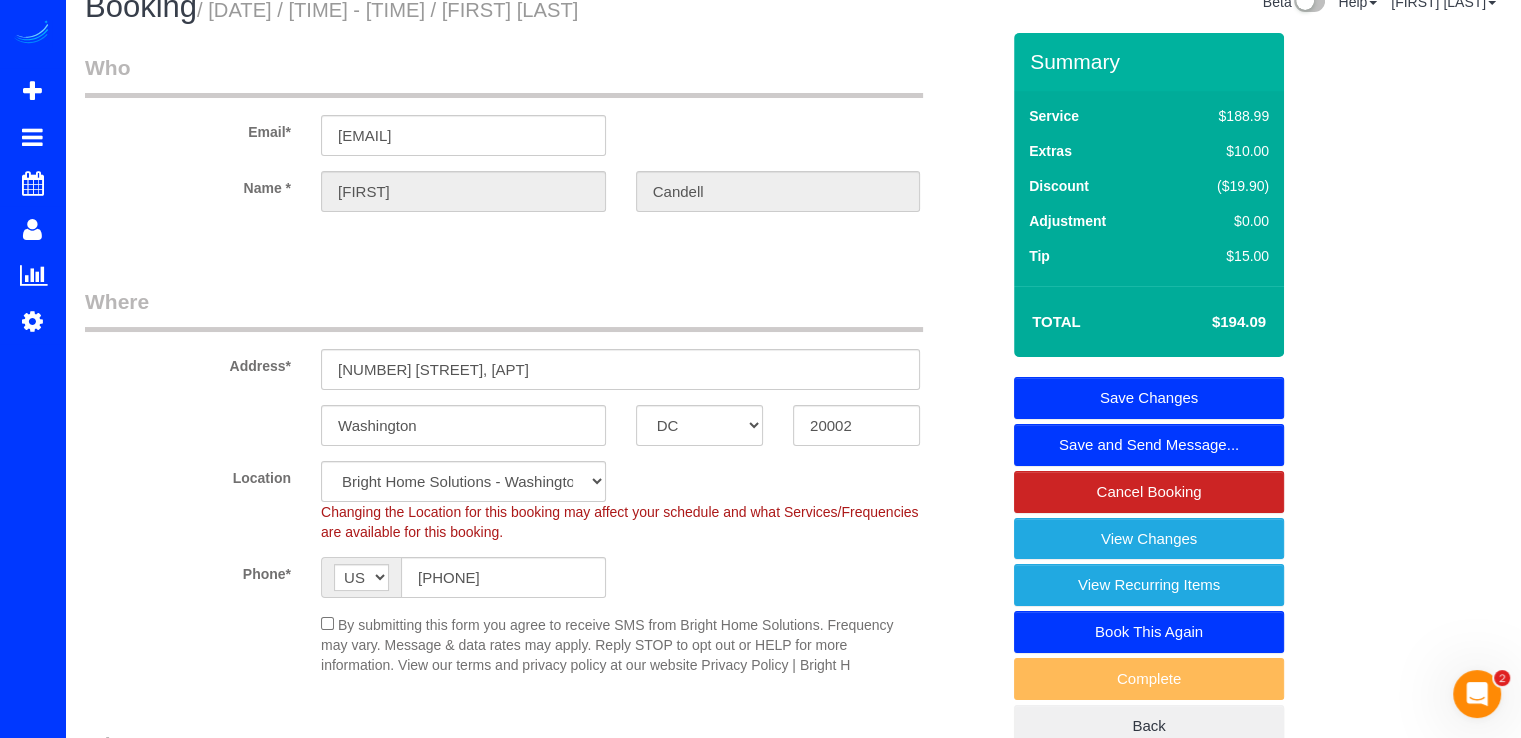 scroll, scrollTop: 0, scrollLeft: 0, axis: both 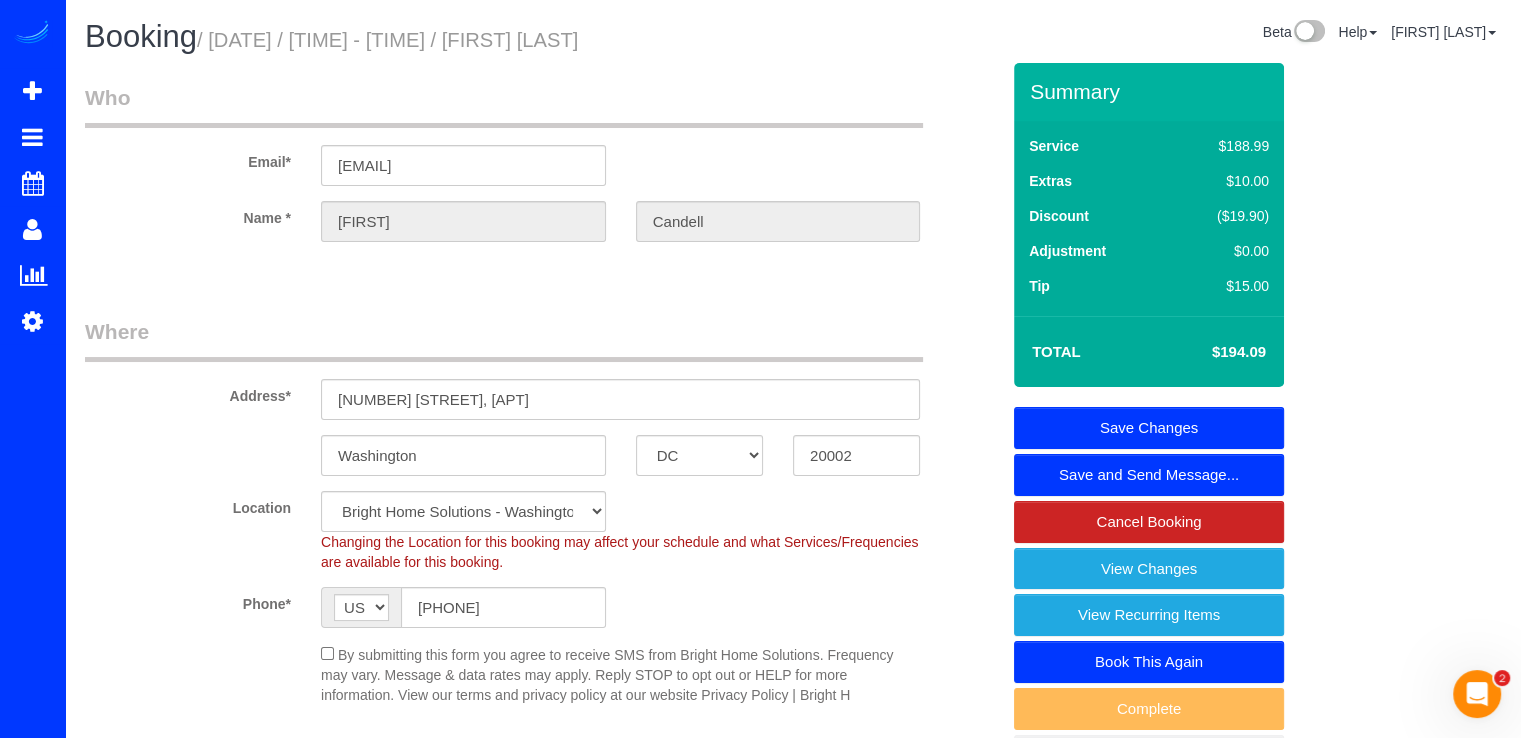 type on "Access code is 1468 and the key will be under the mat!" 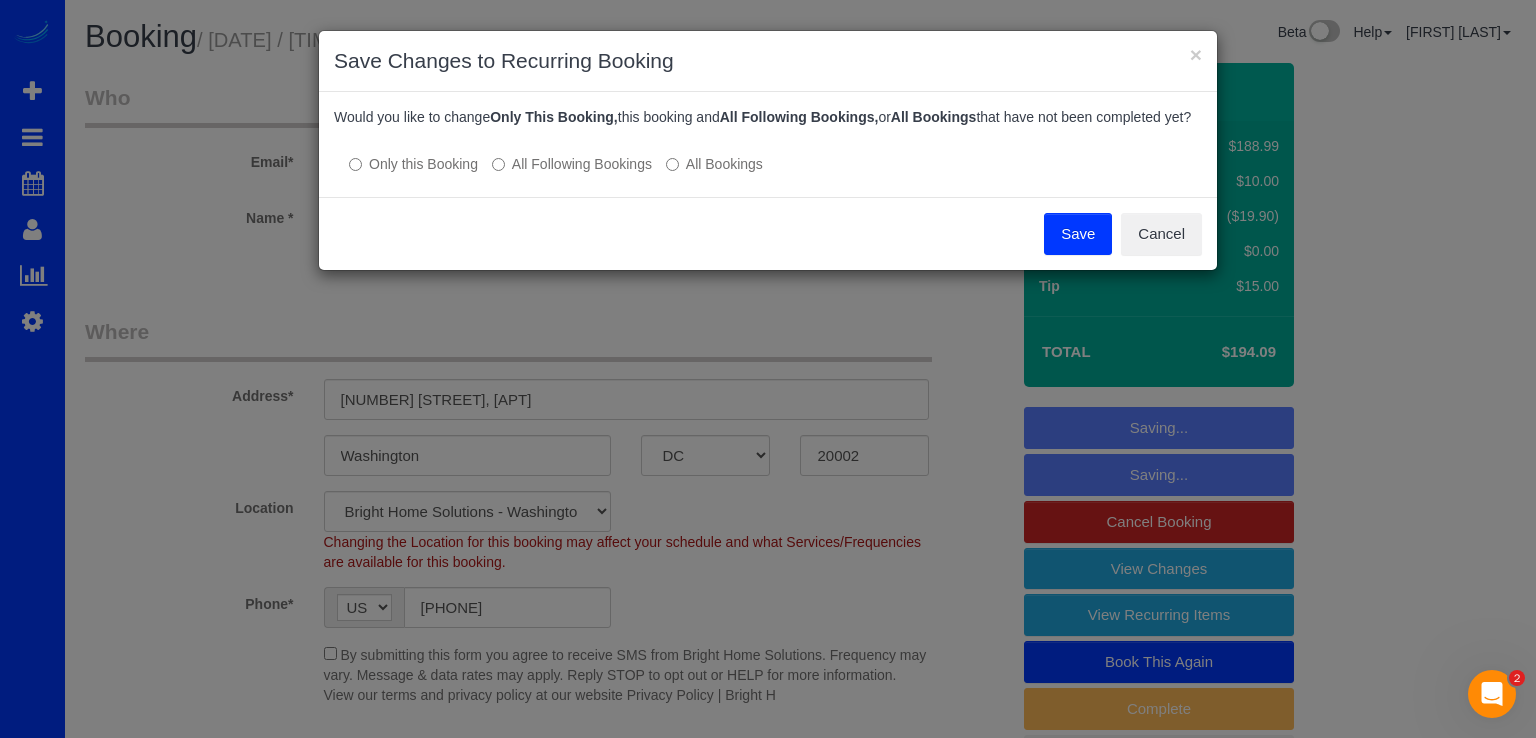 click on "All Following Bookings" at bounding box center (572, 164) 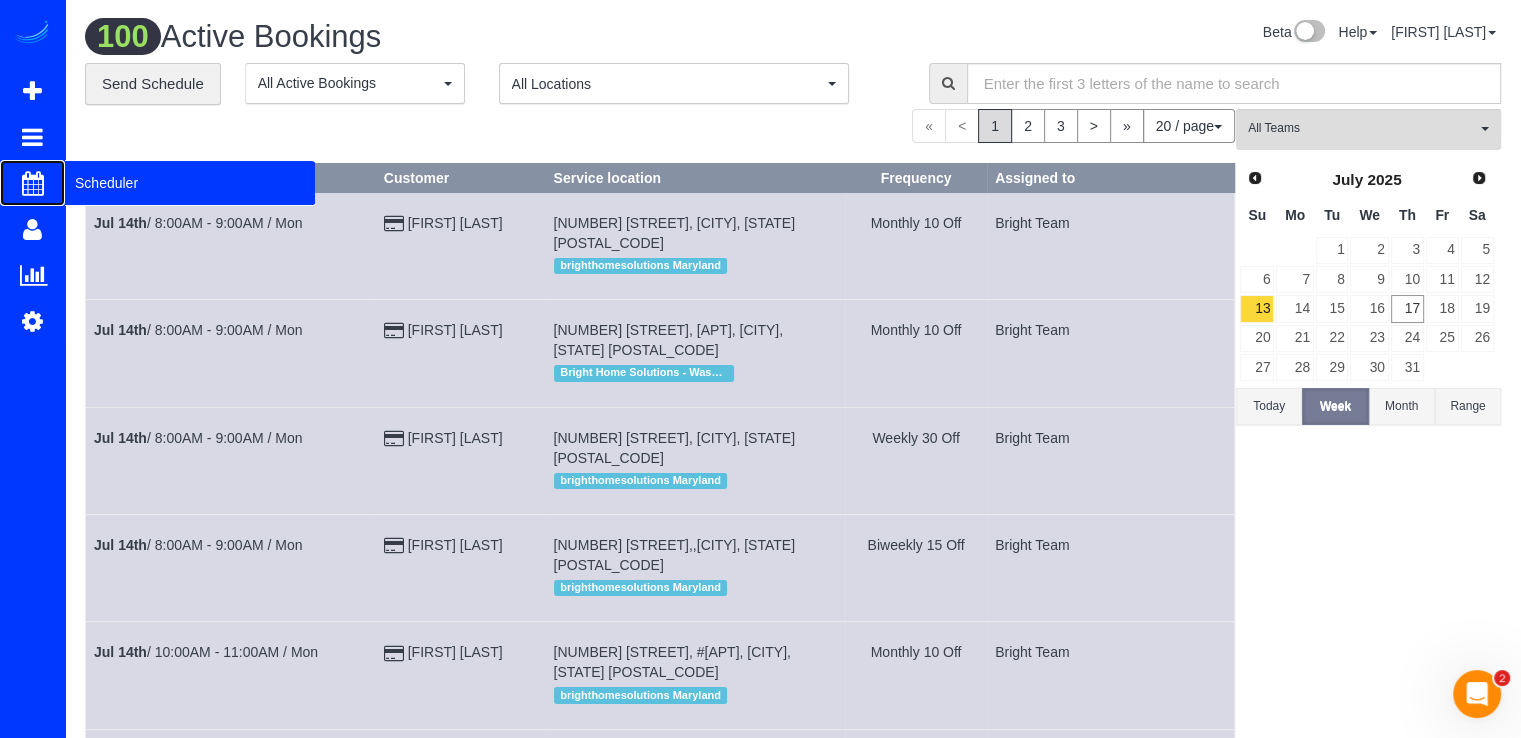click on "Scheduler" at bounding box center [190, 183] 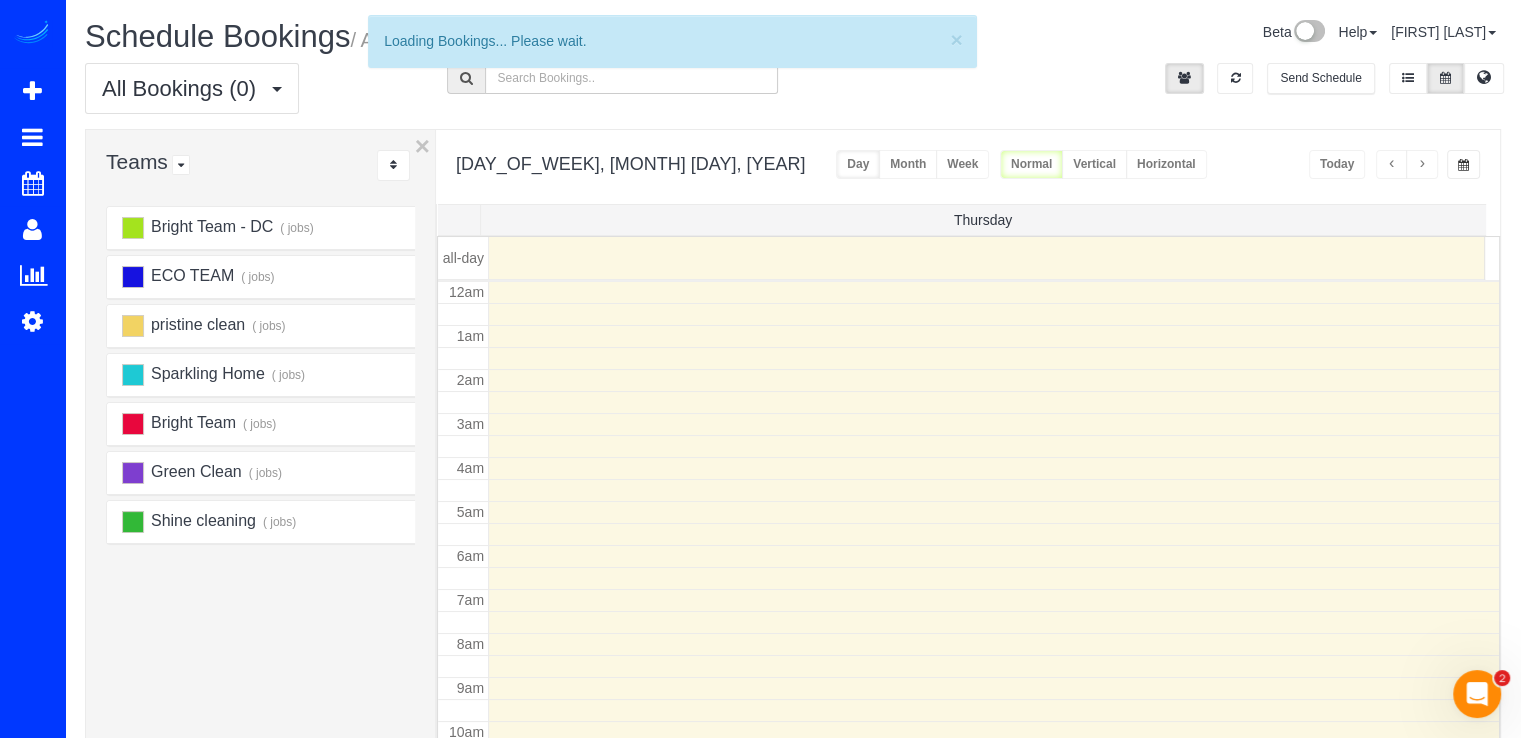 scroll, scrollTop: 263, scrollLeft: 0, axis: vertical 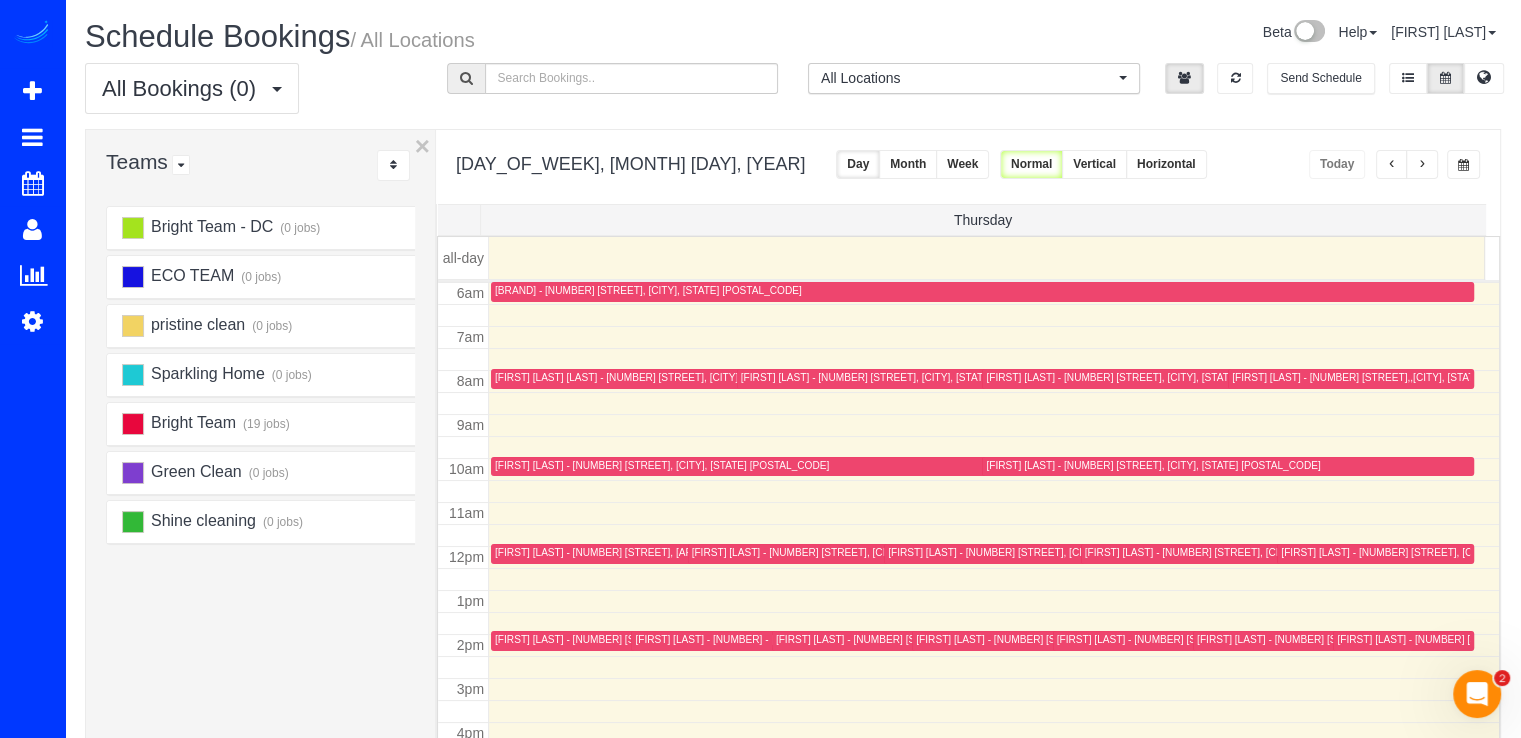 click at bounding box center [1422, 165] 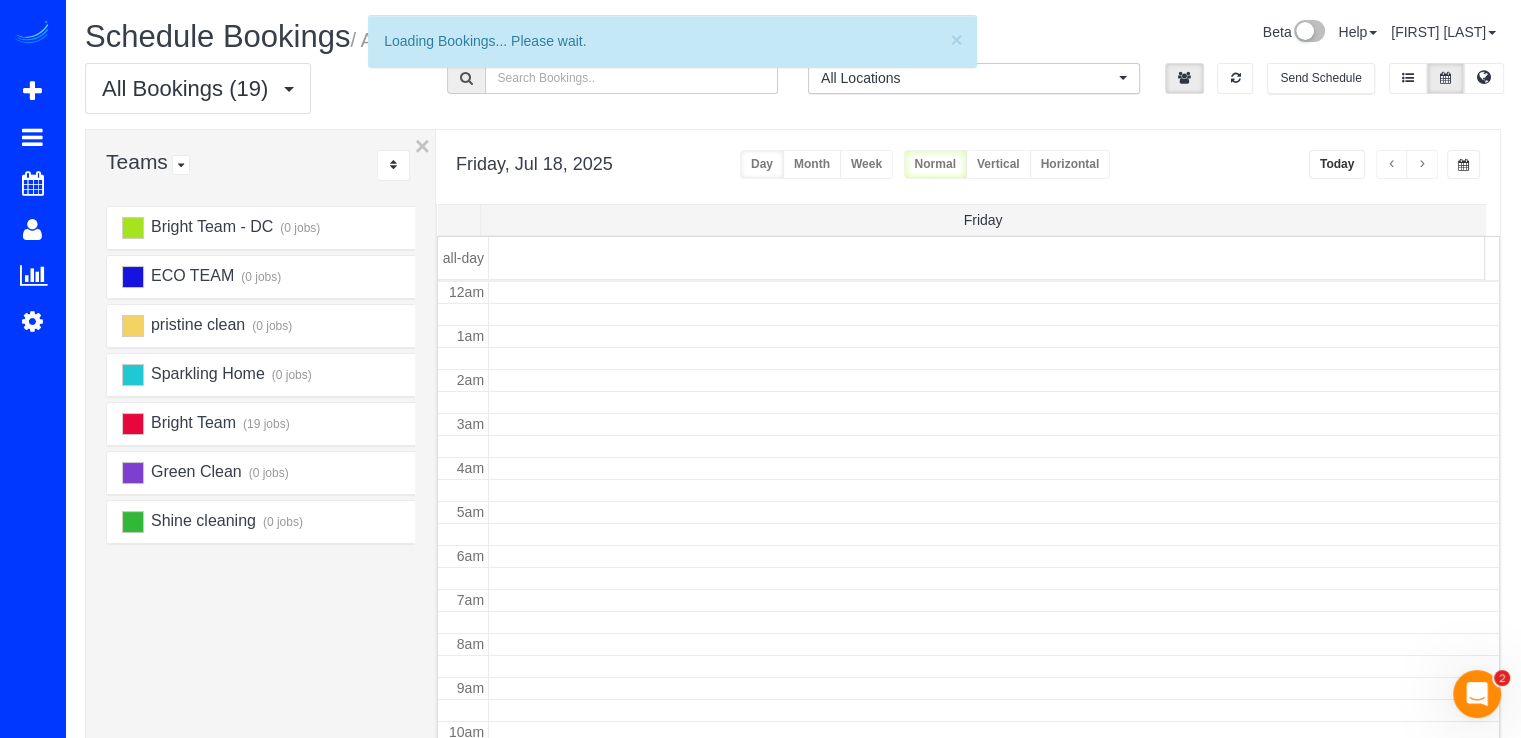 scroll, scrollTop: 263, scrollLeft: 0, axis: vertical 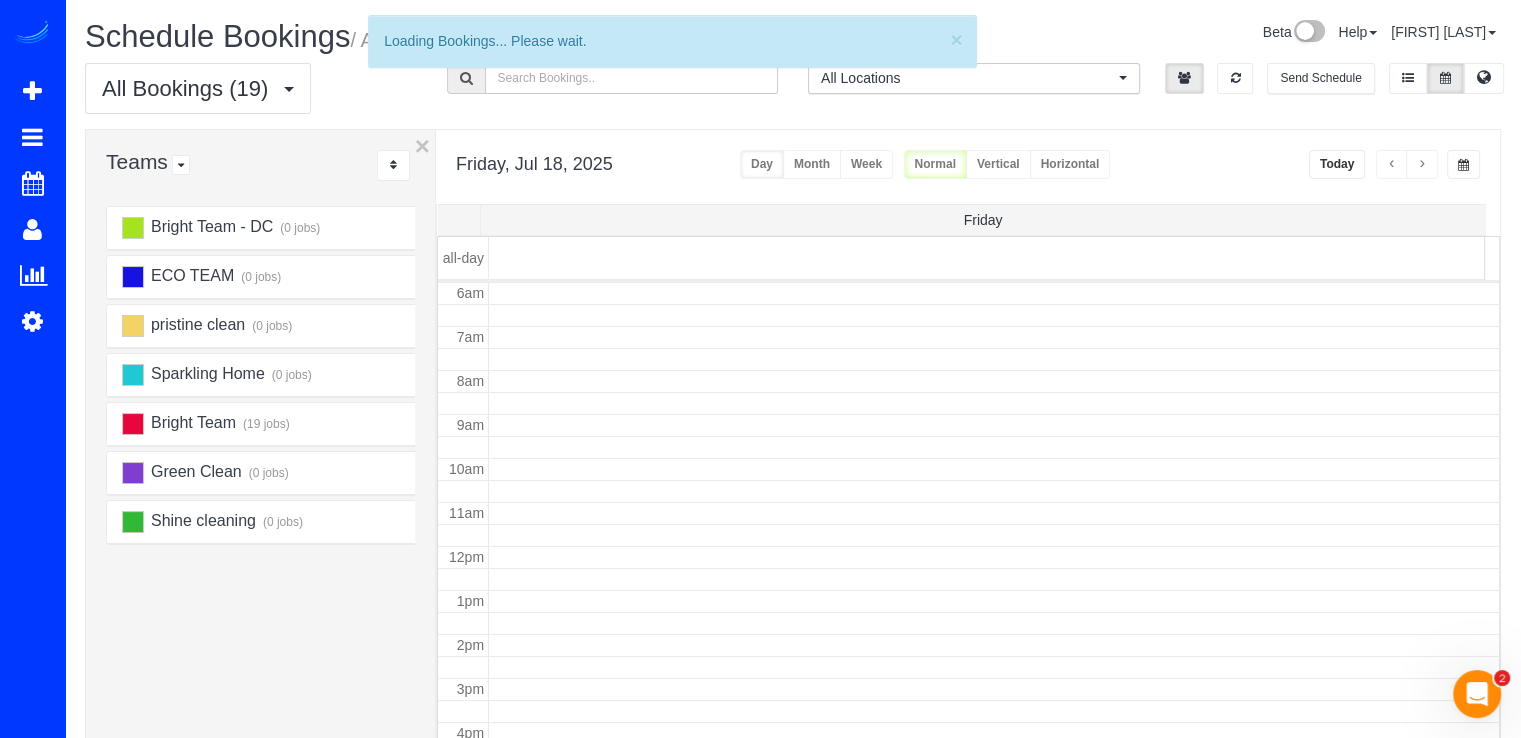 click at bounding box center (1422, 165) 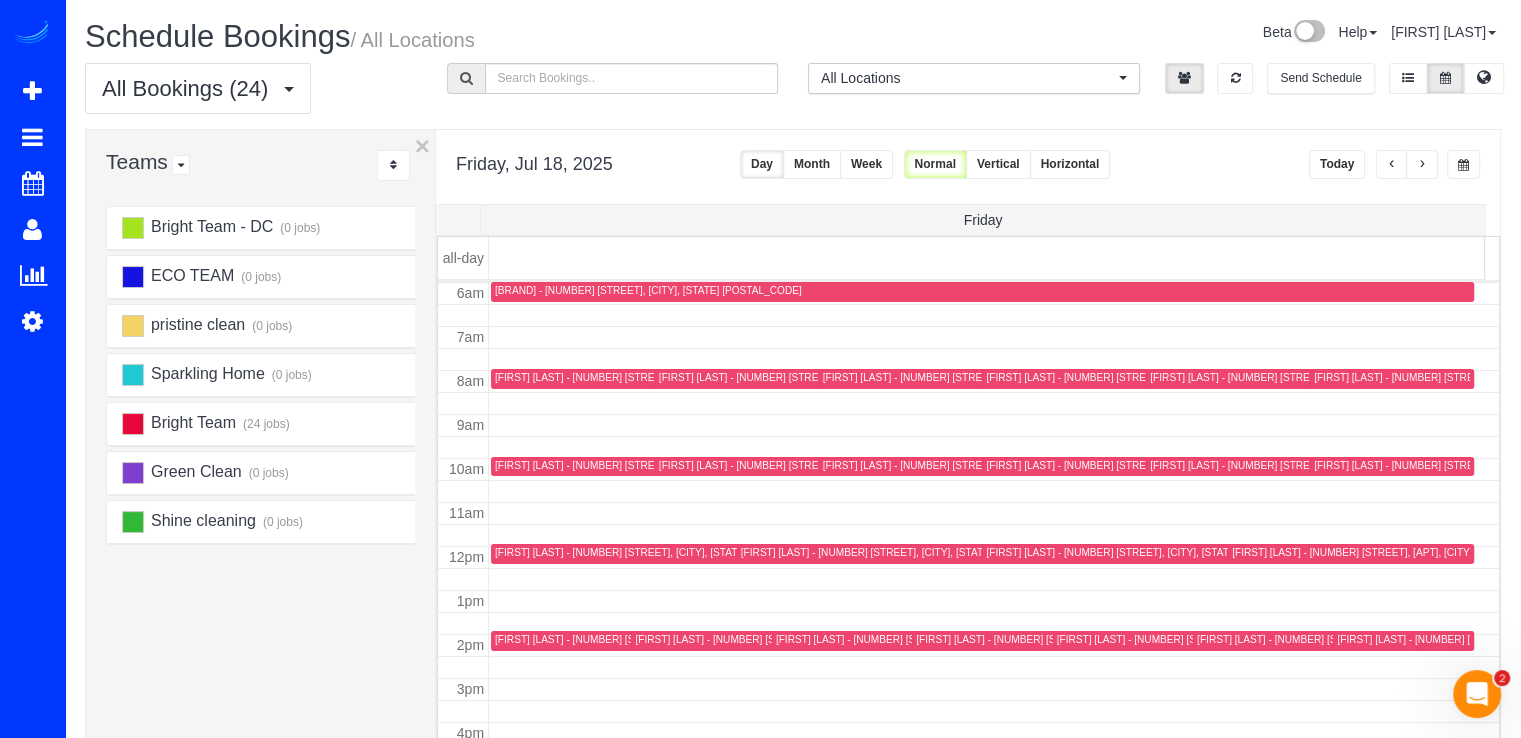 click at bounding box center [1422, 165] 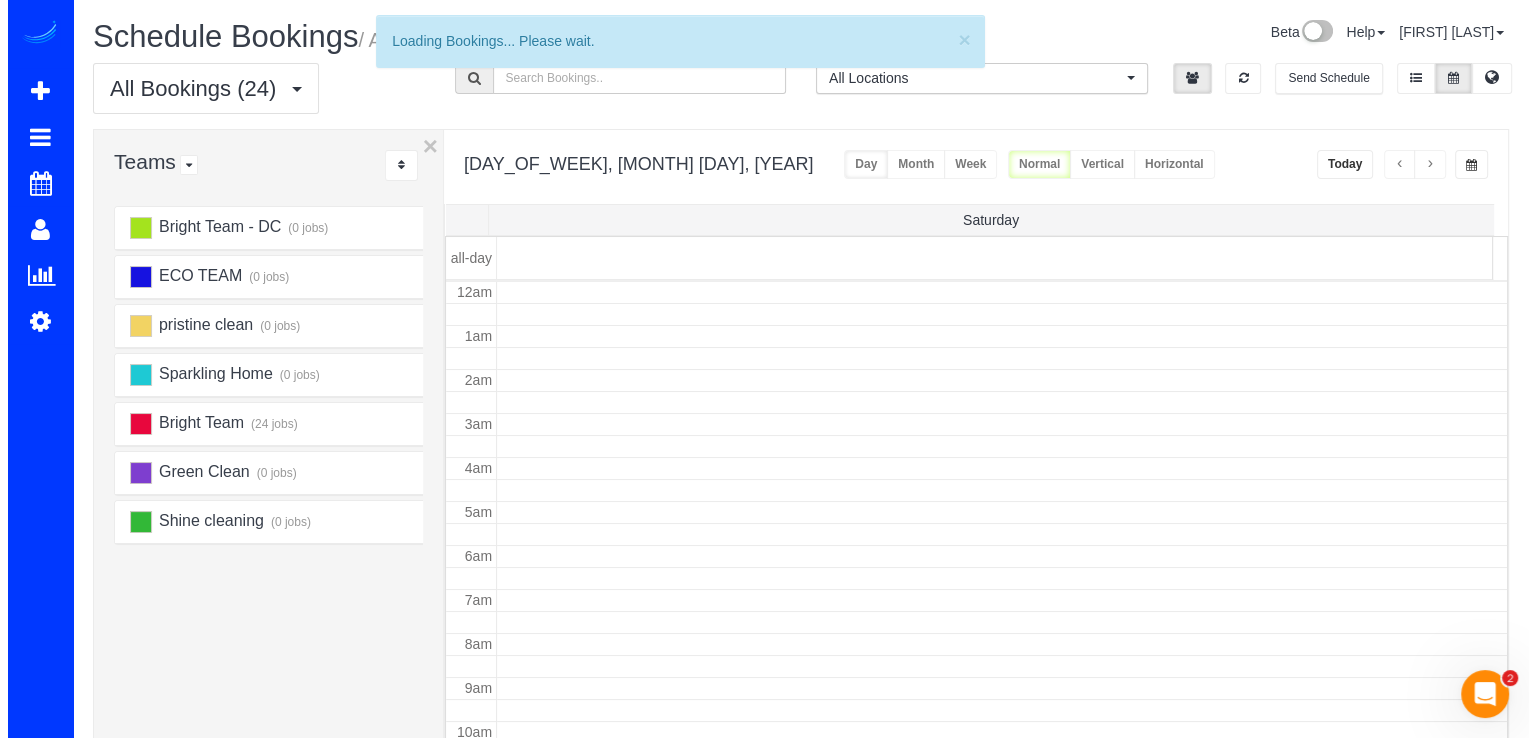 scroll, scrollTop: 263, scrollLeft: 0, axis: vertical 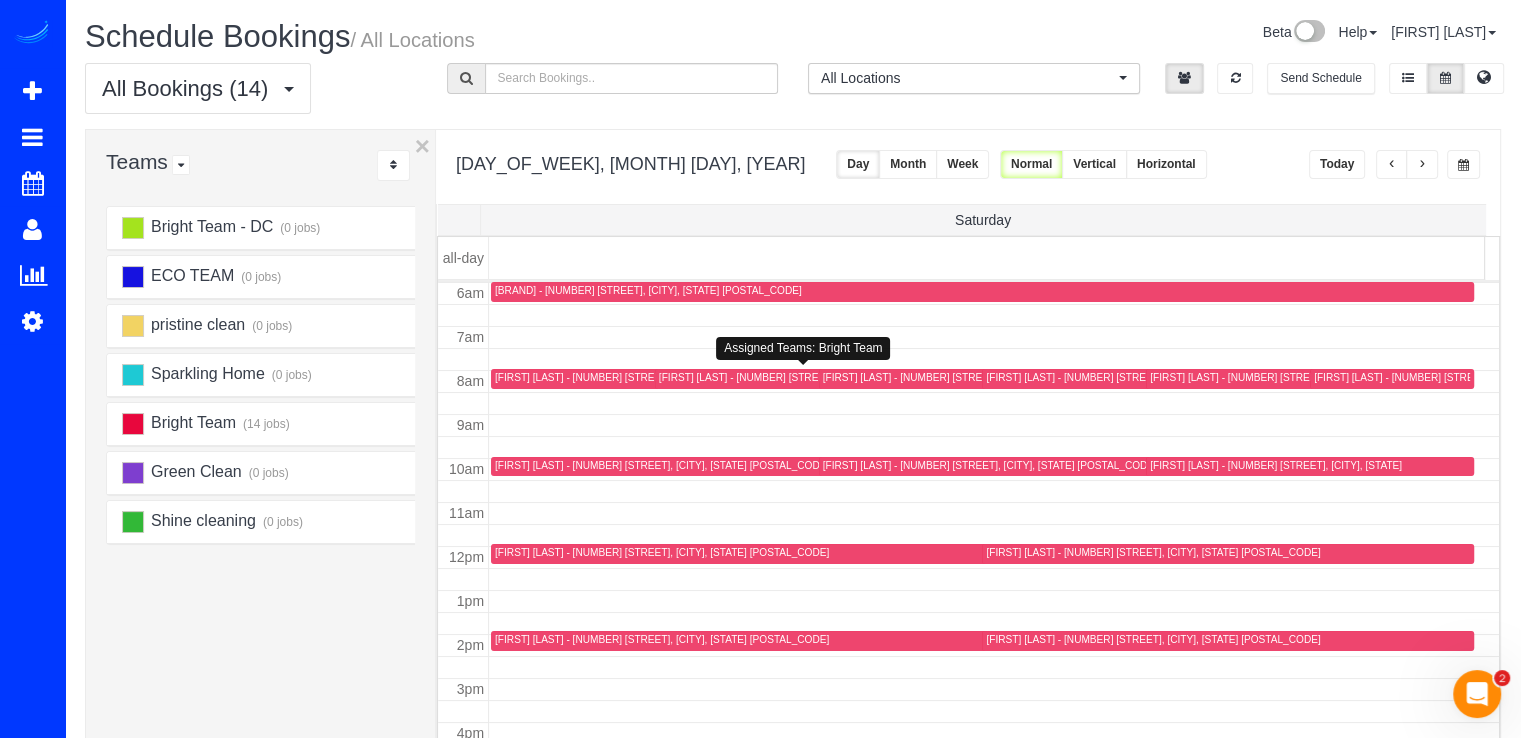 click on "[FIRST] [LAST] - [NUMBER] [STREET] #[NUMBER], [CITY], [STATE]" at bounding box center (809, 378) 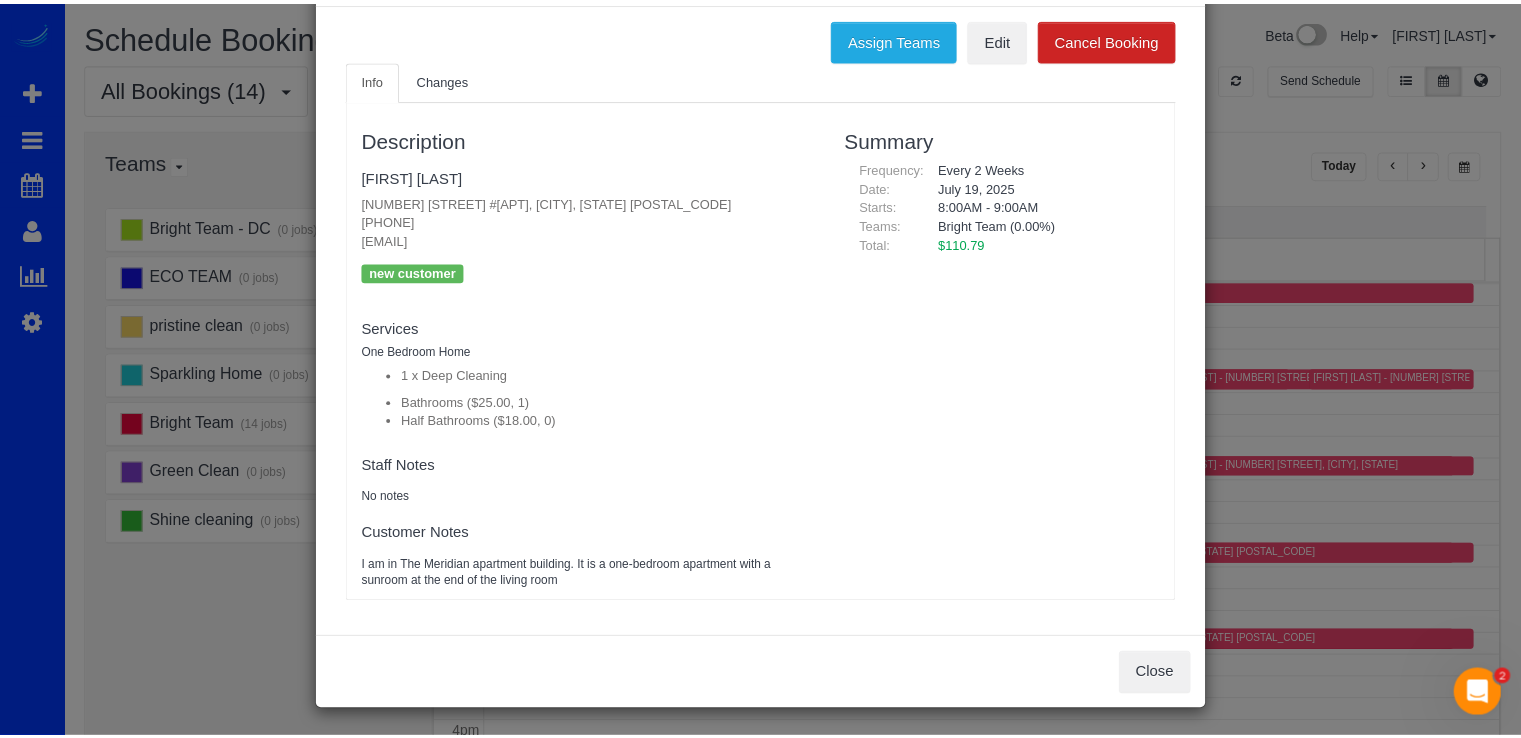 scroll, scrollTop: 0, scrollLeft: 0, axis: both 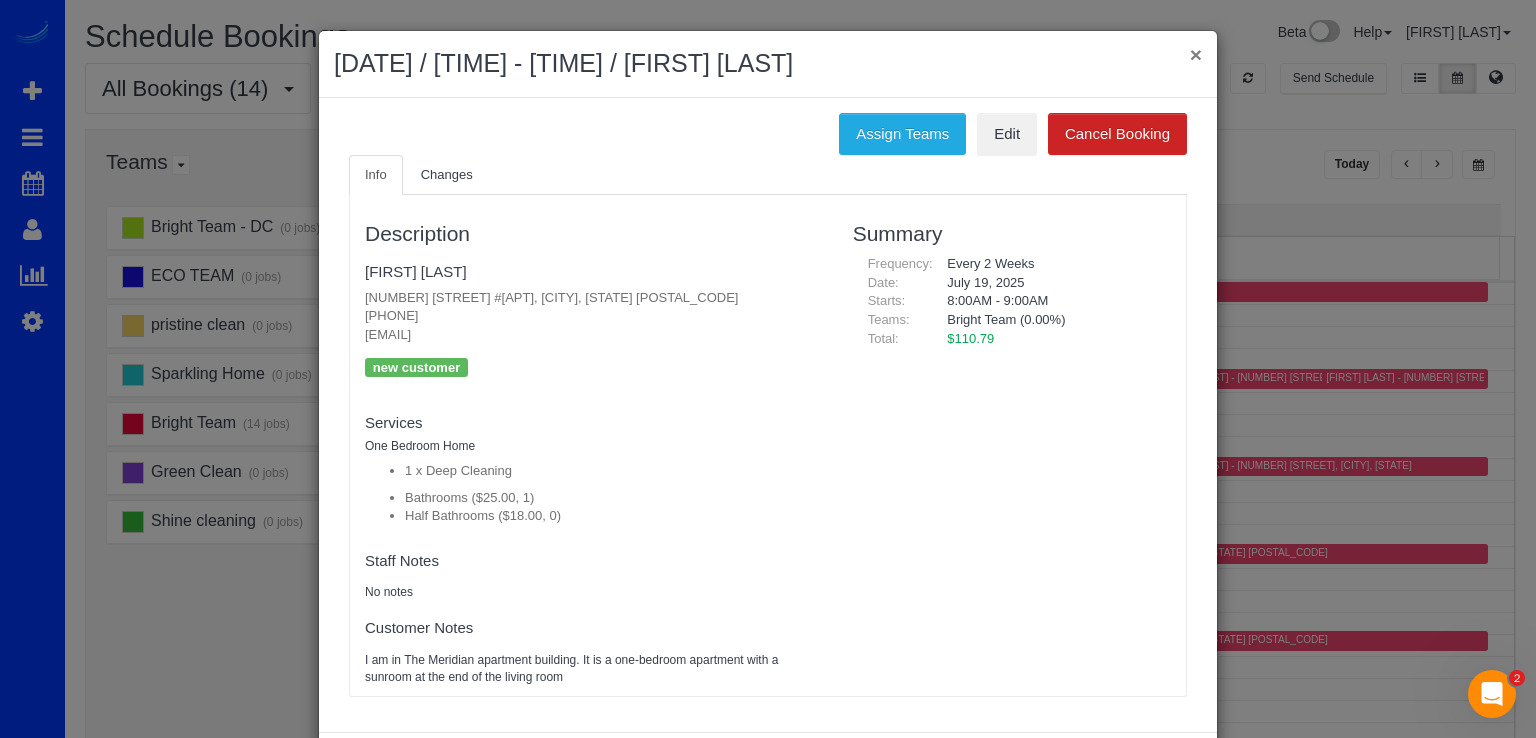 click on "×" at bounding box center (1196, 54) 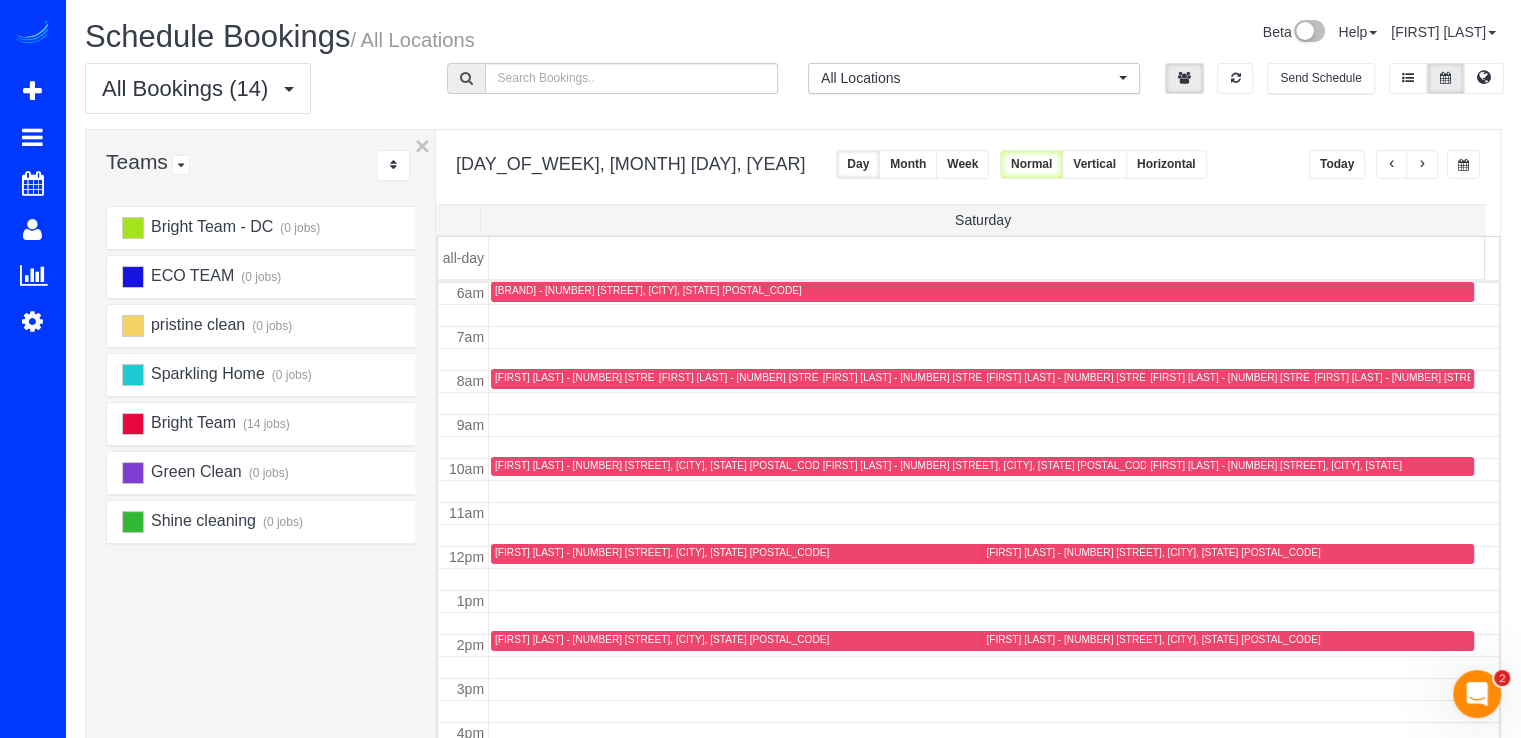 click on "Today" at bounding box center [1337, 164] 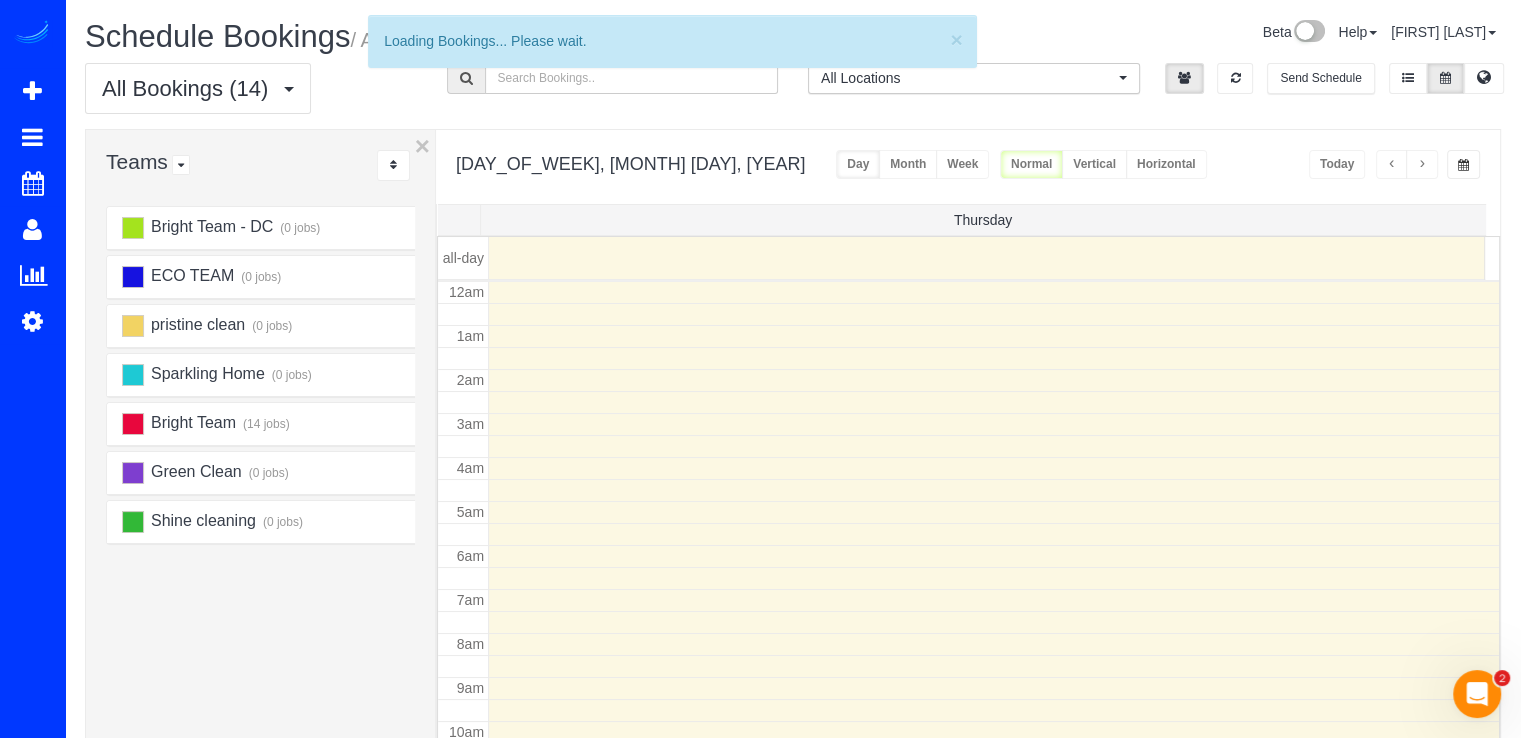 scroll, scrollTop: 263, scrollLeft: 0, axis: vertical 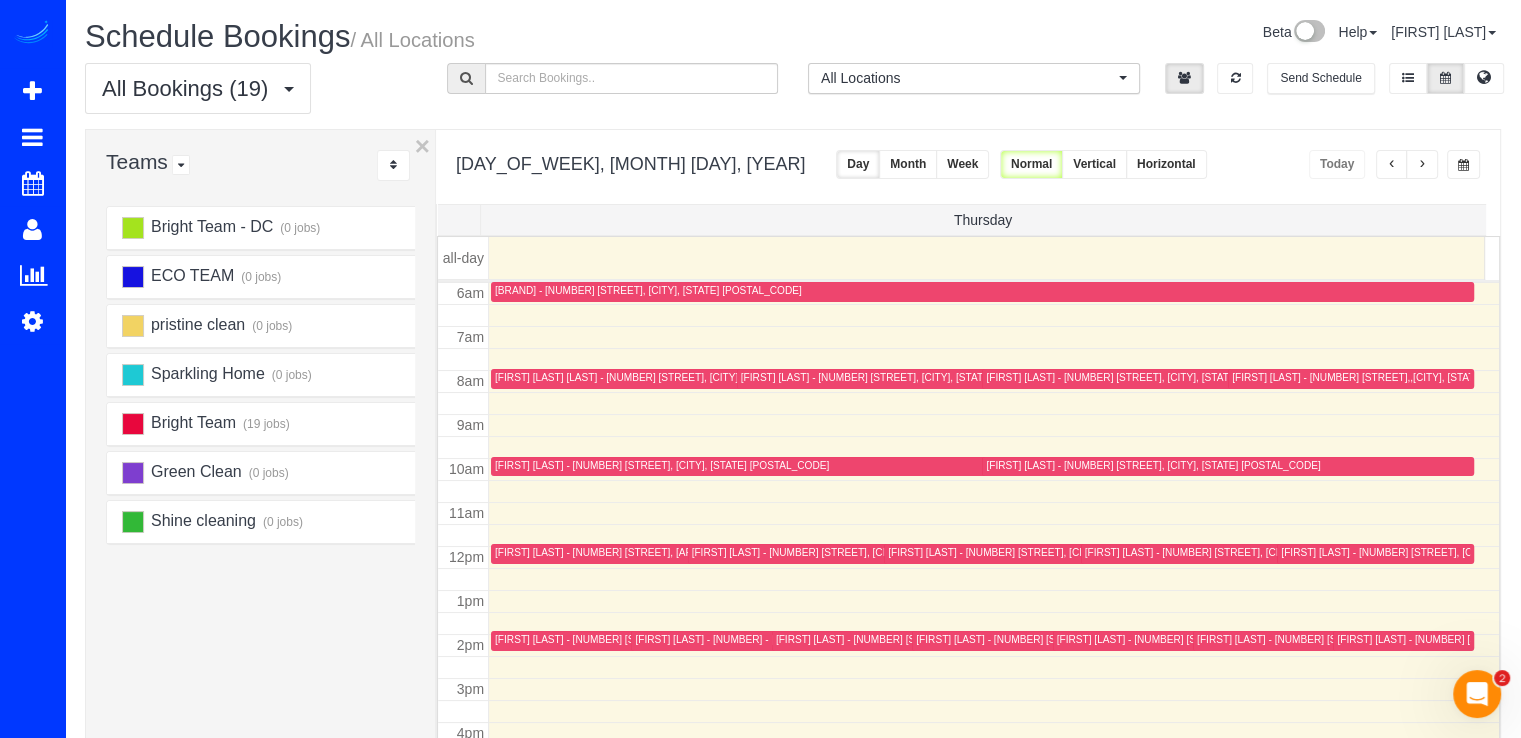 click at bounding box center (1422, 165) 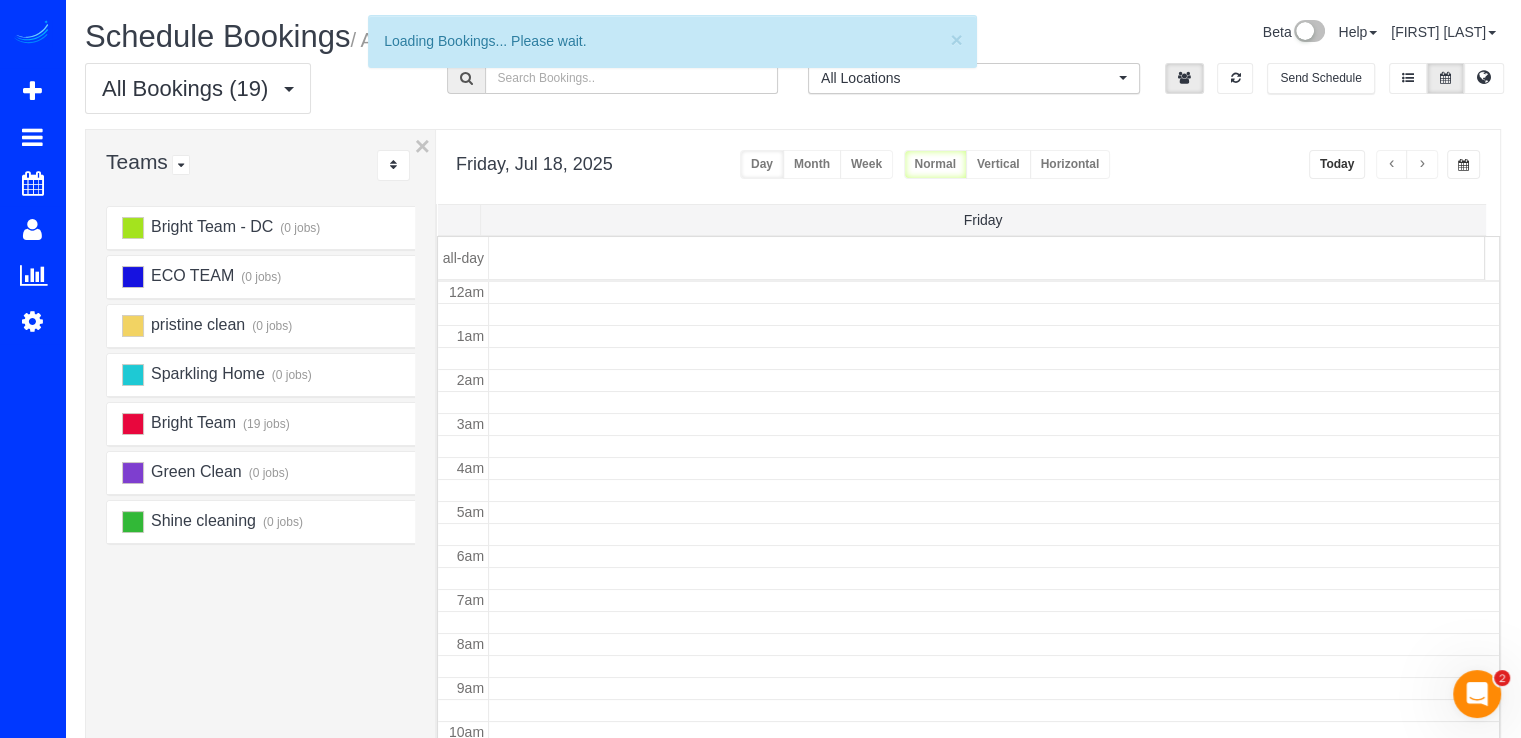 scroll, scrollTop: 263, scrollLeft: 0, axis: vertical 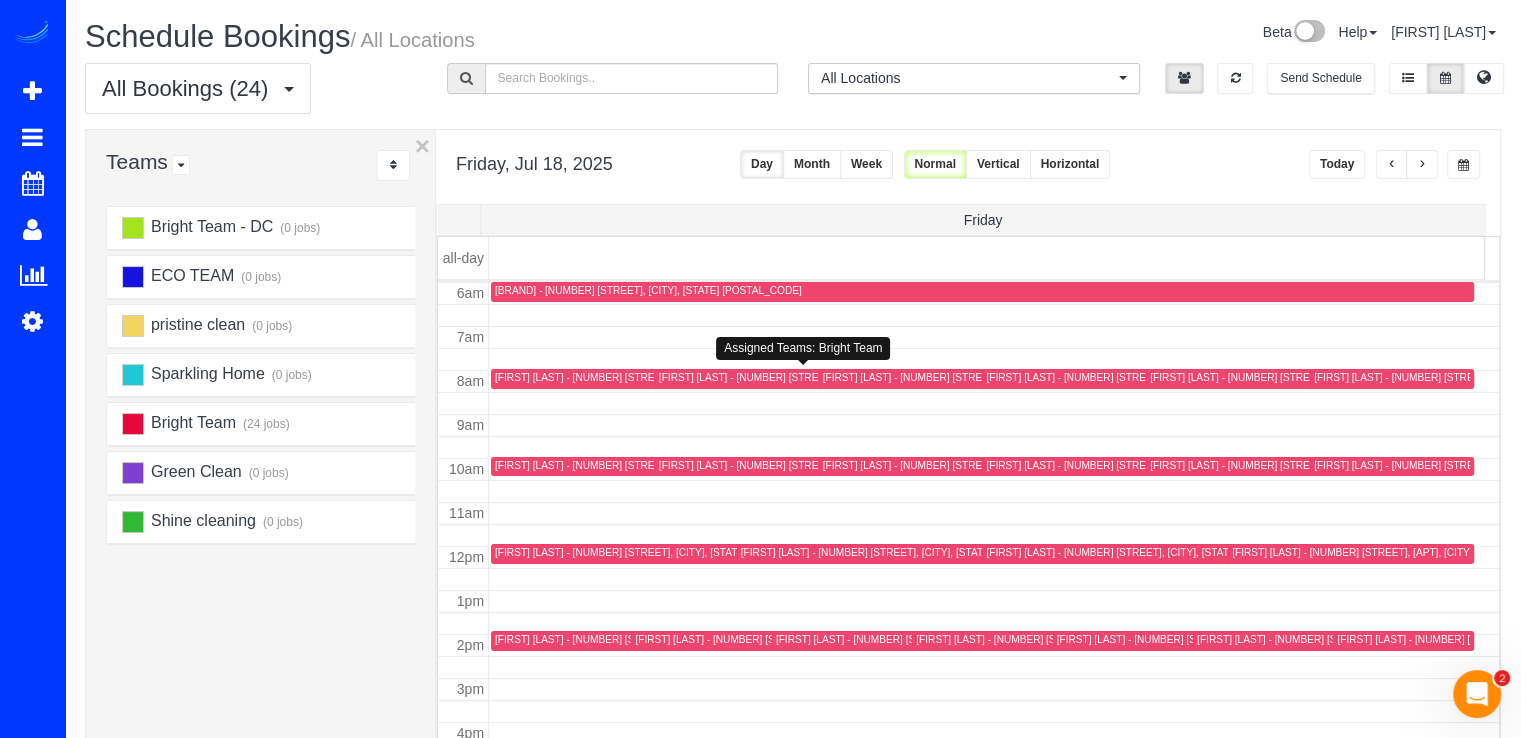 click on "[FIRST] [LAST] - [NUMBER] [STREET], [CITY], [STATE]" at bounding box center [826, 377] 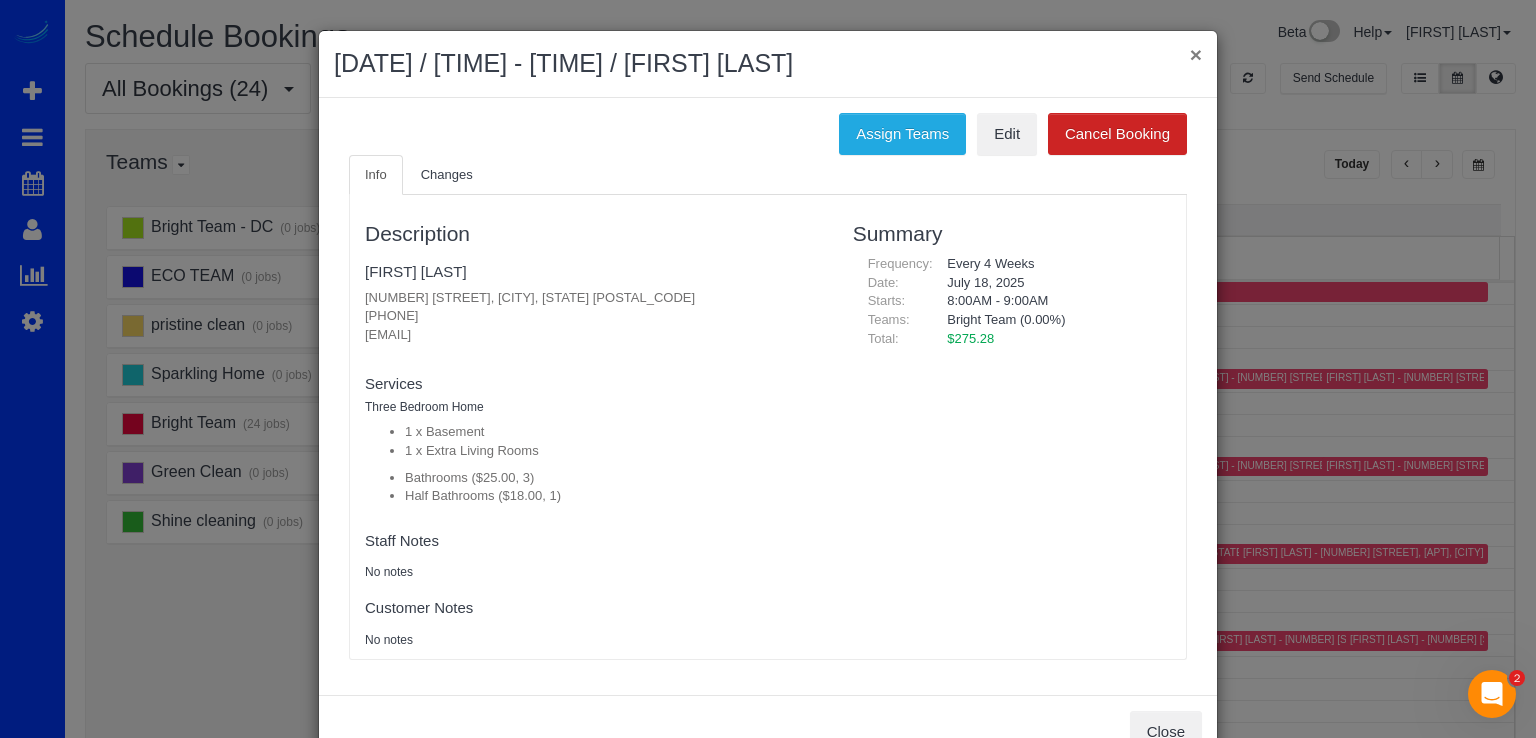 click on "×" at bounding box center (1196, 54) 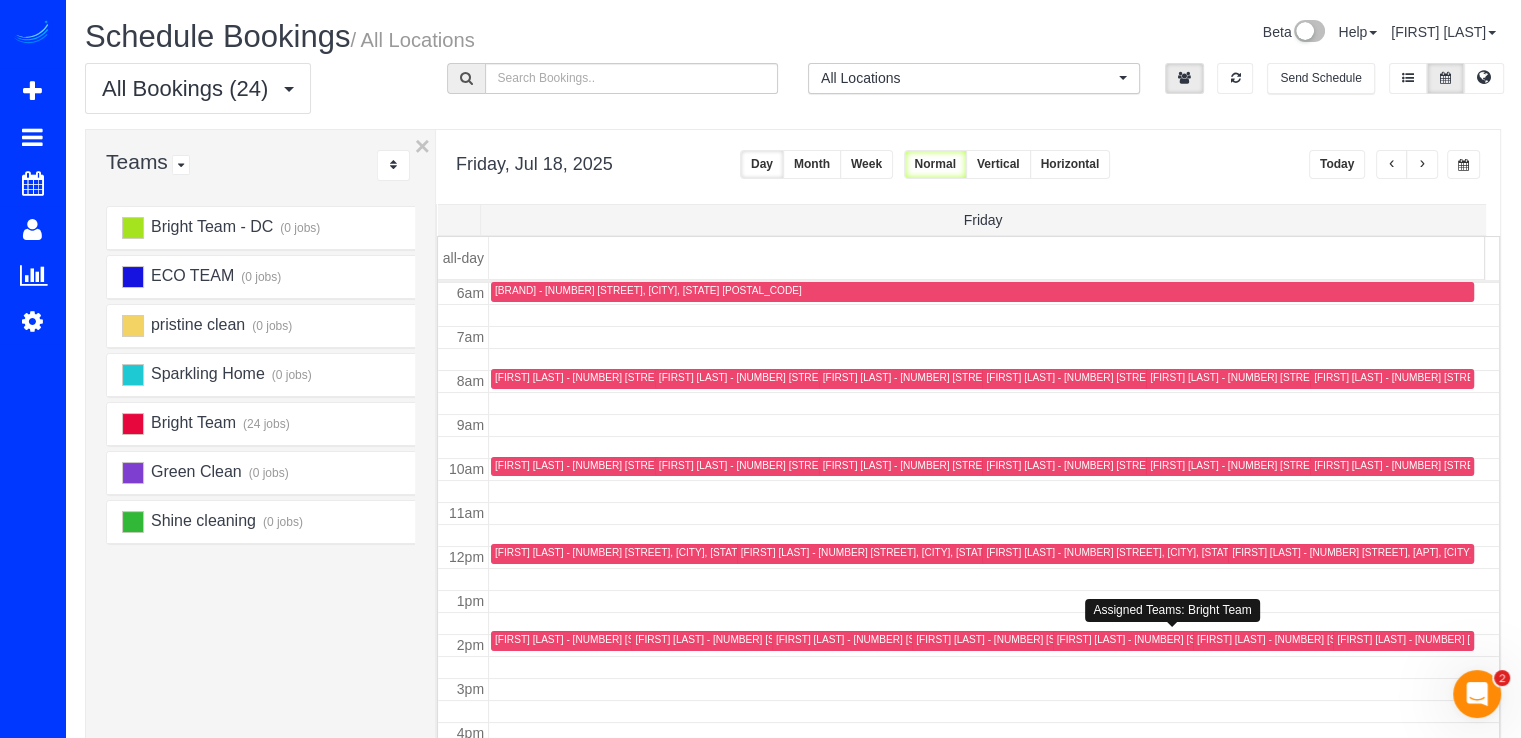 click on "[FIRST] [LAST] - [NUMBER] [STREET] [NE], [CITY], [STATE]" at bounding box center (1224, 639) 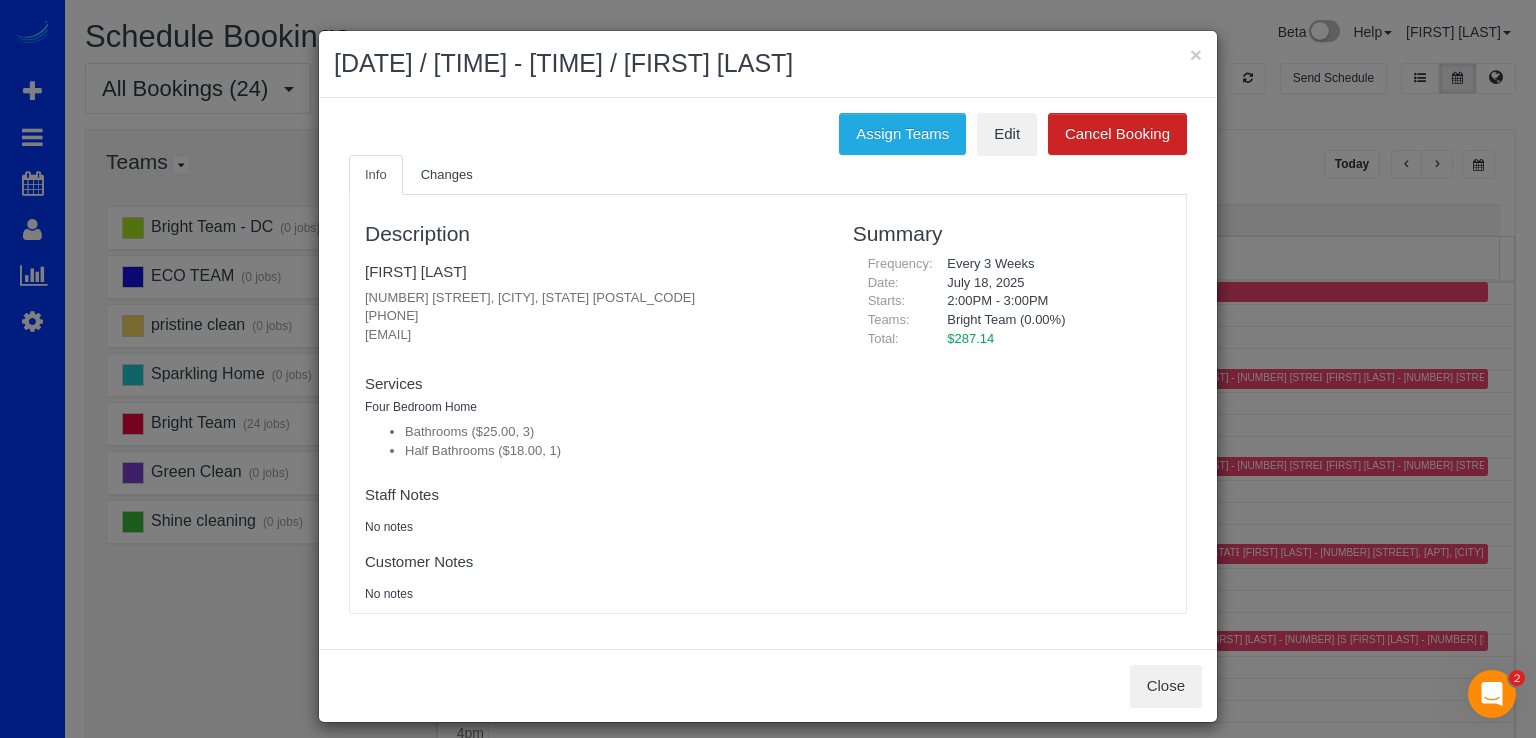 click on "×
July 18, 2025 /
2:00PM - 3:00PM /
PJ Theisen" at bounding box center [768, 64] 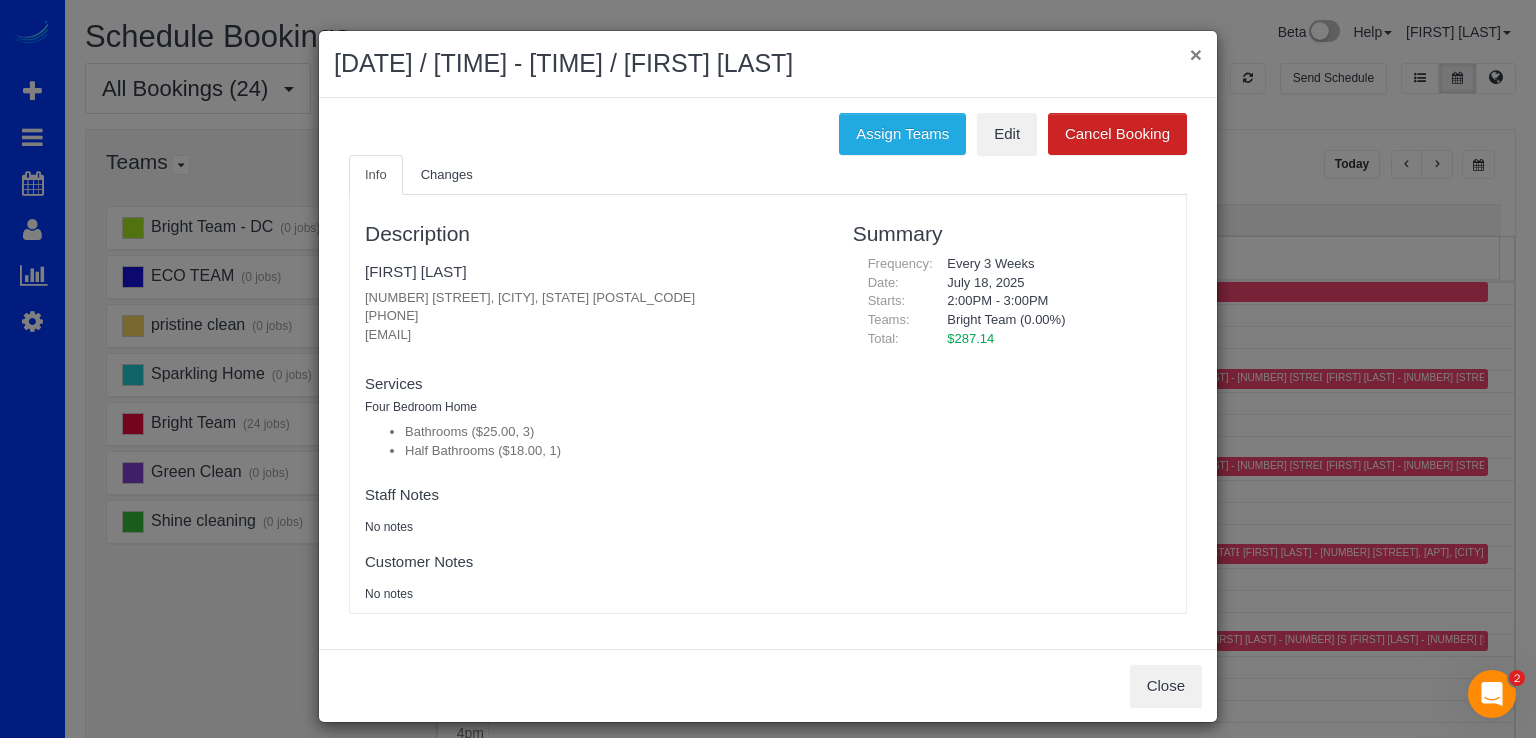 click on "×" at bounding box center (1196, 54) 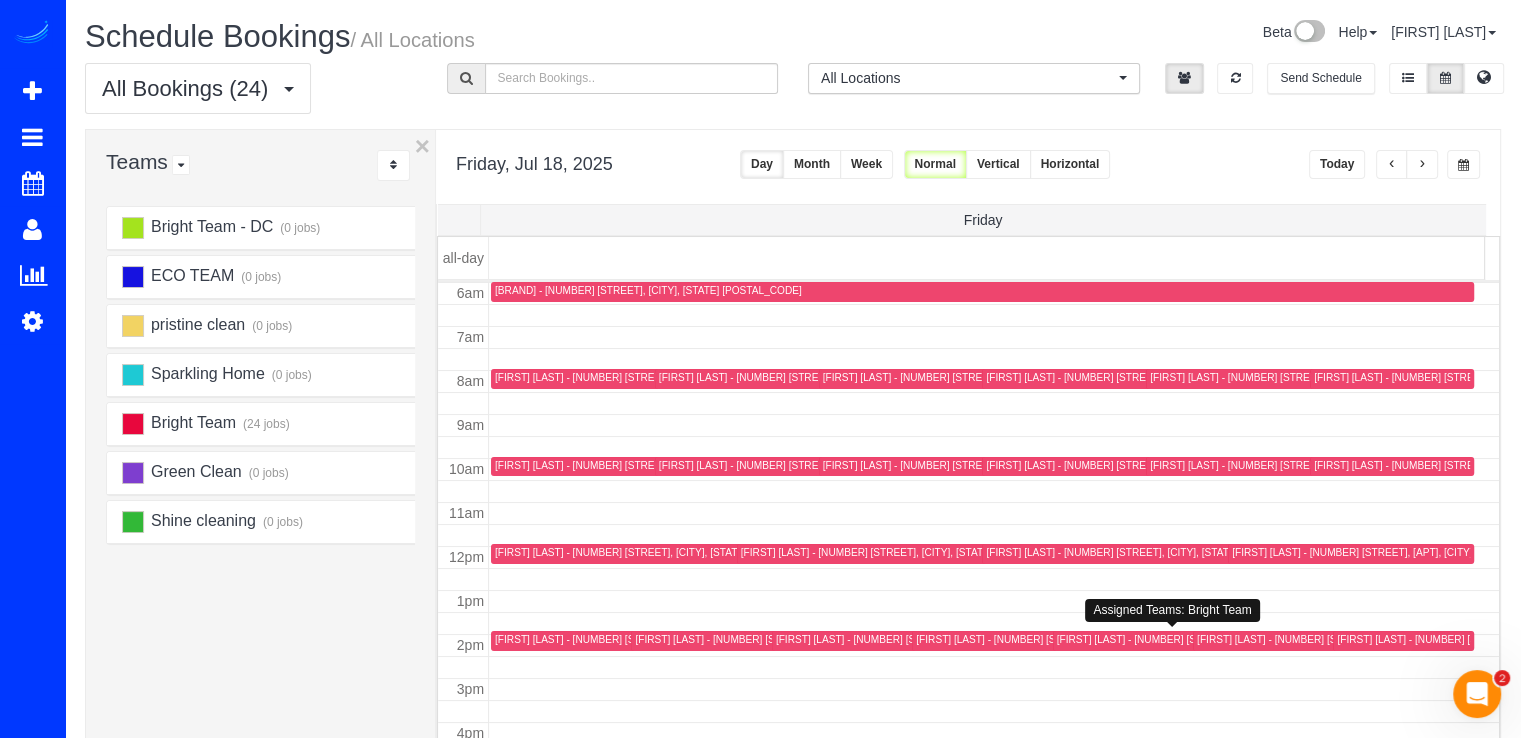 click on "[FIRST] [LAST] - [NUMBER] [STREET] [NE], [CITY], [STATE]" at bounding box center [1183, 640] 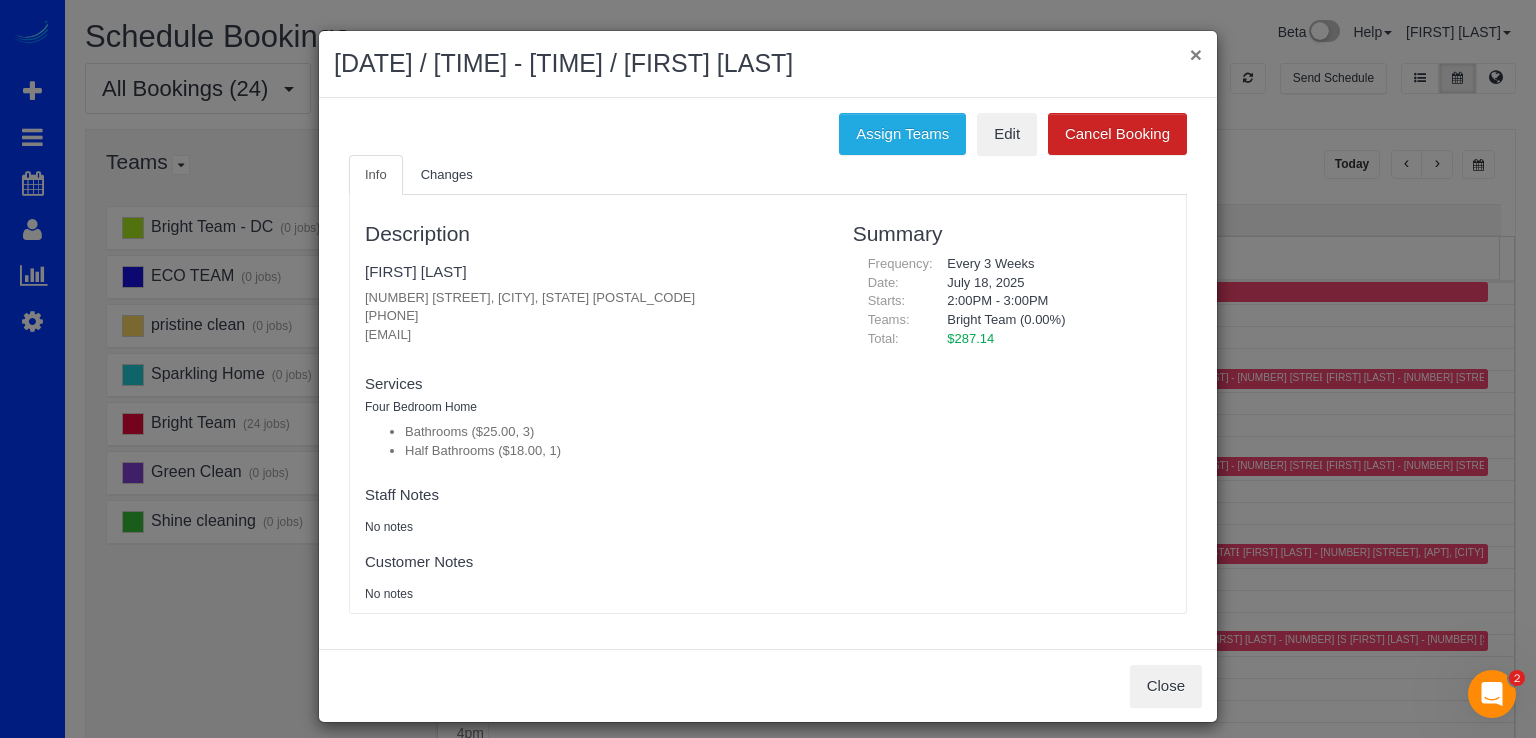 click on "×" at bounding box center (1196, 54) 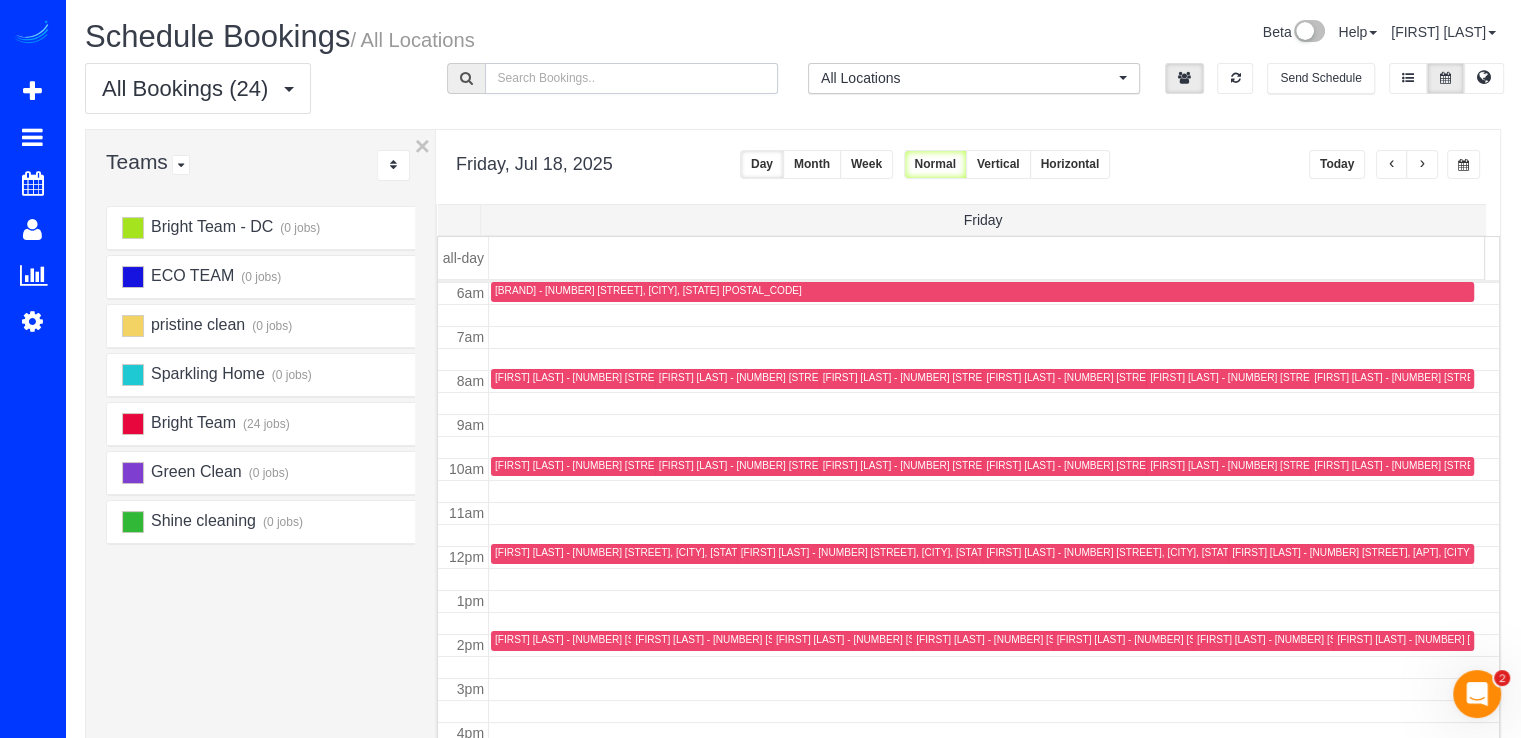 click at bounding box center [632, 78] 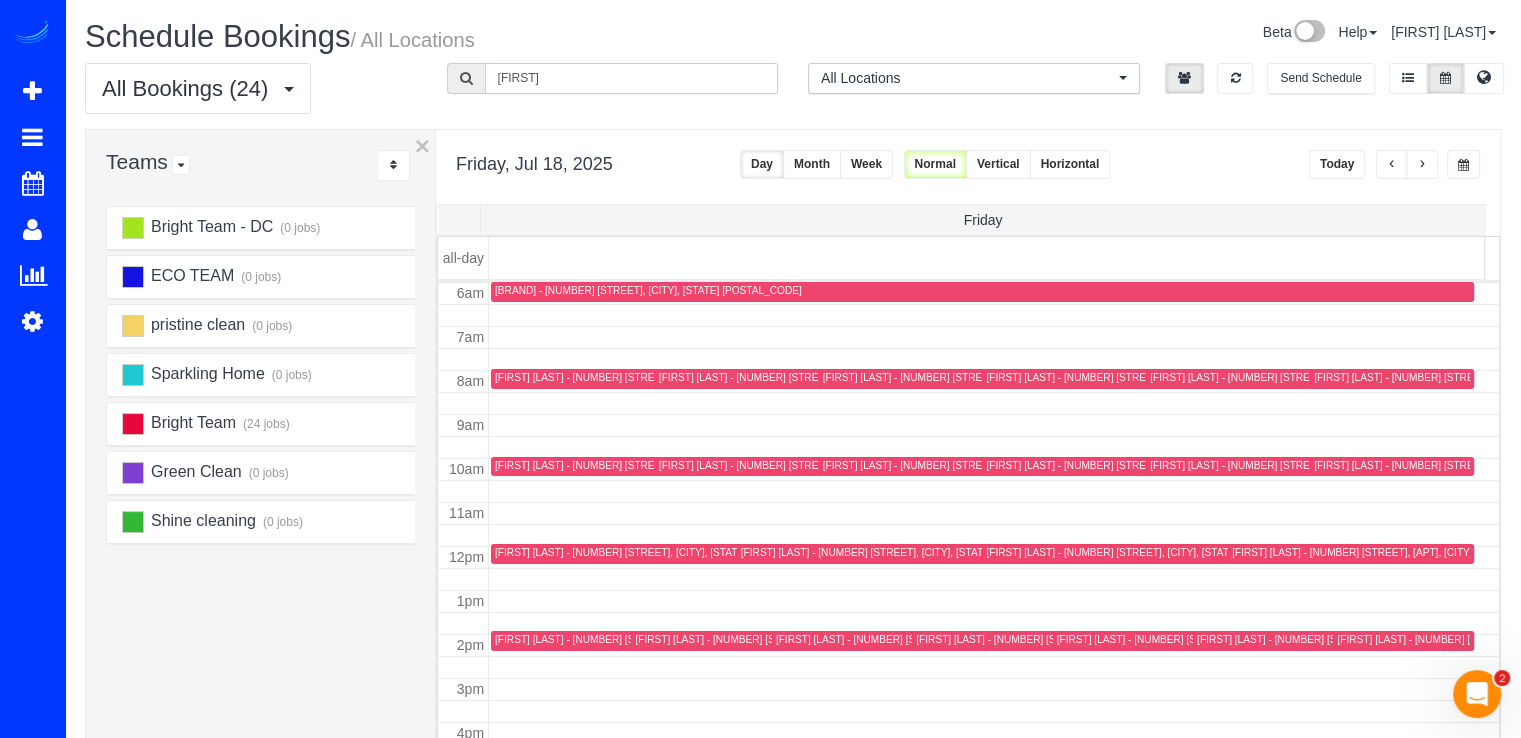 type on "susan" 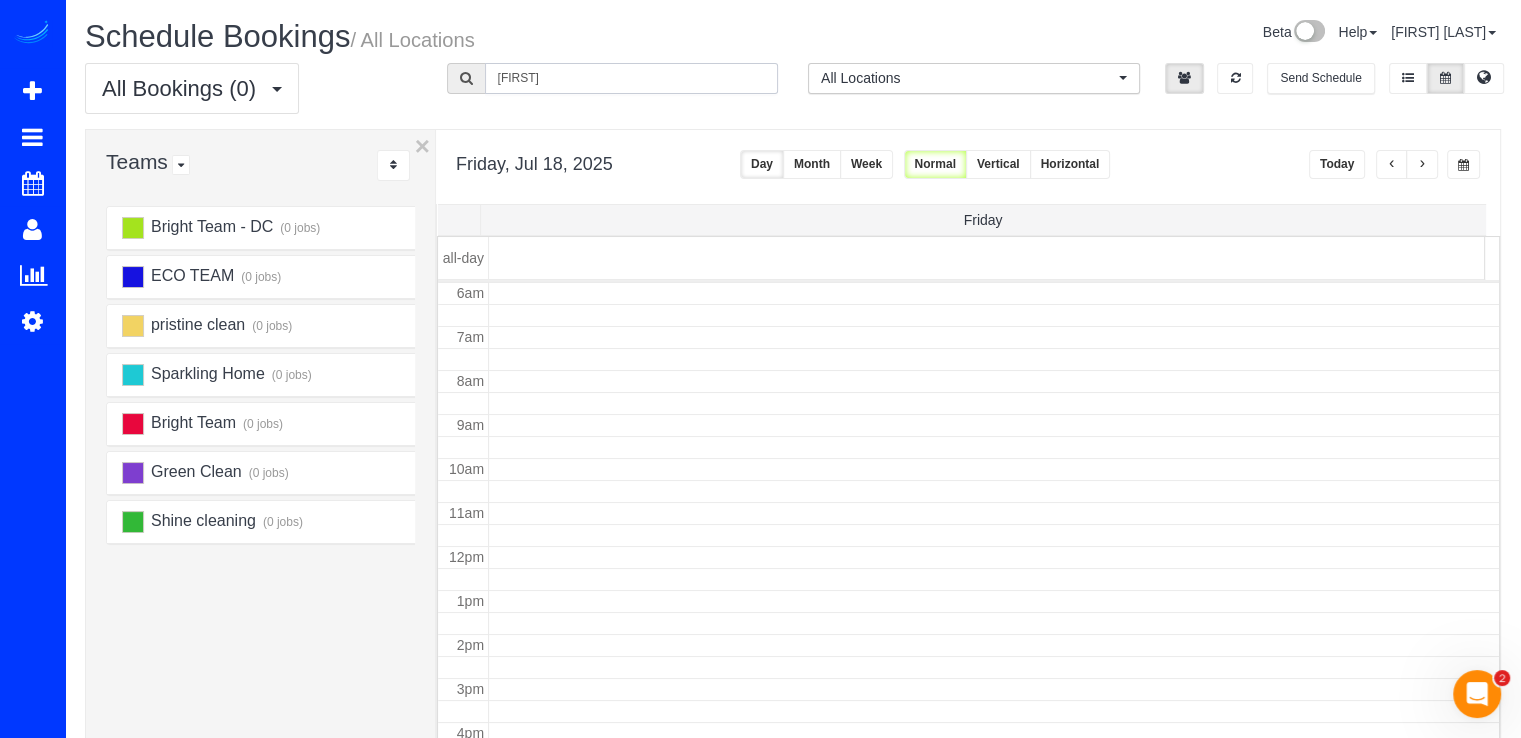 click on "susan" at bounding box center (632, 78) 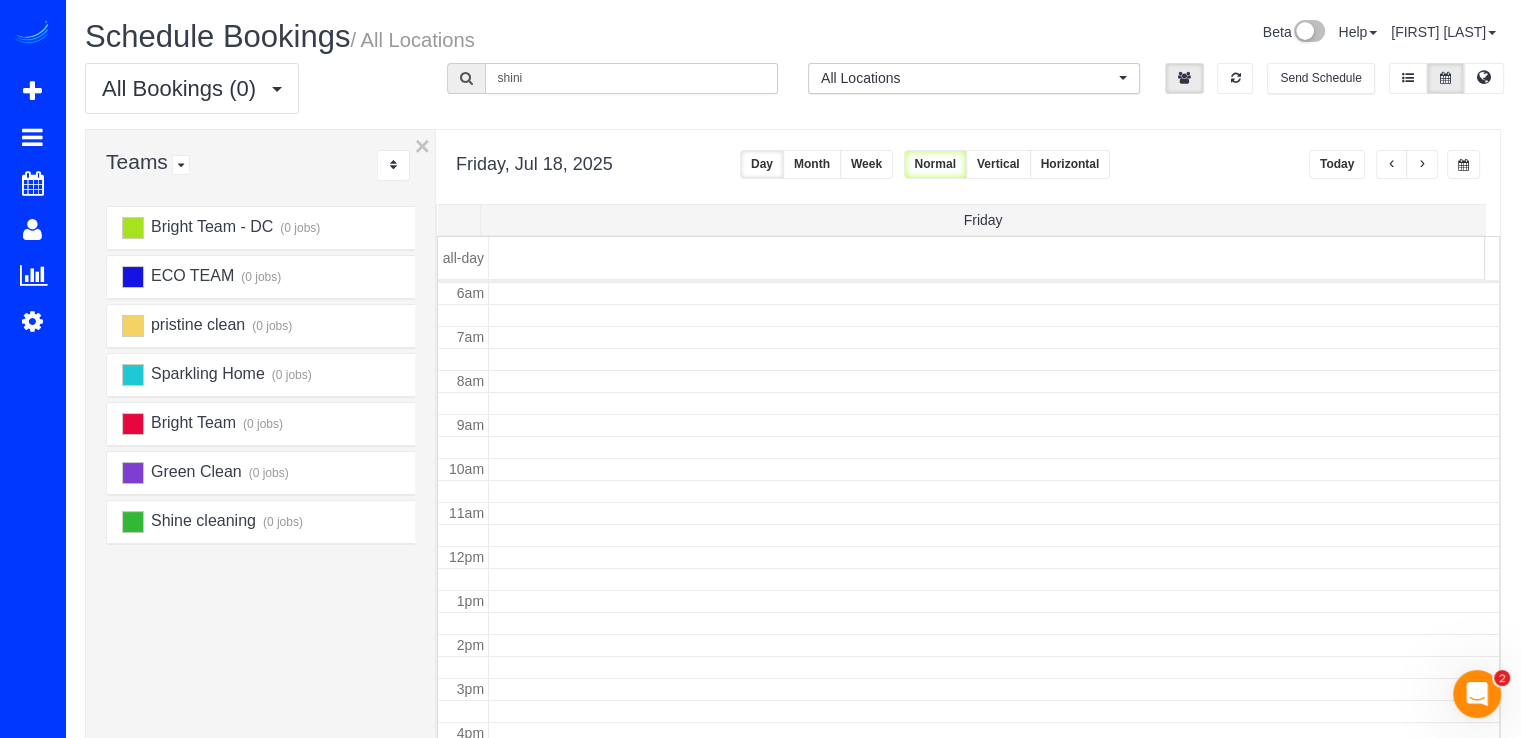 type on "shini" 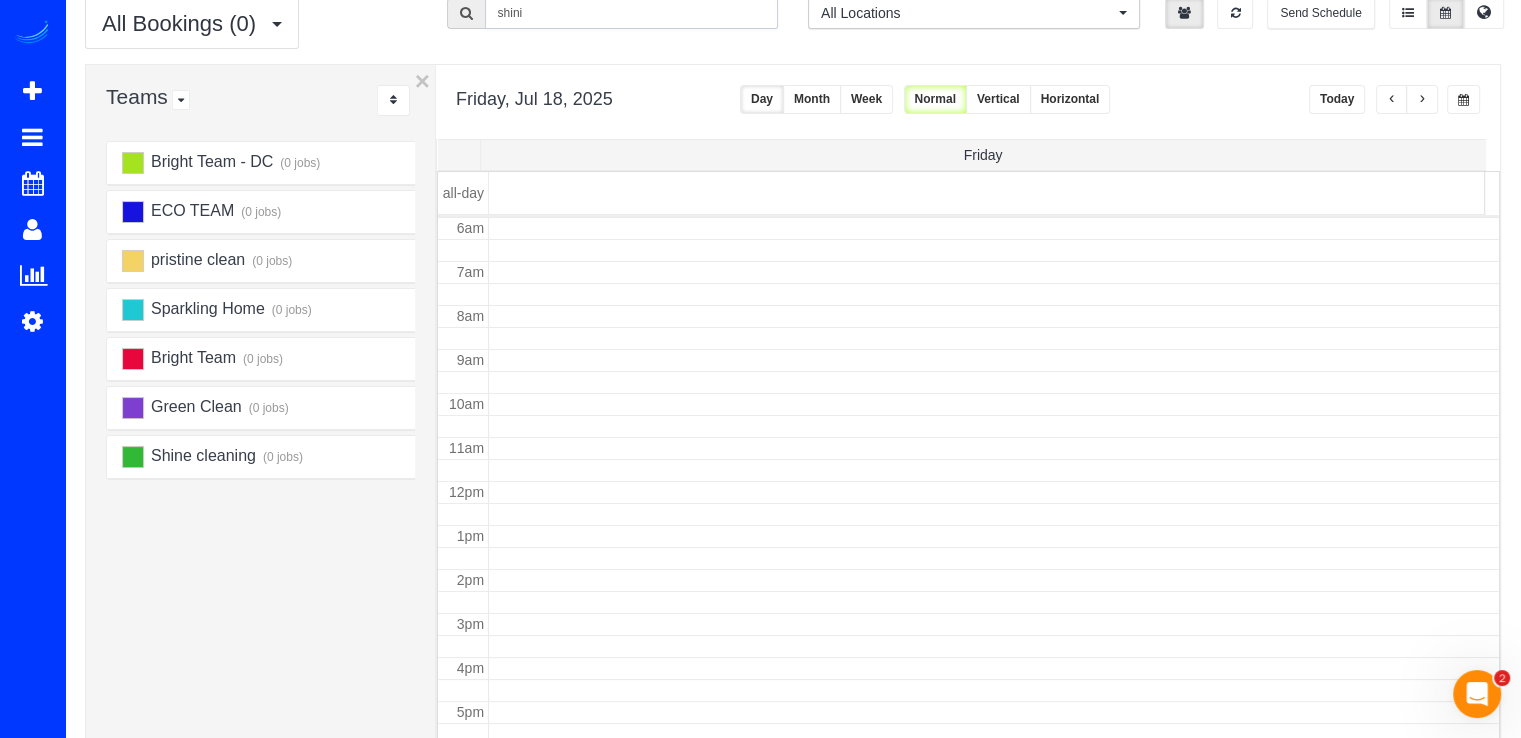 scroll, scrollTop: 100, scrollLeft: 0, axis: vertical 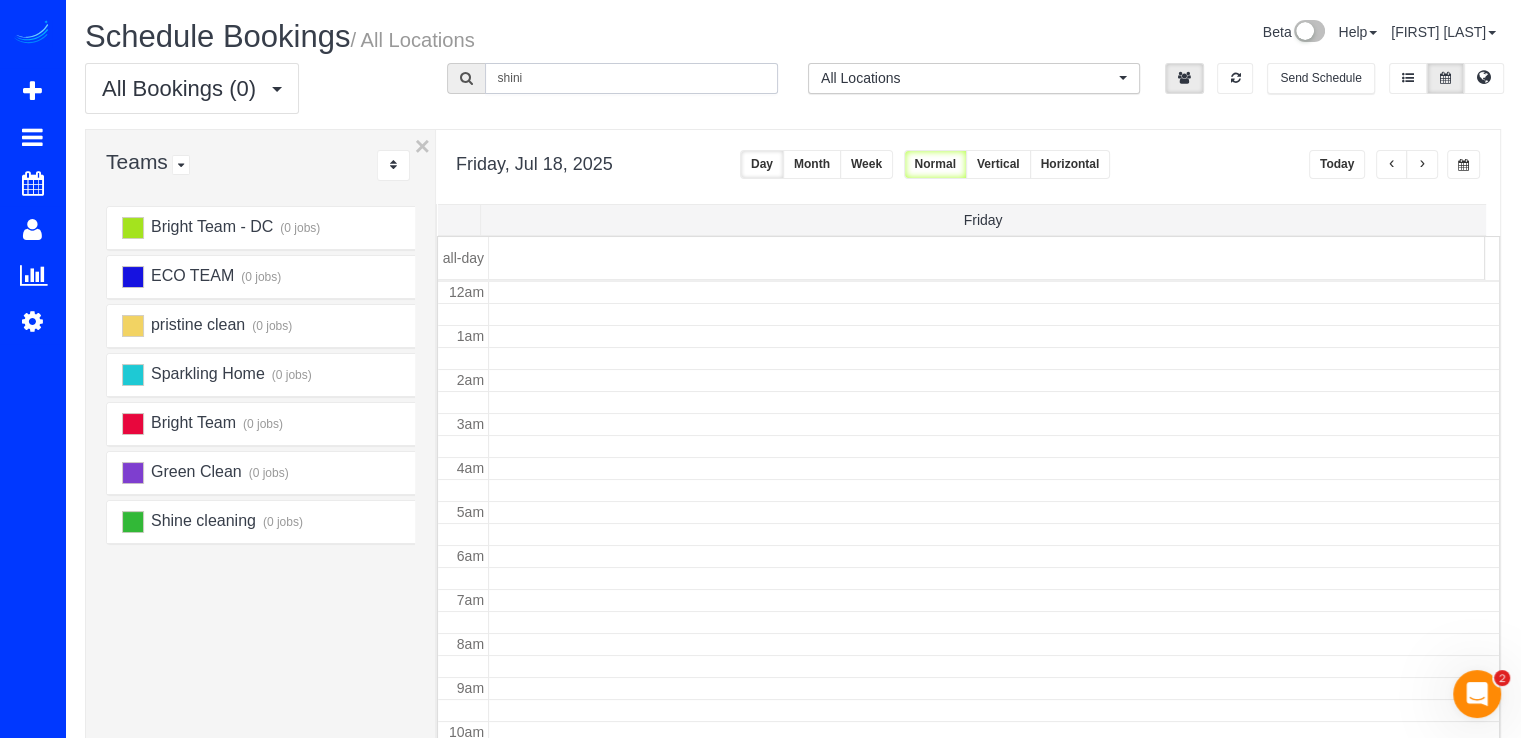 drag, startPoint x: 539, startPoint y: 79, endPoint x: 465, endPoint y: 93, distance: 75.31268 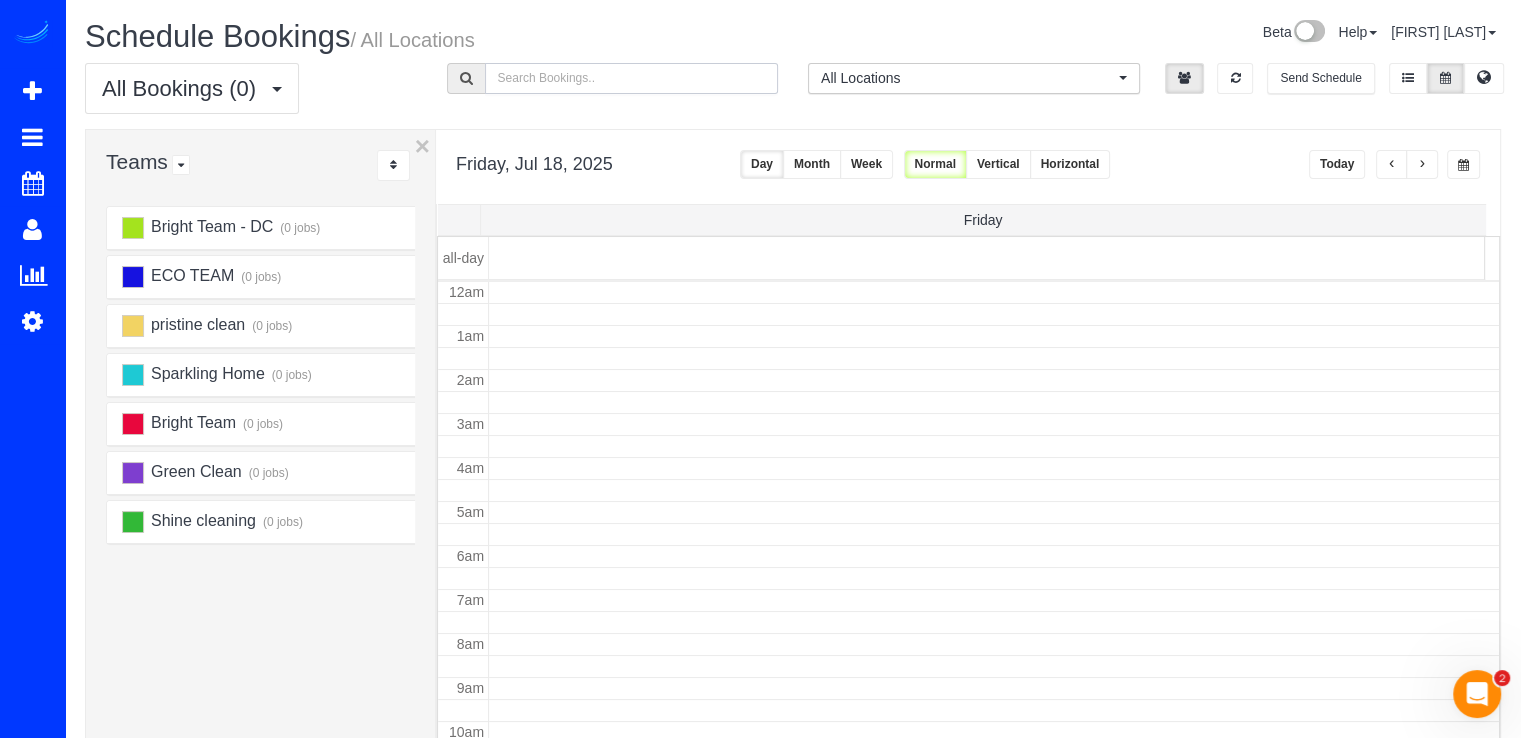 type 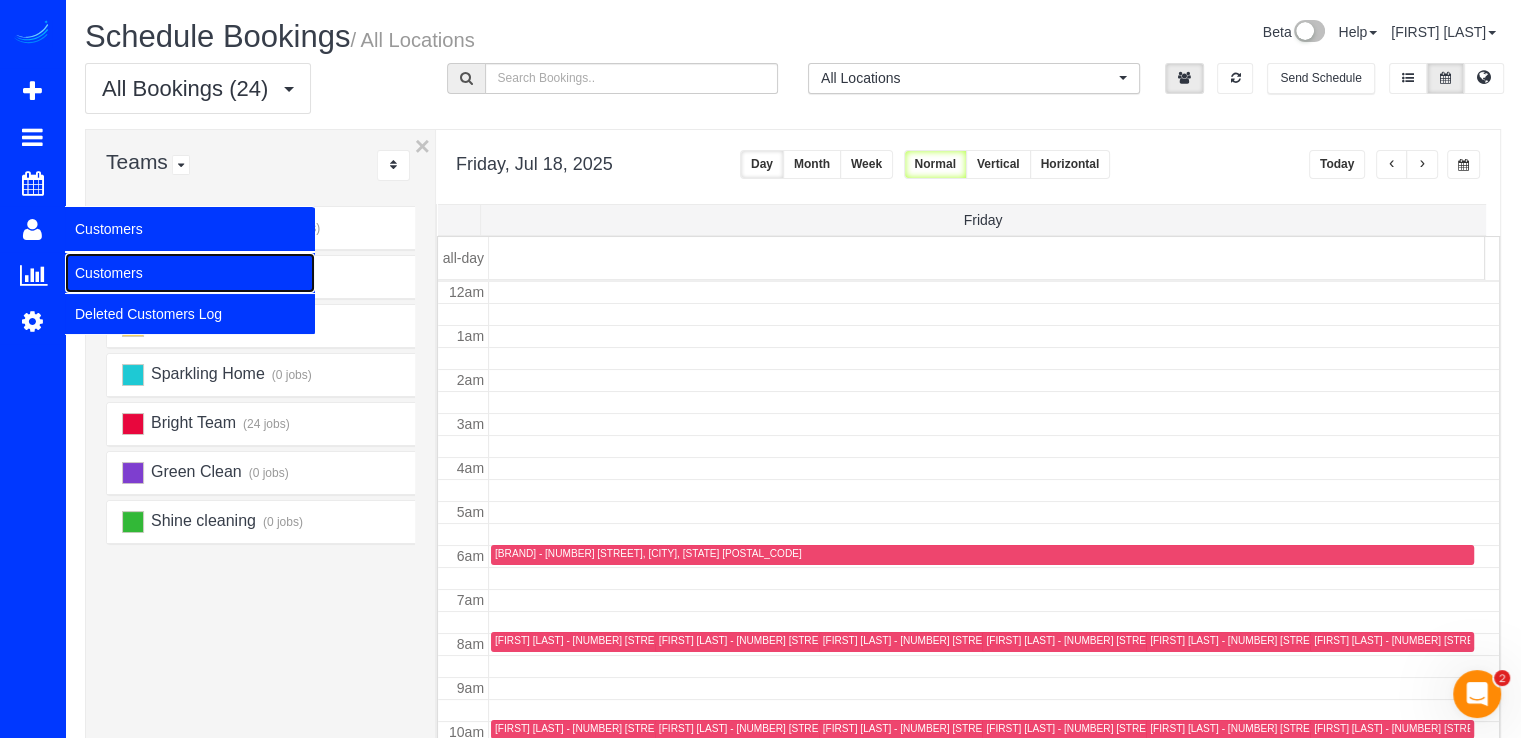click on "Customers" at bounding box center [190, 273] 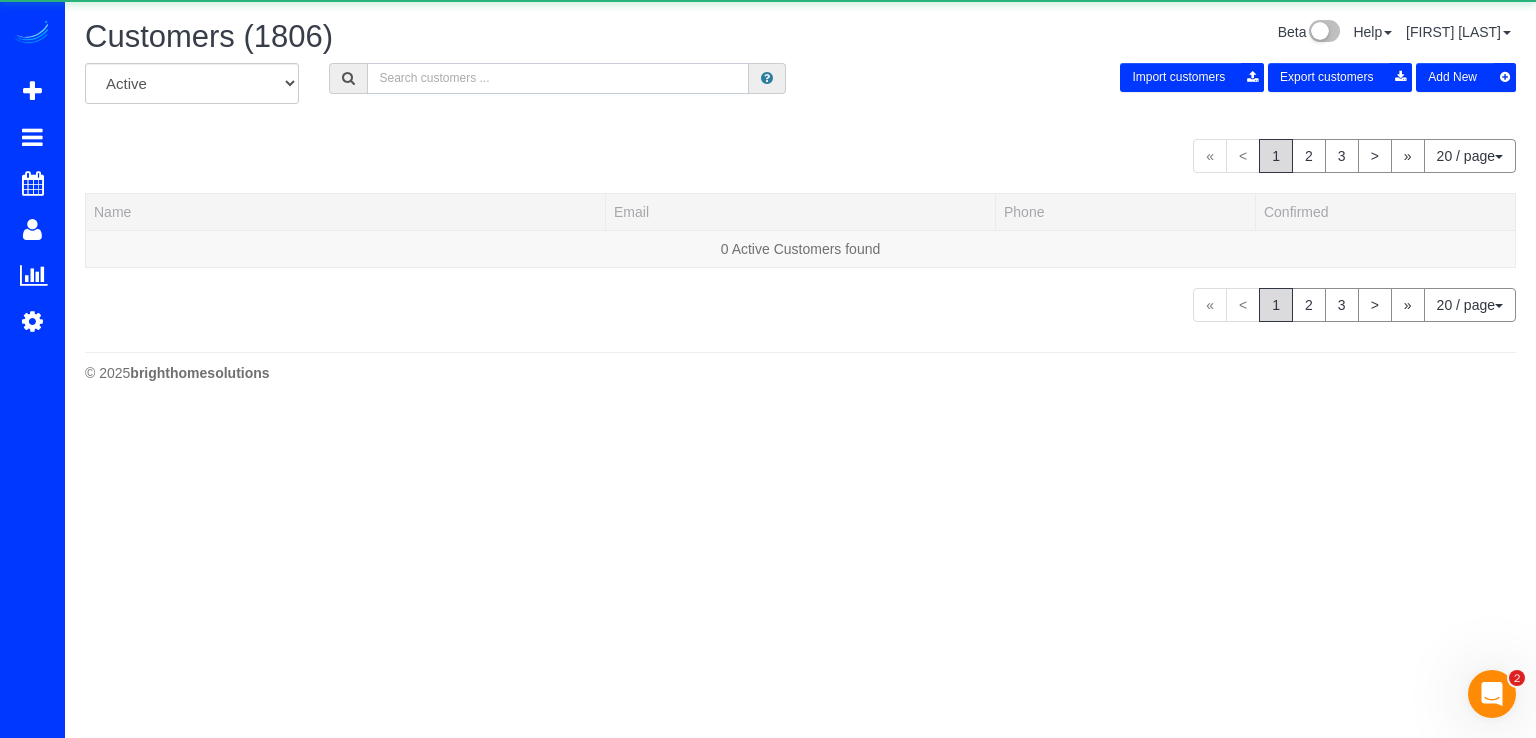 click at bounding box center [558, 78] 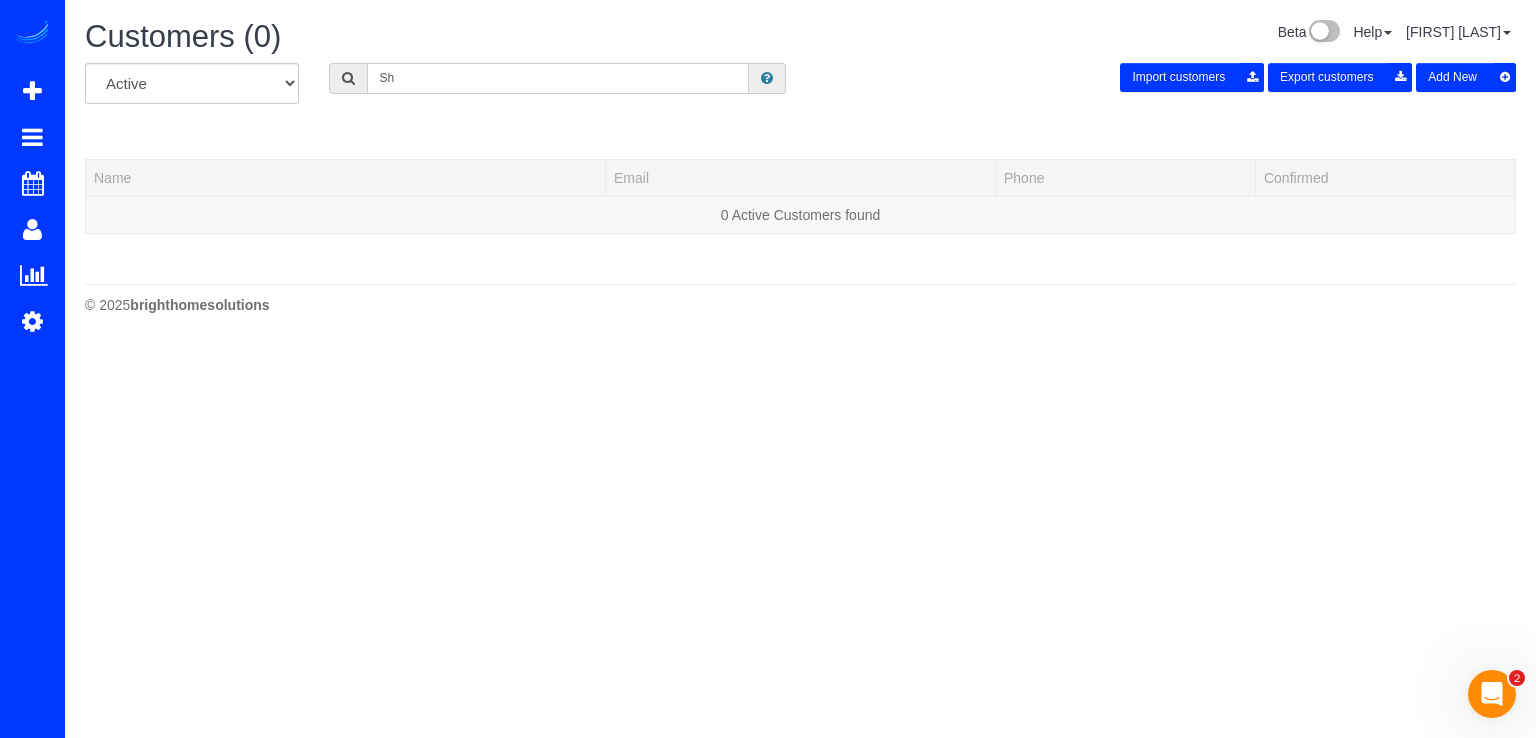 type on "S" 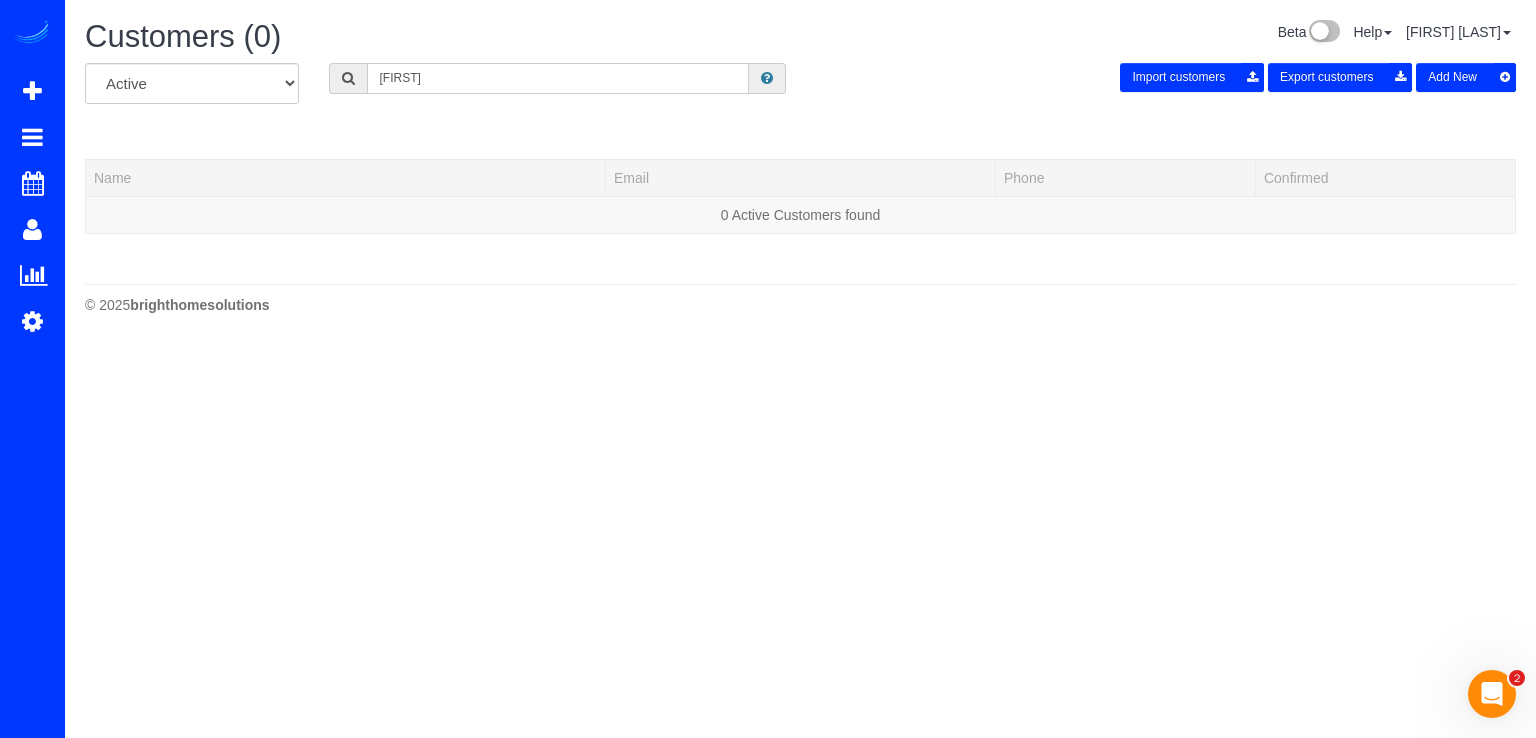 type on "Susan" 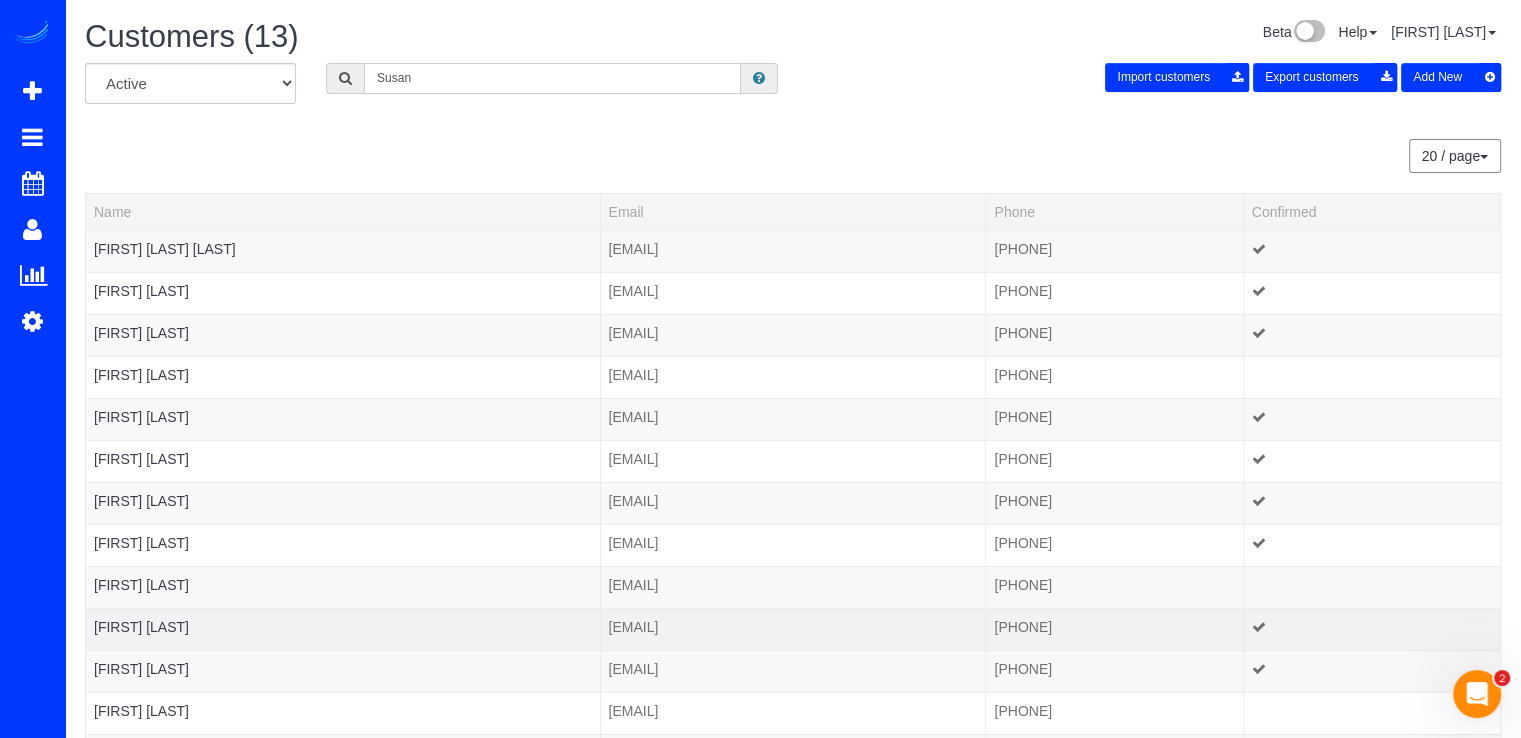 scroll, scrollTop: 0, scrollLeft: 0, axis: both 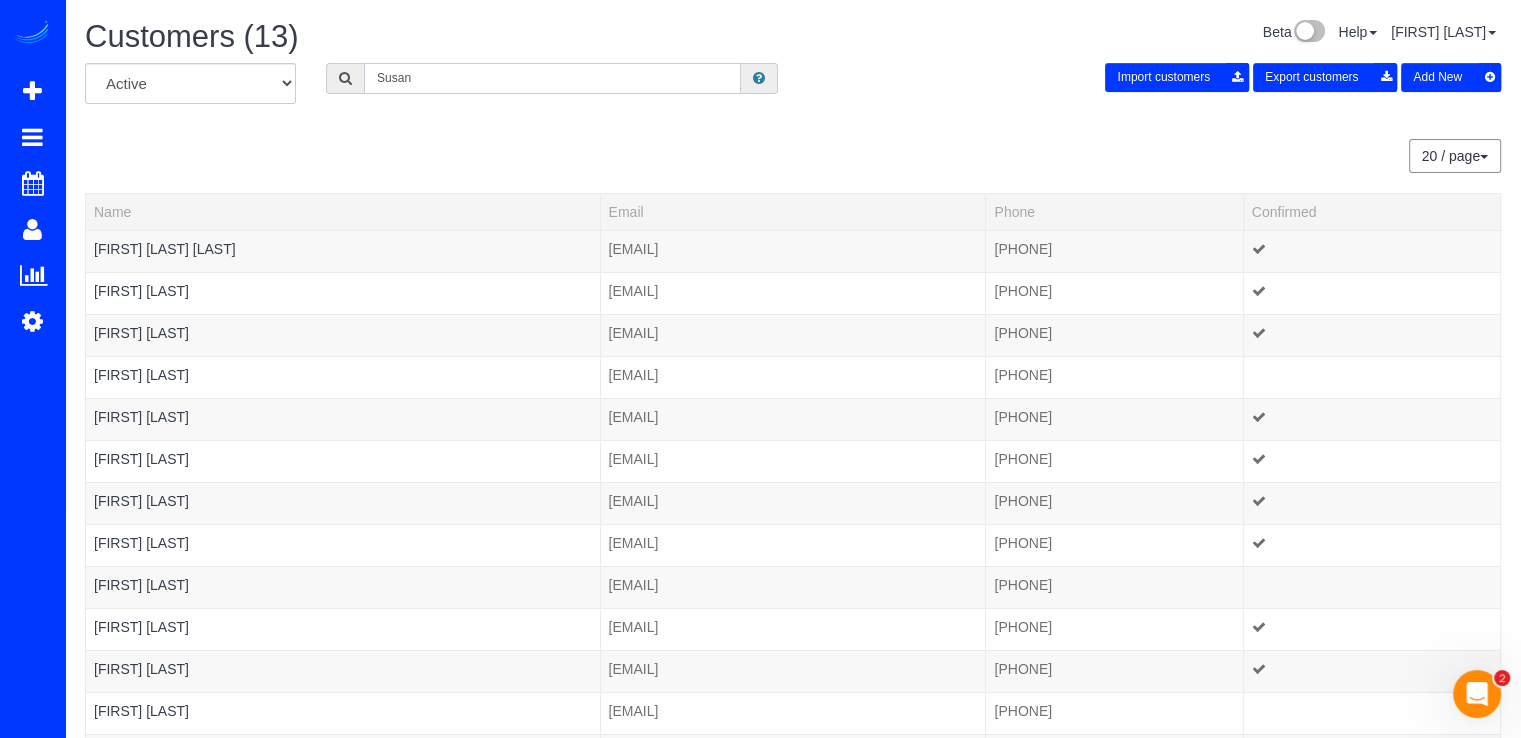 drag, startPoint x: 429, startPoint y: 83, endPoint x: 238, endPoint y: 101, distance: 191.8463 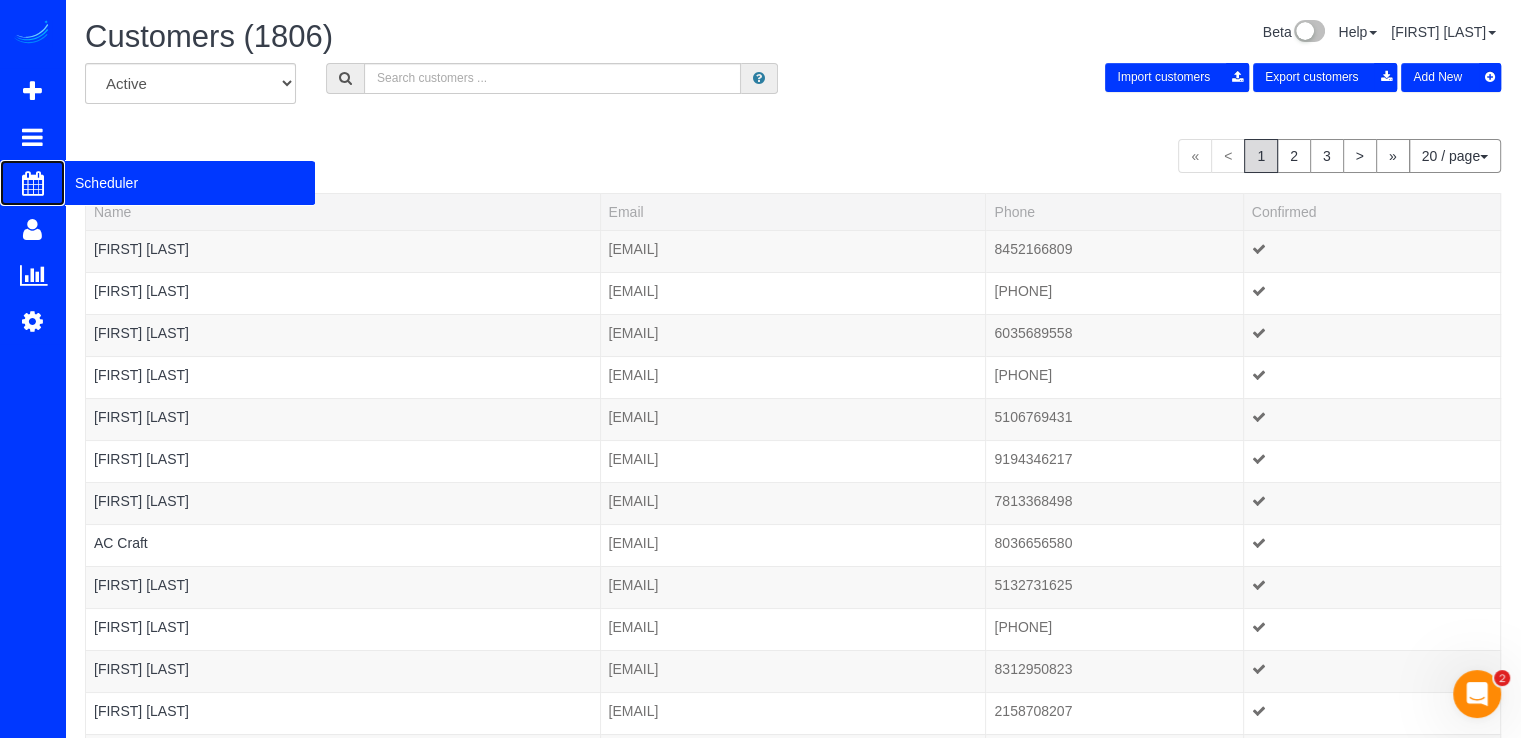 click on "Scheduler" at bounding box center (190, 183) 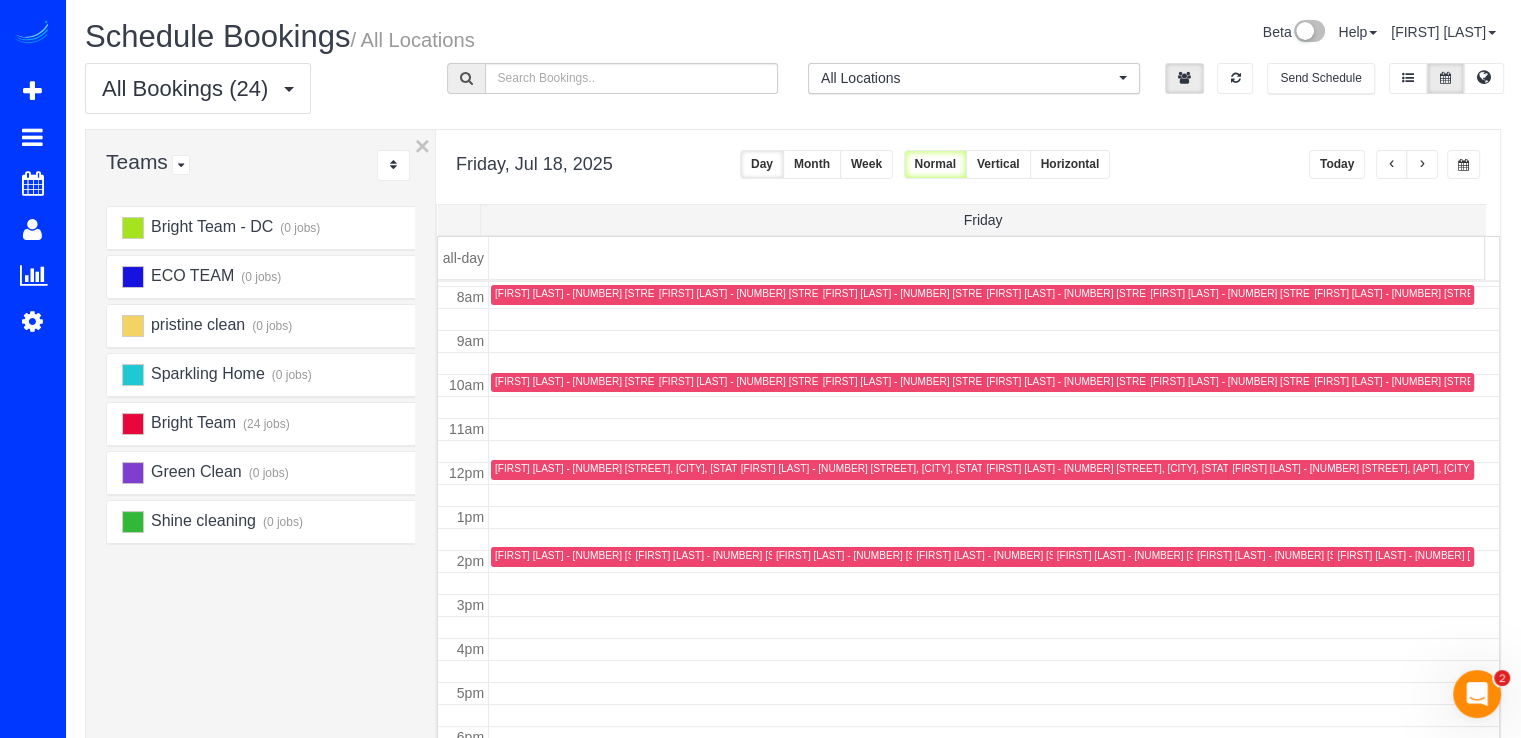 scroll, scrollTop: 298, scrollLeft: 0, axis: vertical 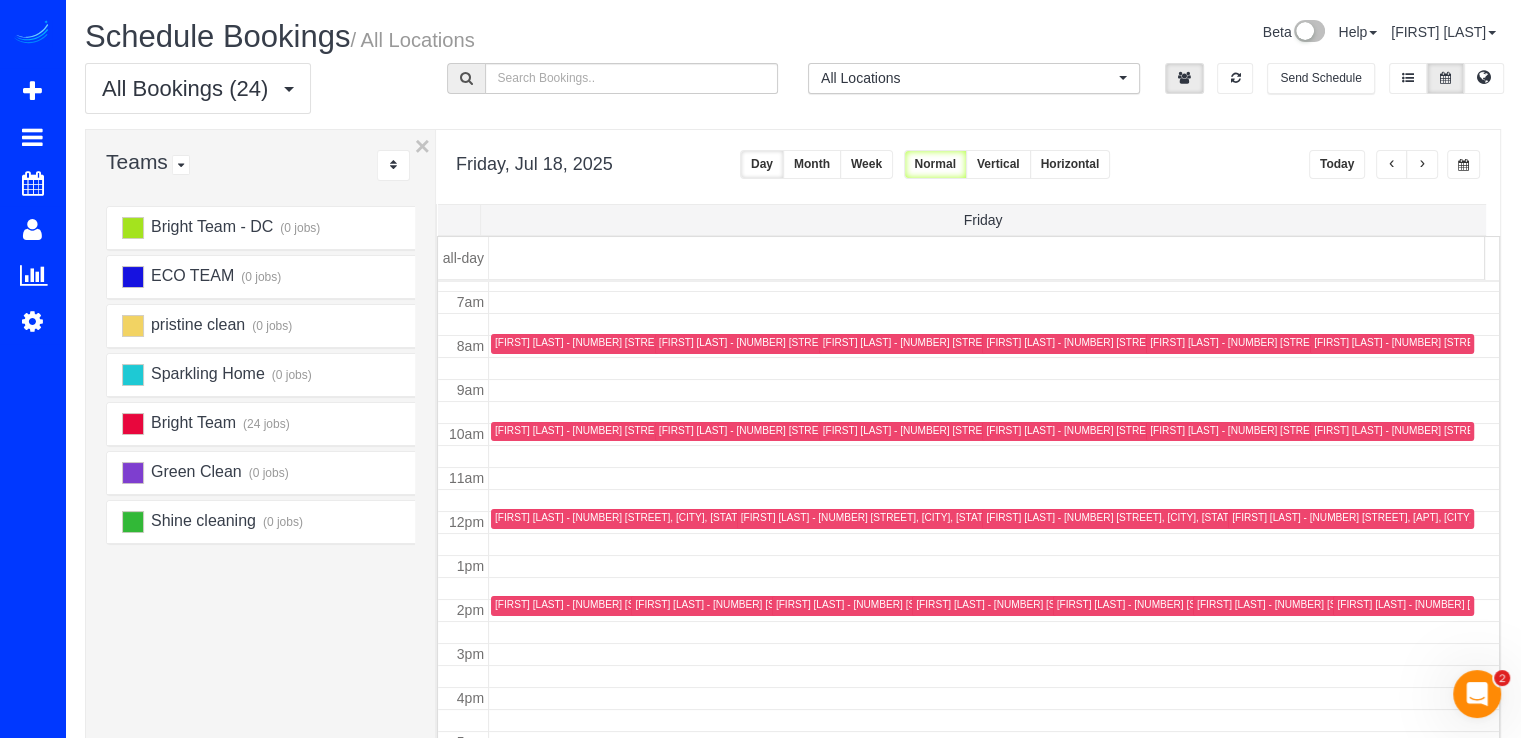 click on "[FIRST] [LAST] - [NUMBER] [STREET], [CITY], [STATE]" at bounding box center [1153, 517] 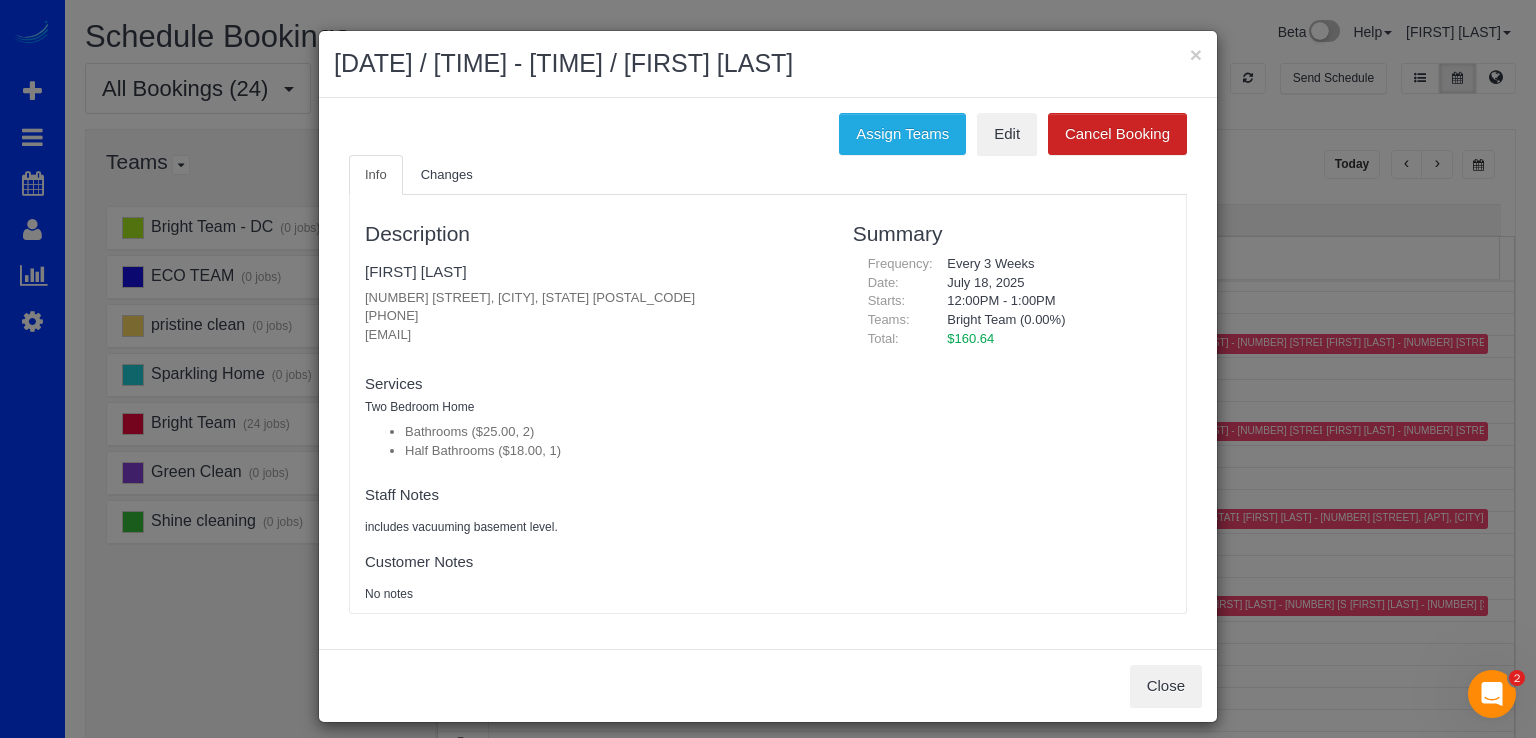 click on "[MONTH] [DAY], [YEAR] /
[TIME] - [TIME] /
[FIRST] [LAST]" at bounding box center [768, 64] 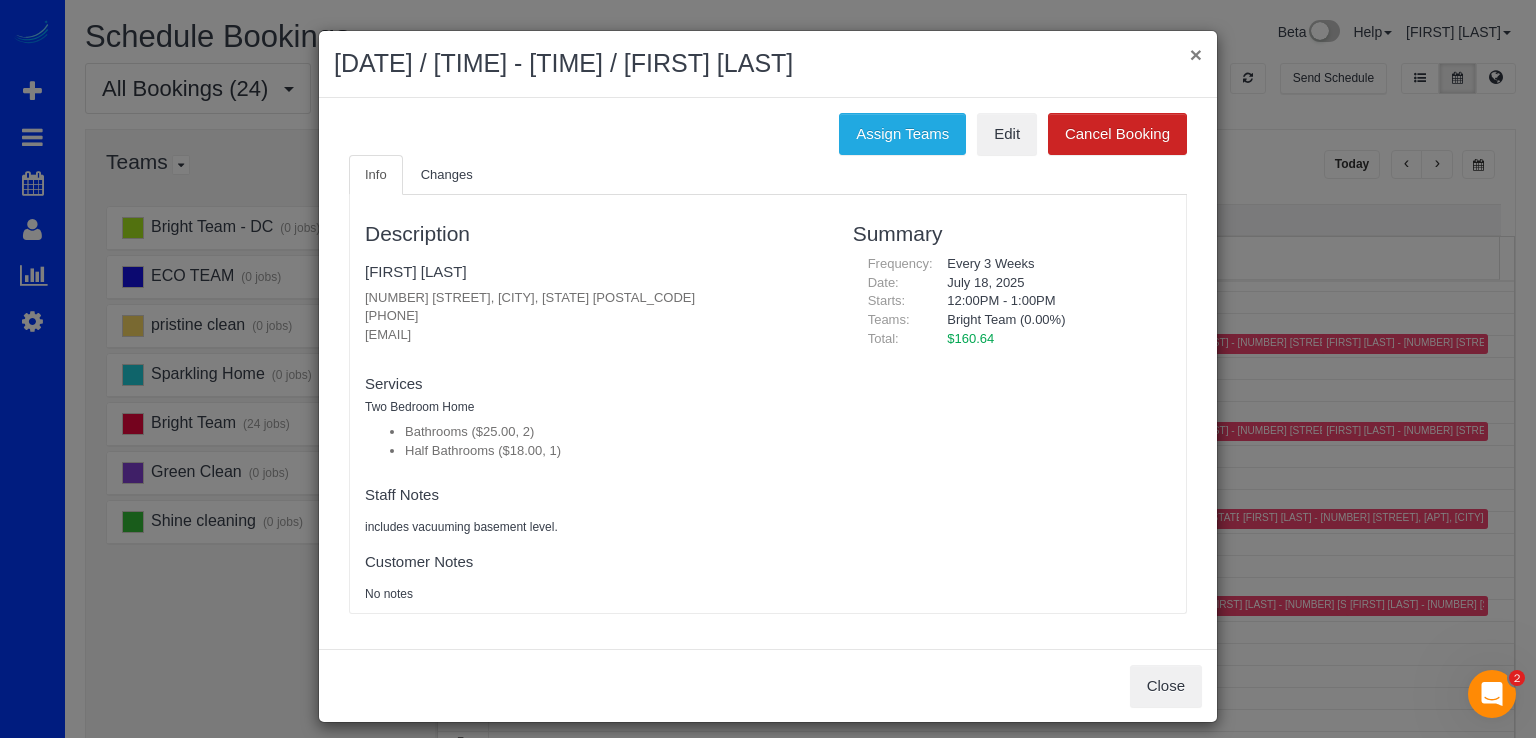 click on "×" at bounding box center [1196, 54] 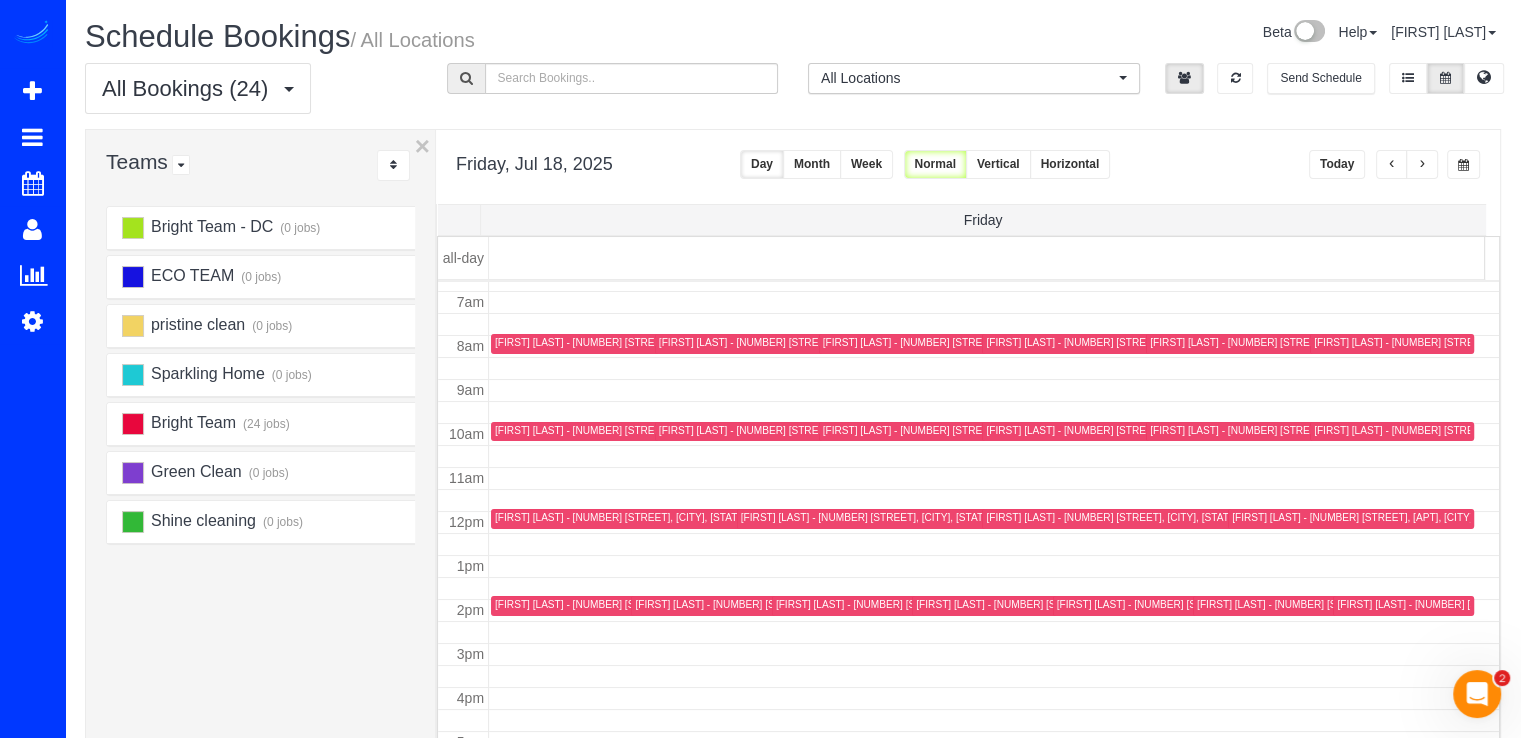 click on "Today" at bounding box center [1394, 164] 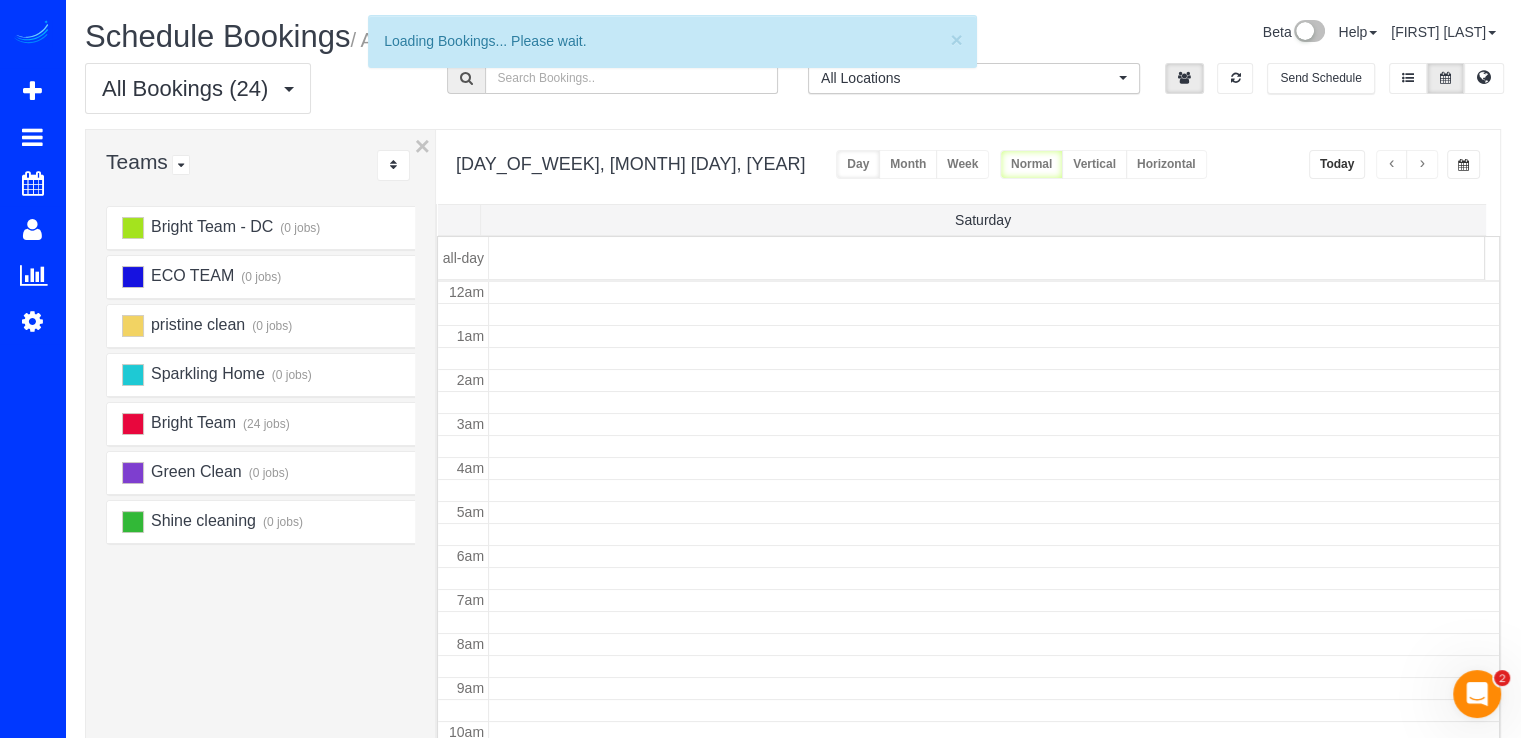 scroll, scrollTop: 263, scrollLeft: 0, axis: vertical 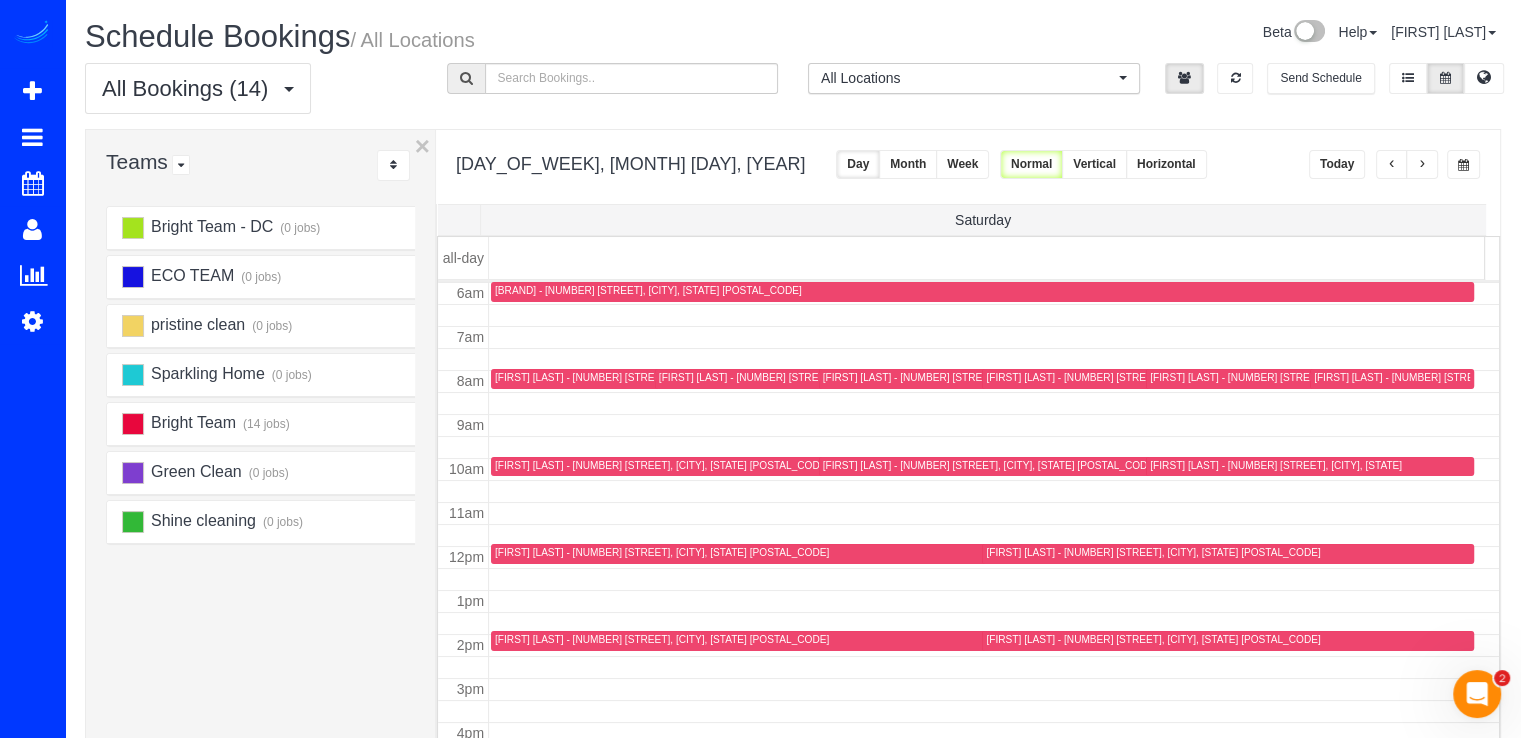 click at bounding box center (1392, 164) 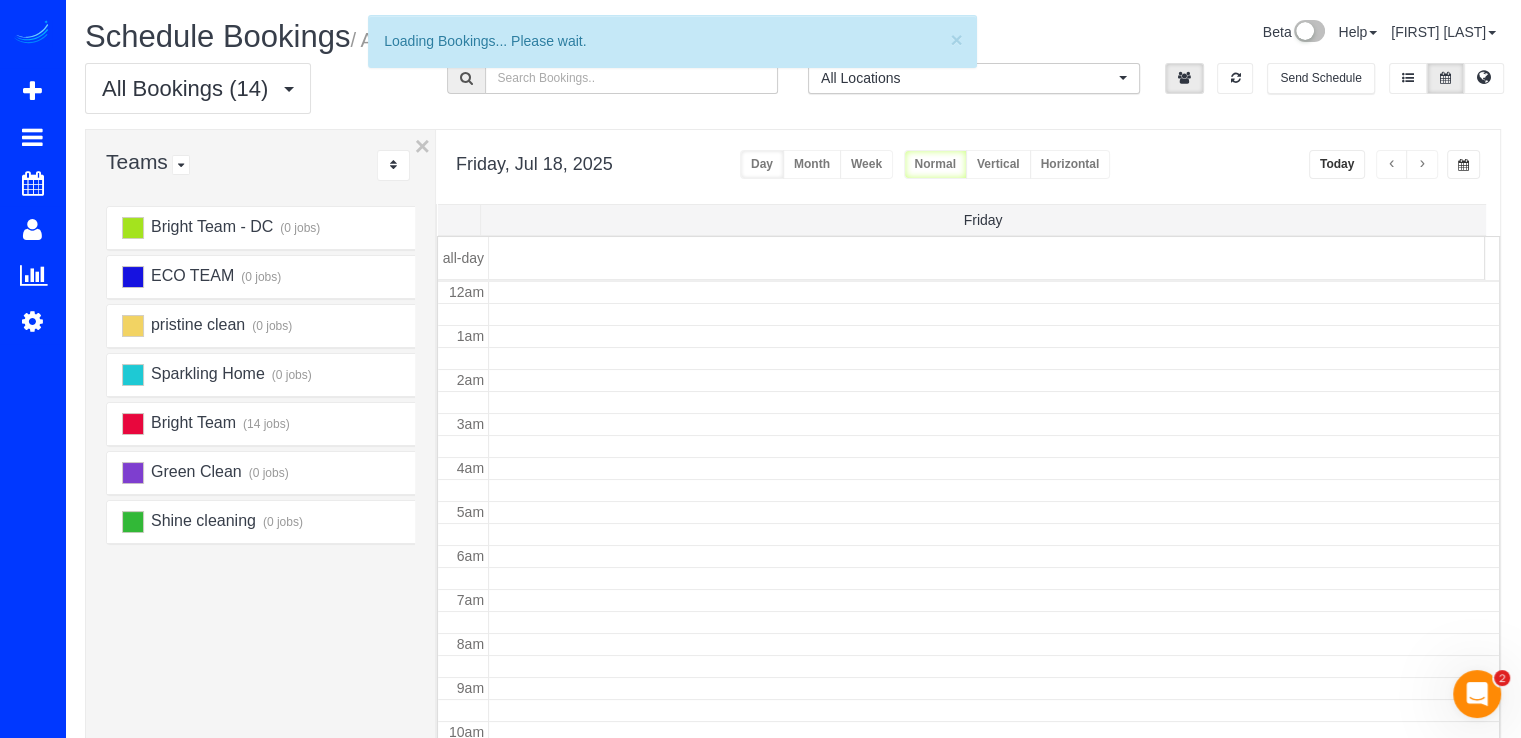 scroll, scrollTop: 263, scrollLeft: 0, axis: vertical 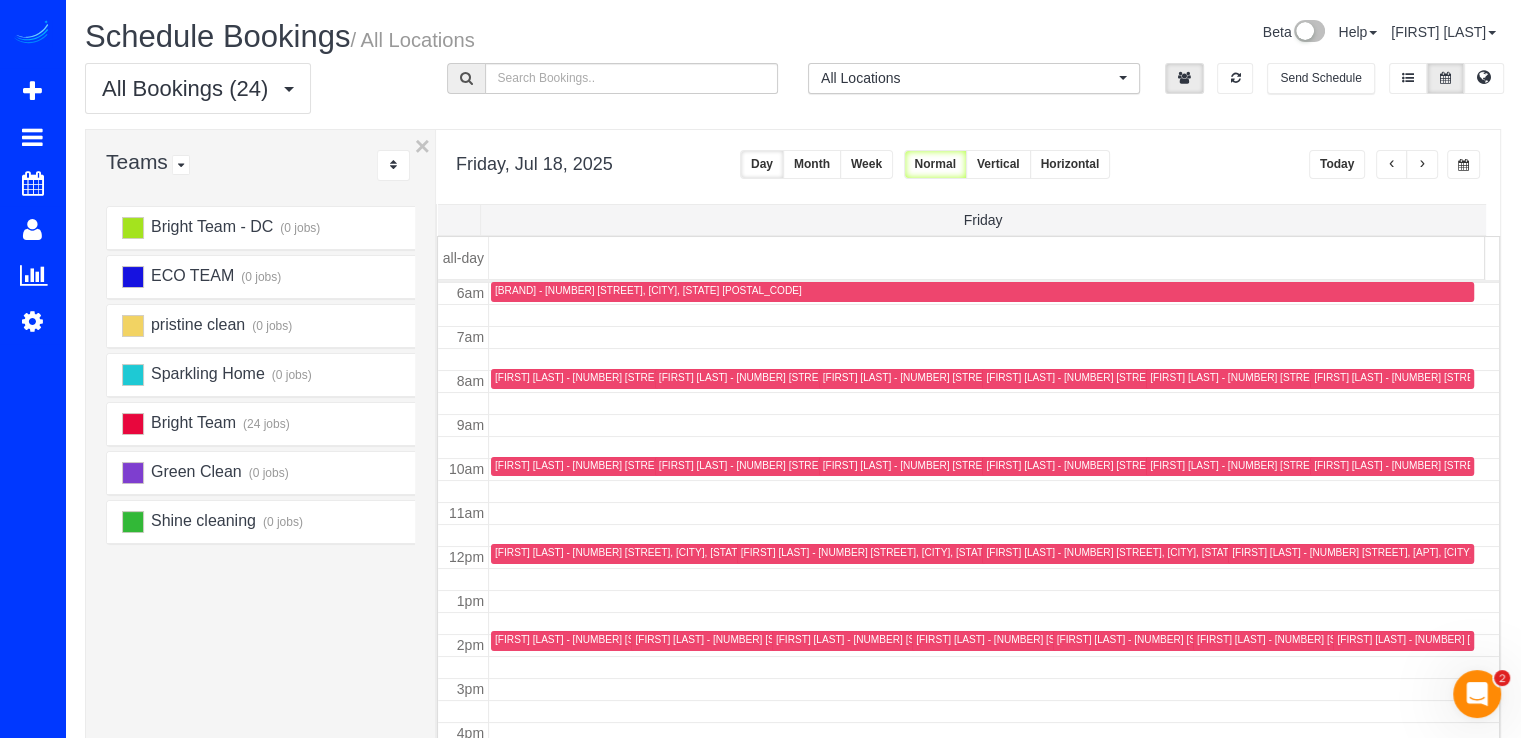 click on "Friday, Jul 18, 2025 Today Day Month Week Normal Vertical Horizontal" at bounding box center [968, 167] 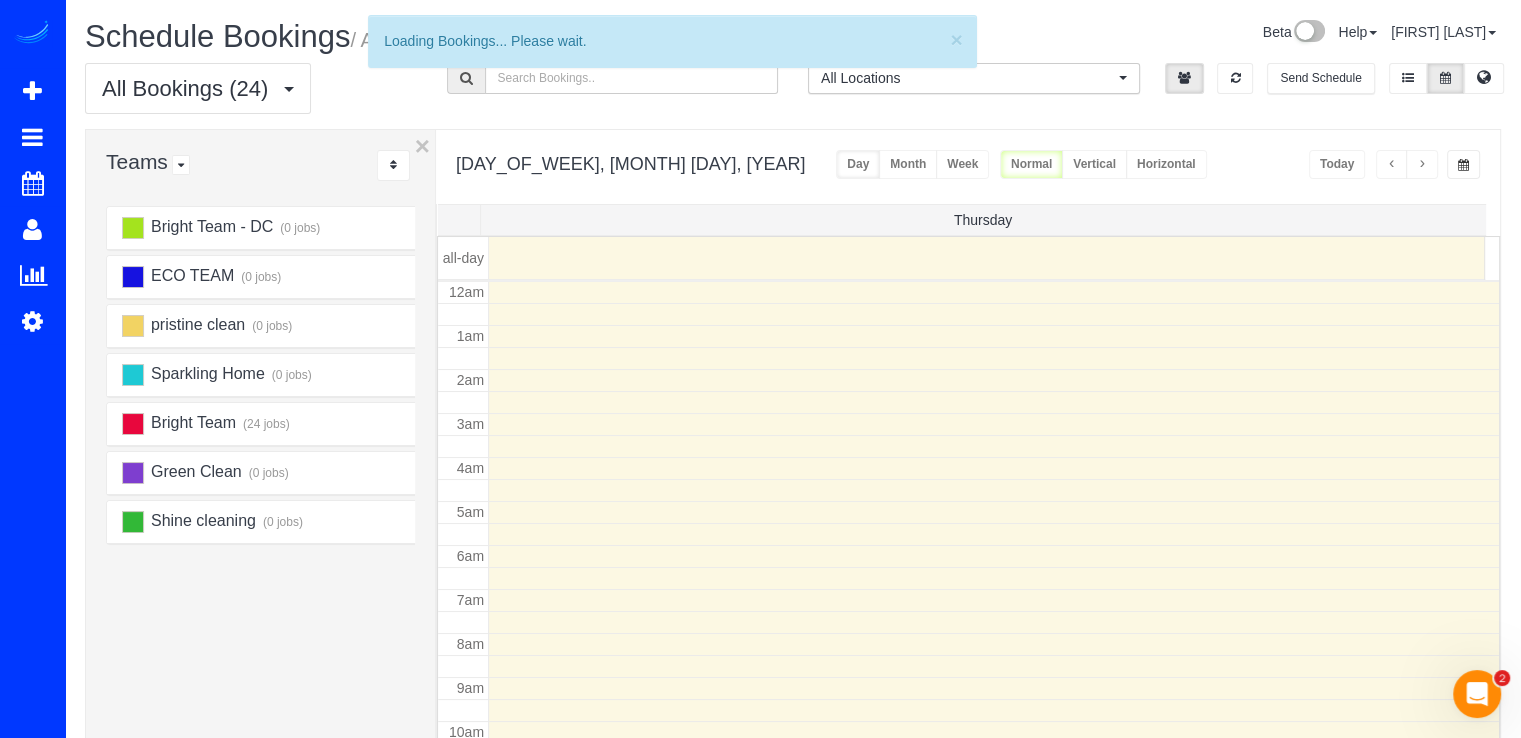 scroll, scrollTop: 263, scrollLeft: 0, axis: vertical 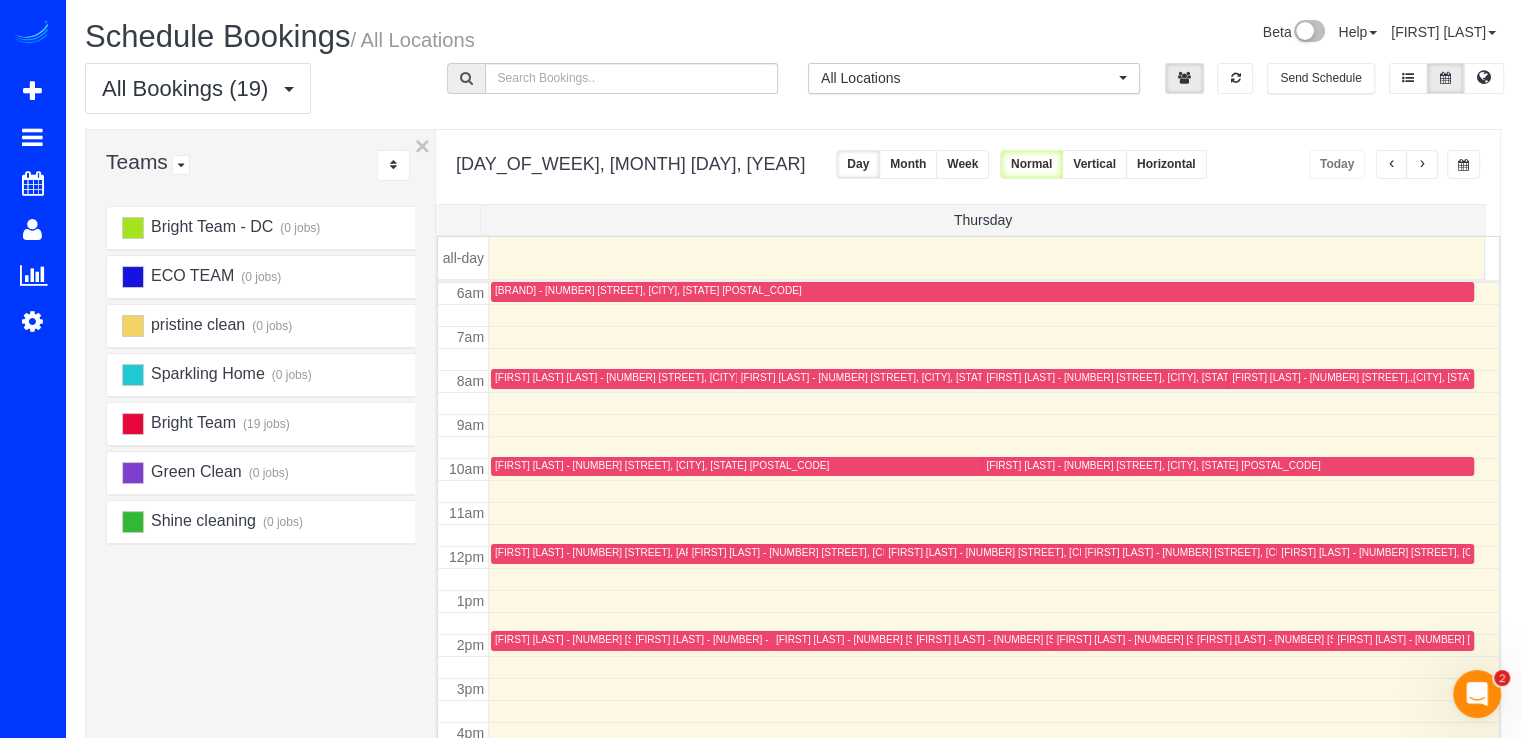 click at bounding box center [994, 579] 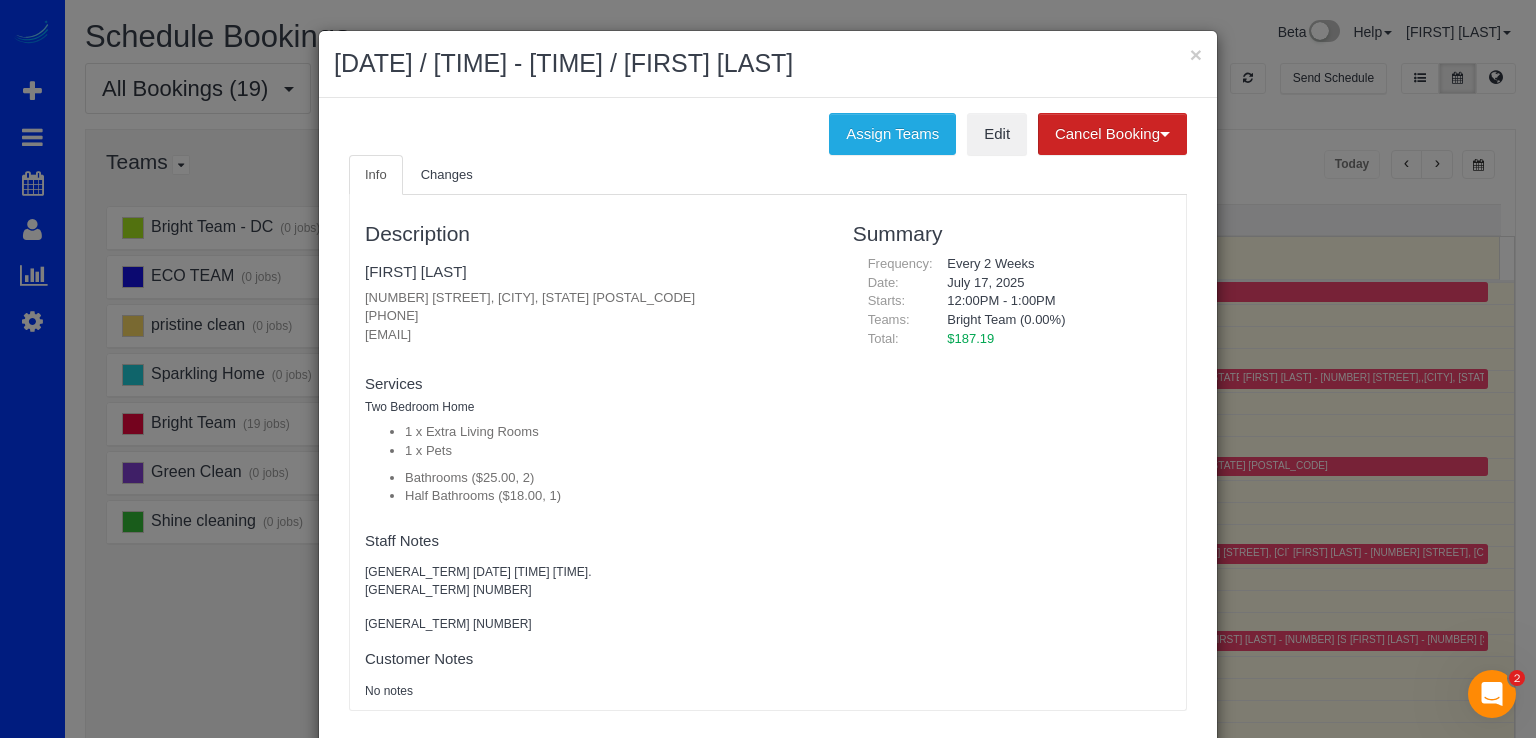 click on "×
July 17, 2025 /
12:00PM - 1:00PM /
Cindy Kang" at bounding box center [768, 64] 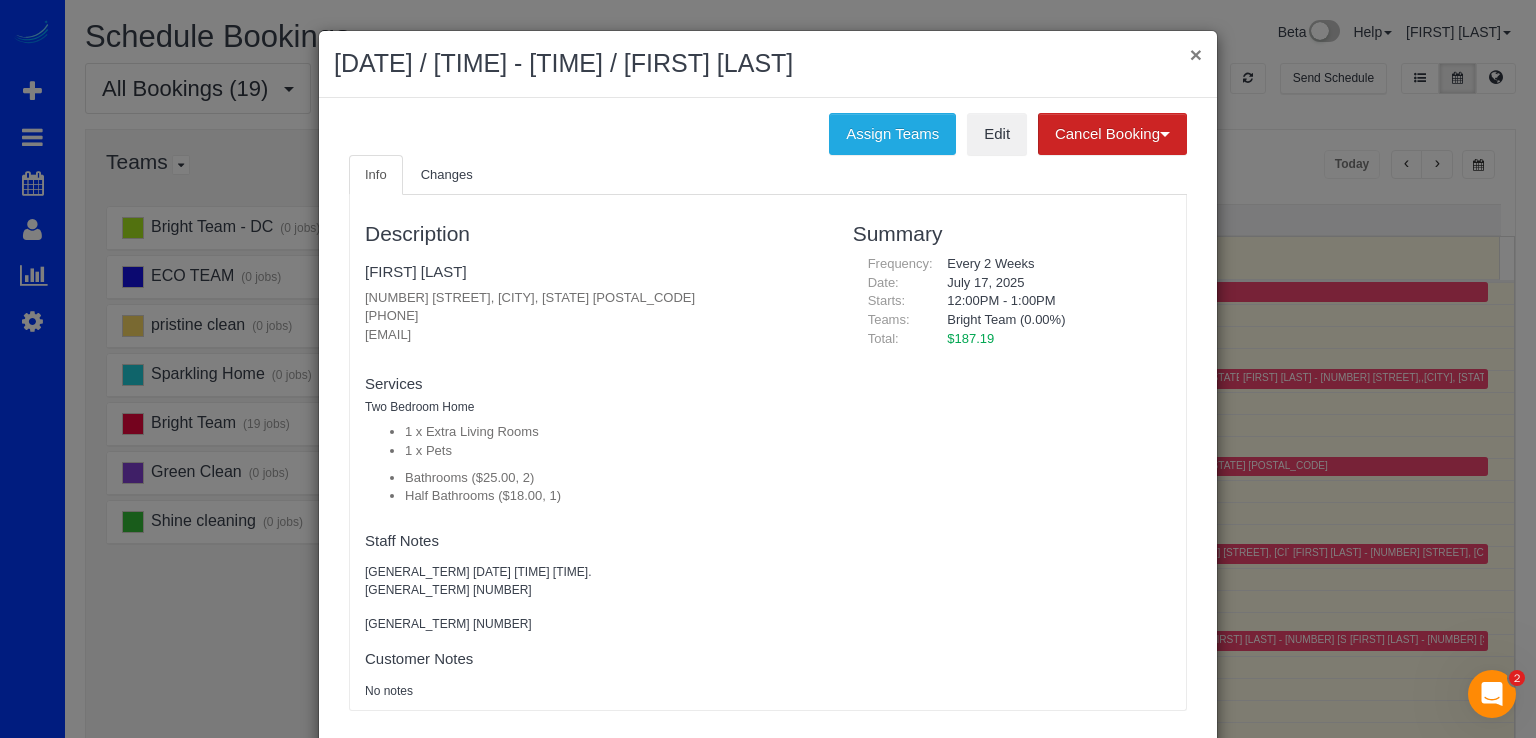 click on "×" at bounding box center [1196, 54] 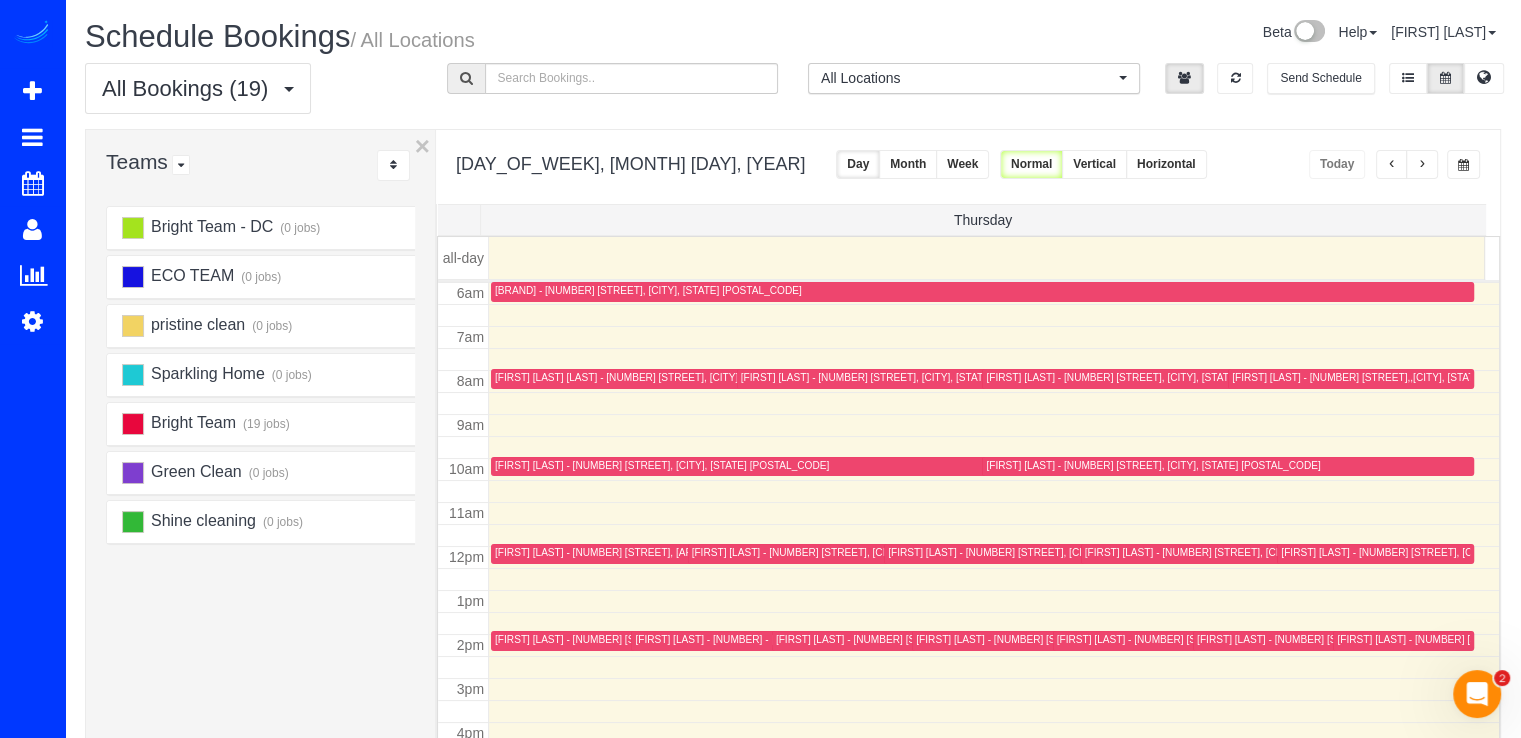 click at bounding box center [1422, 164] 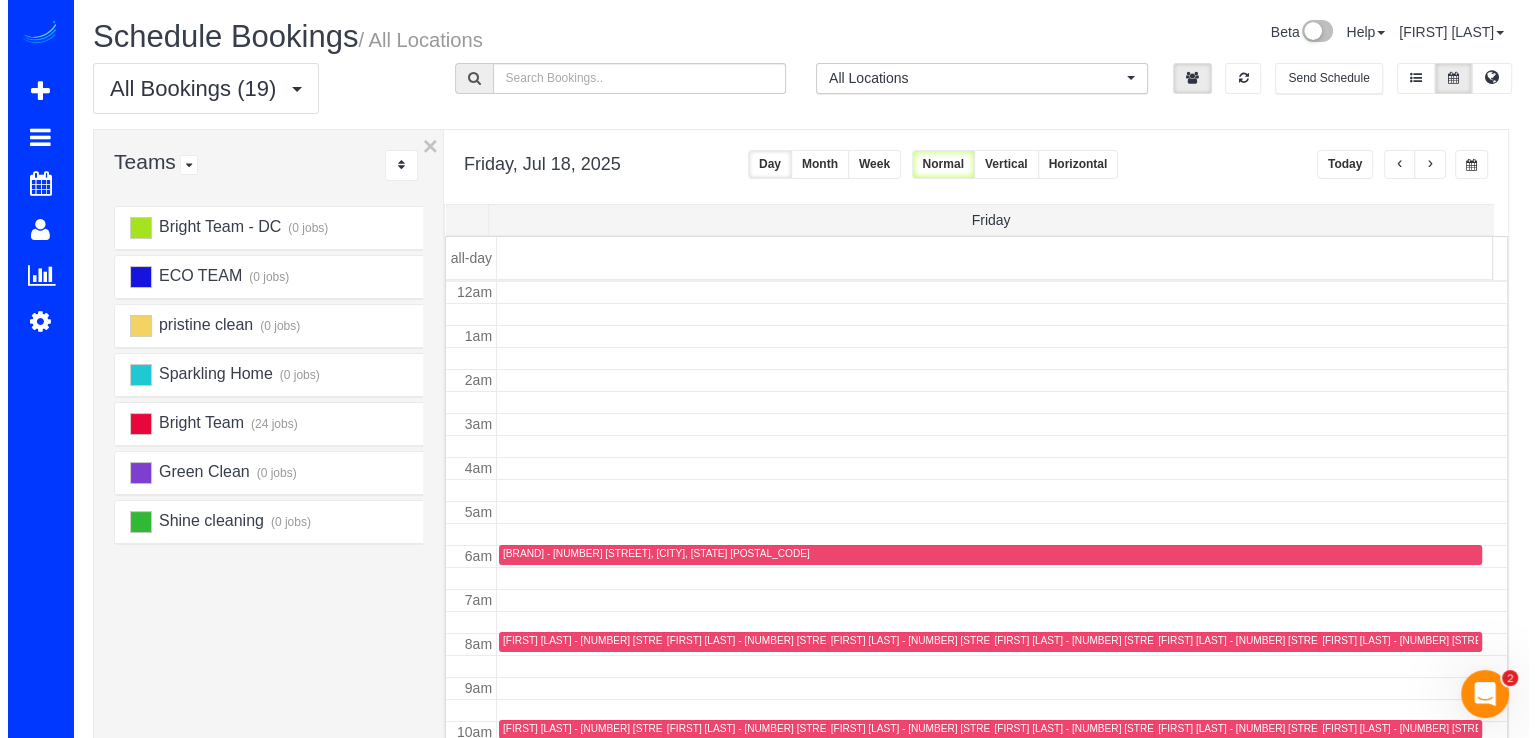 scroll, scrollTop: 263, scrollLeft: 0, axis: vertical 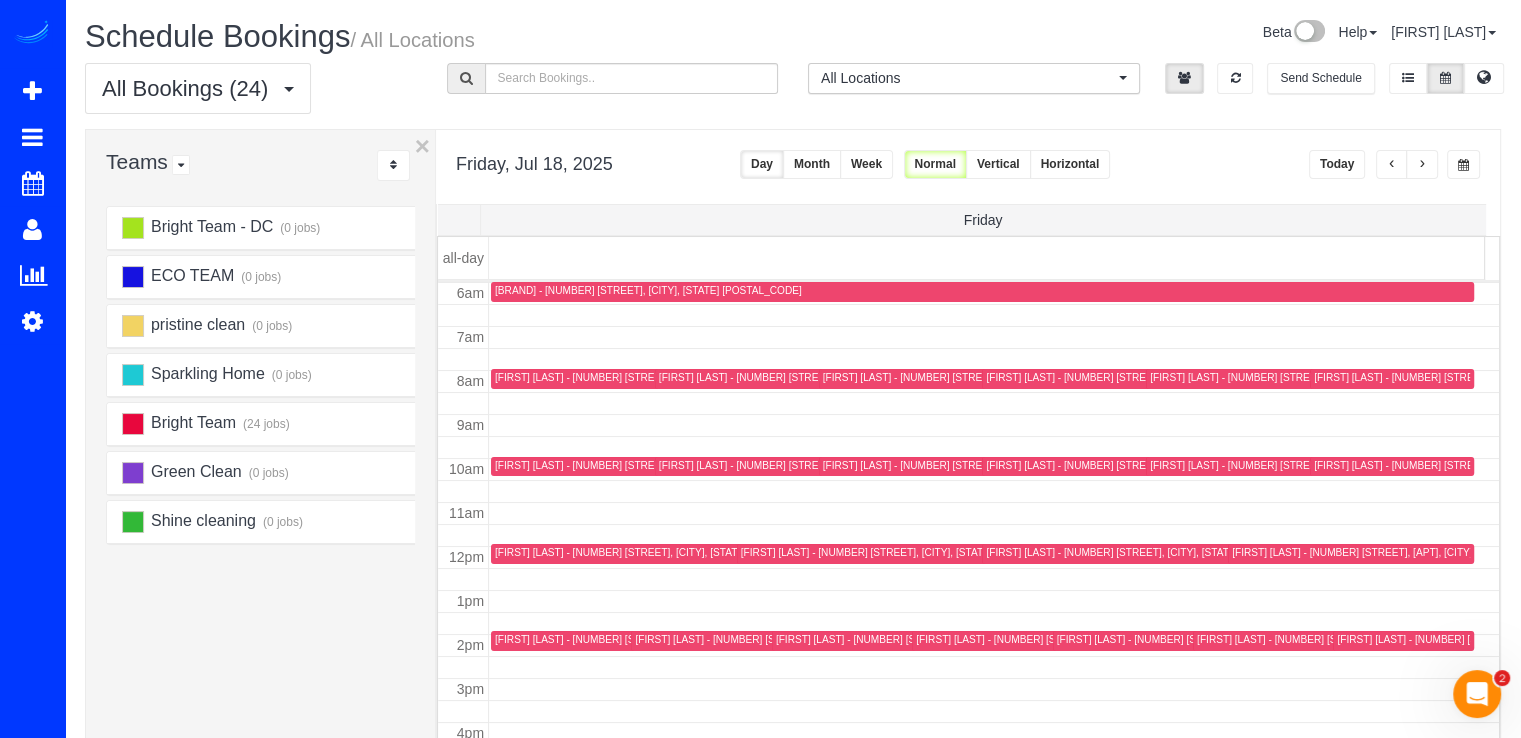 click on "Brittany Watts - 209 S St Ne, Washington, DC 20002" at bounding box center (662, 552) 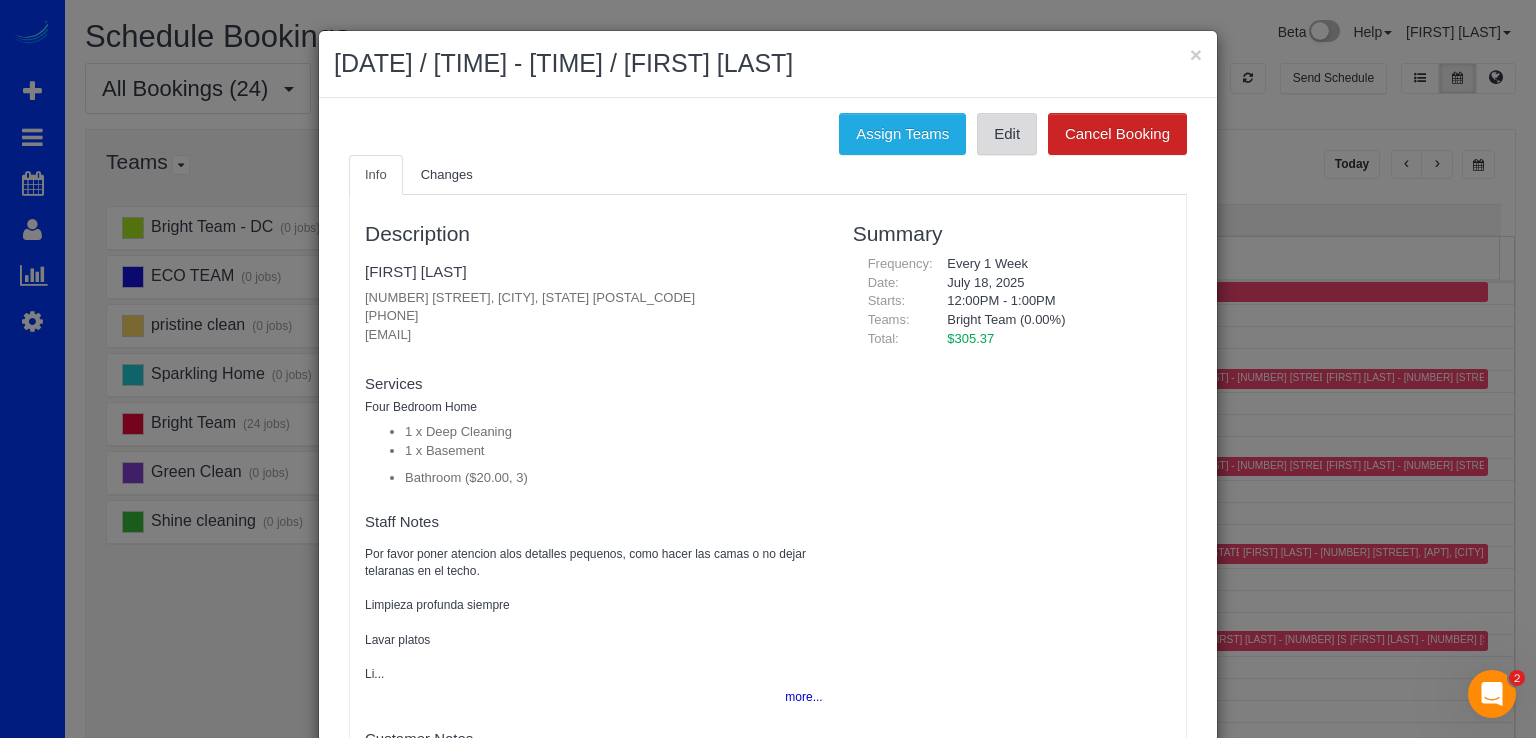 click on "Edit" at bounding box center (1007, 134) 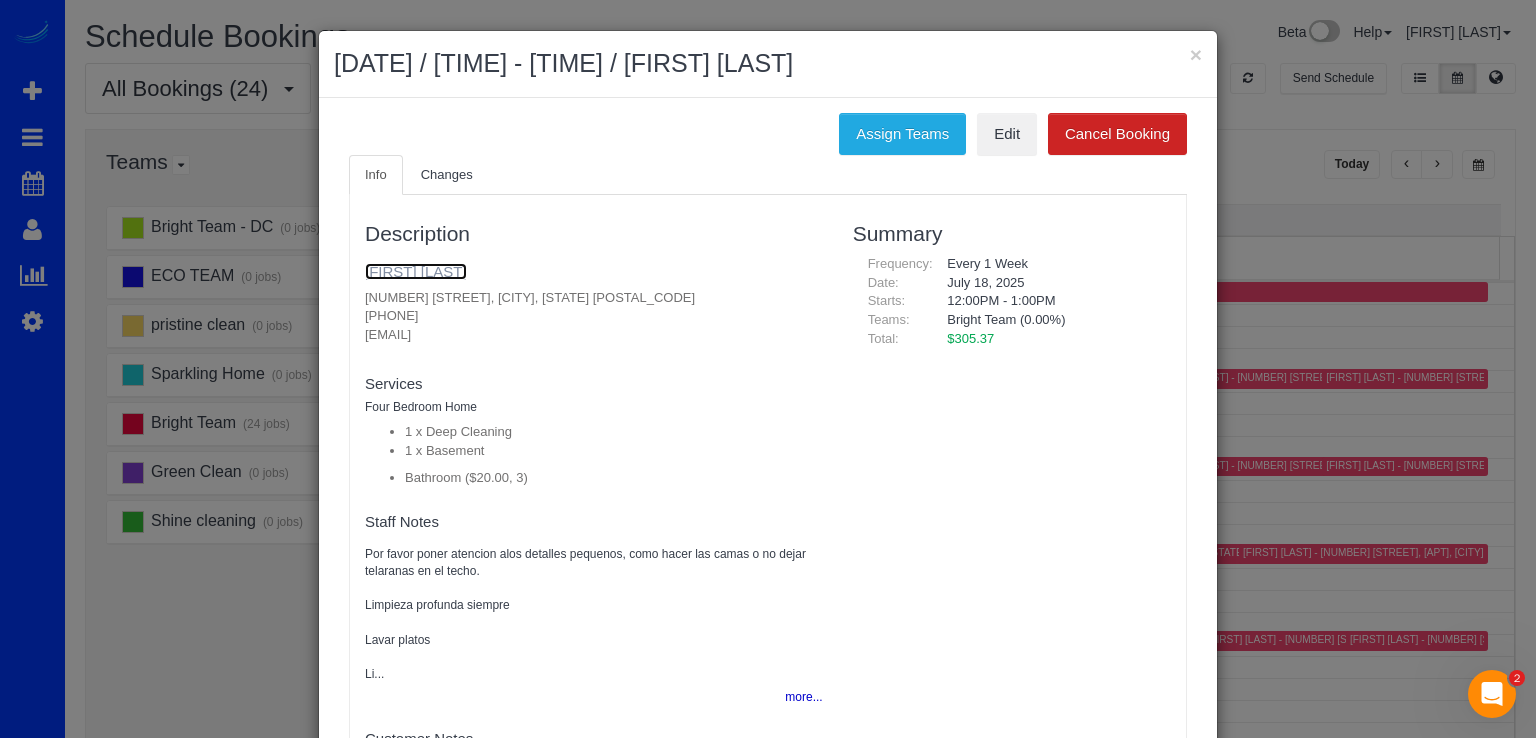 click on "[FIRST] [LAST]" at bounding box center (416, 271) 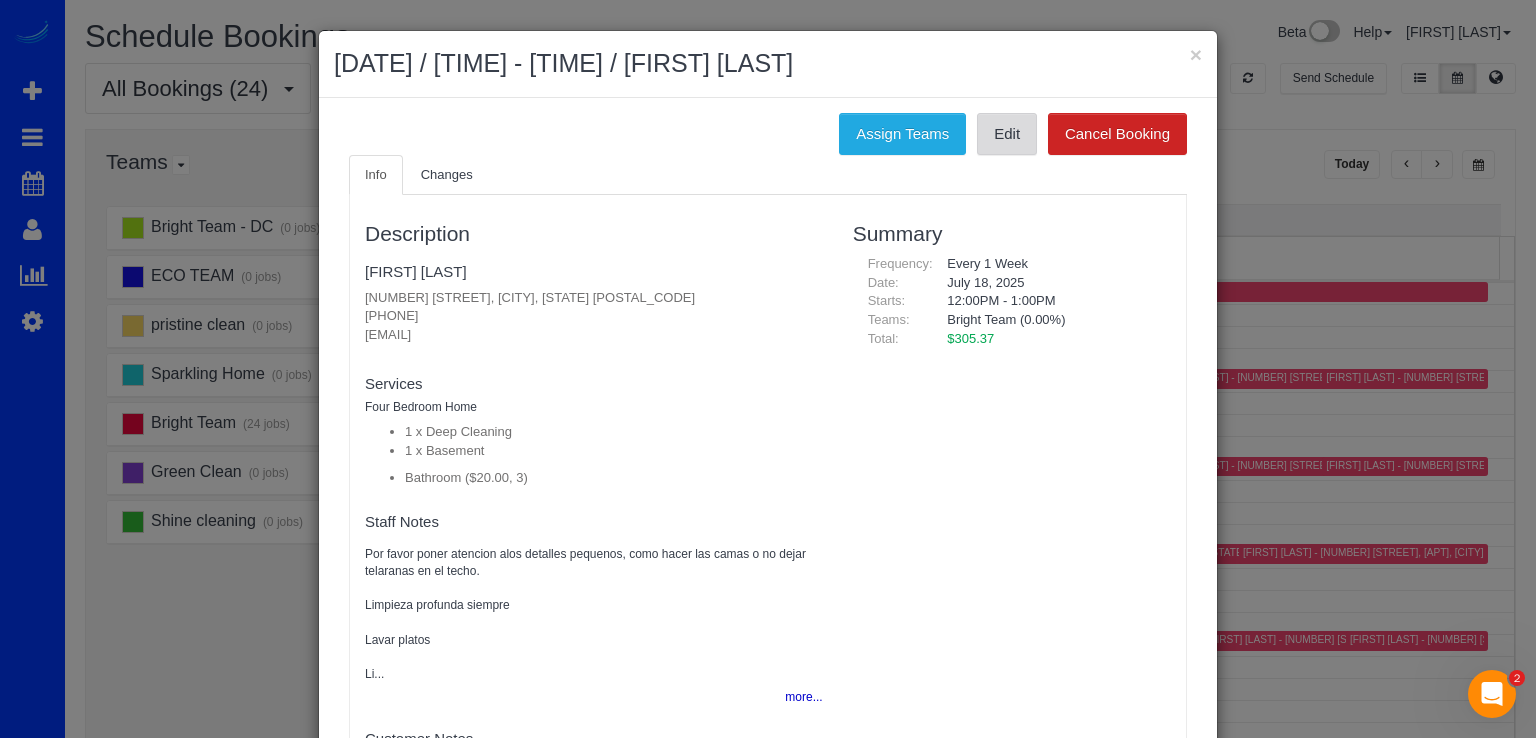 click on "Edit" at bounding box center [1007, 134] 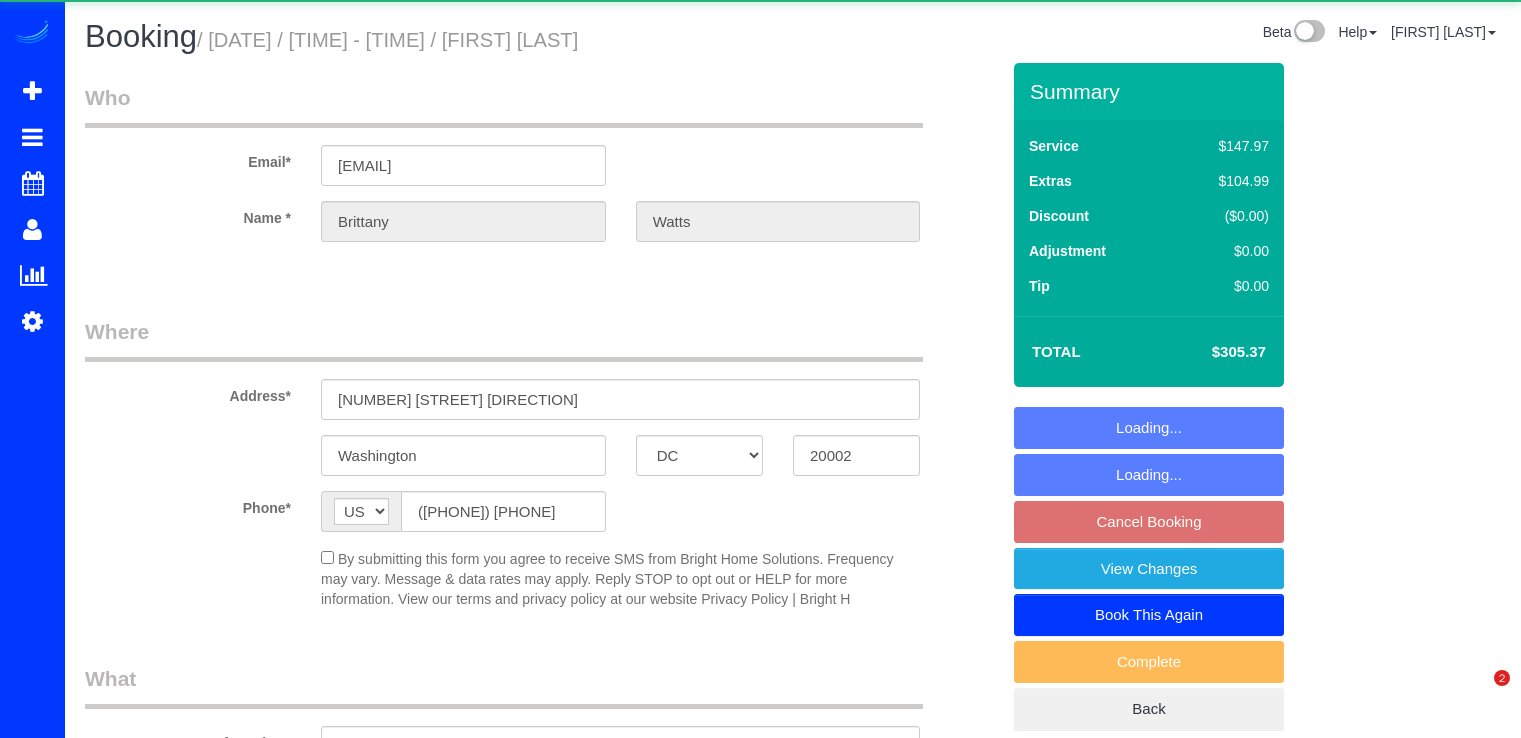 select on "DC" 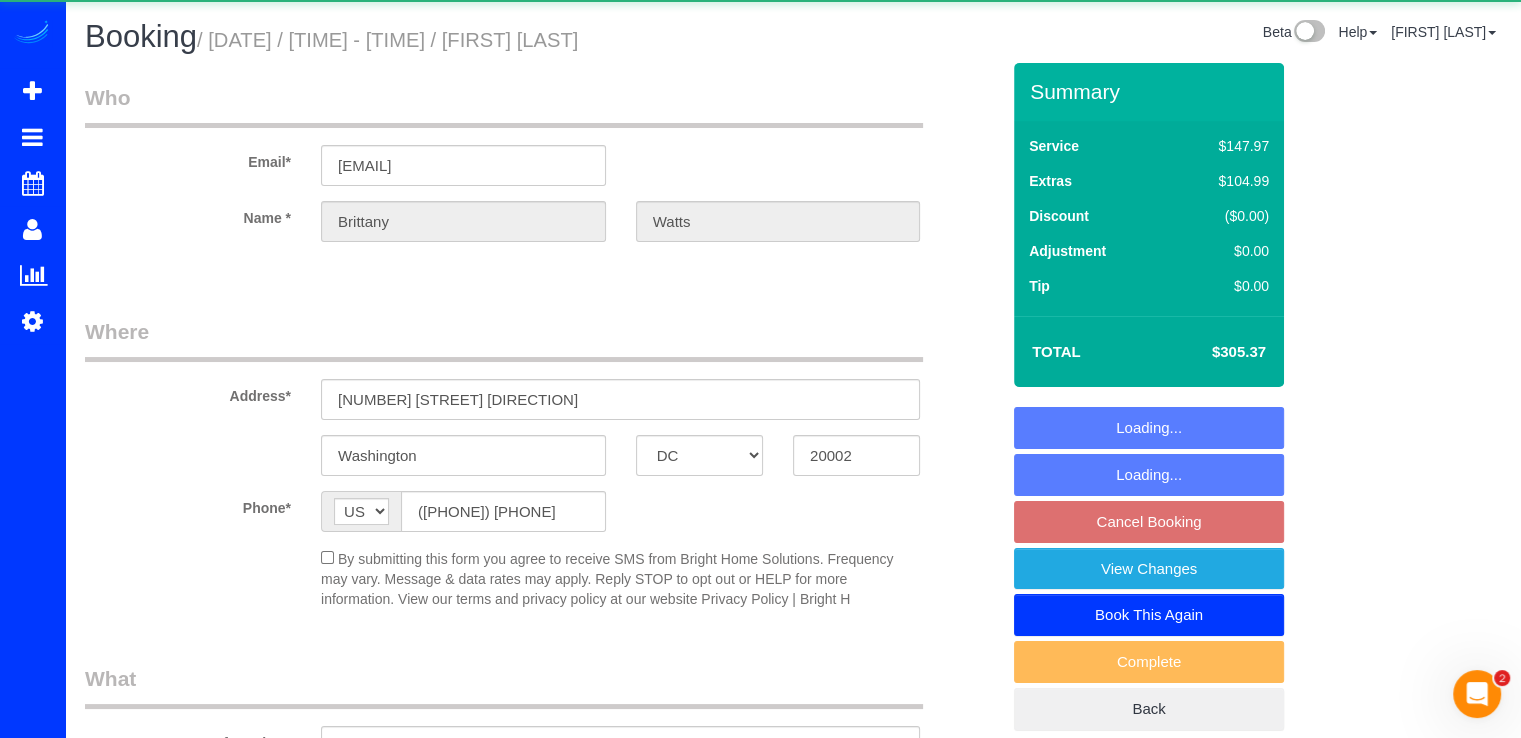 scroll, scrollTop: 0, scrollLeft: 0, axis: both 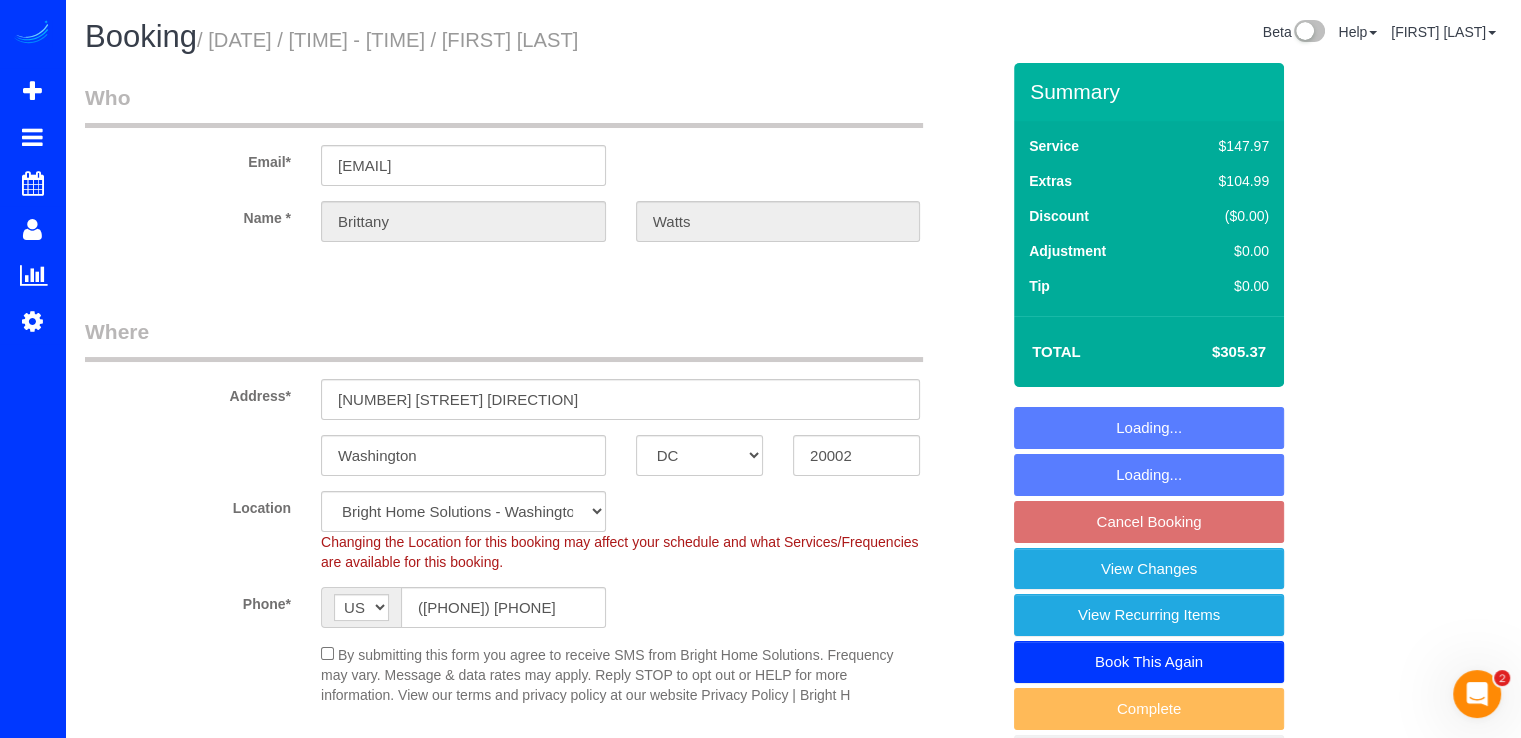 select on "object:726" 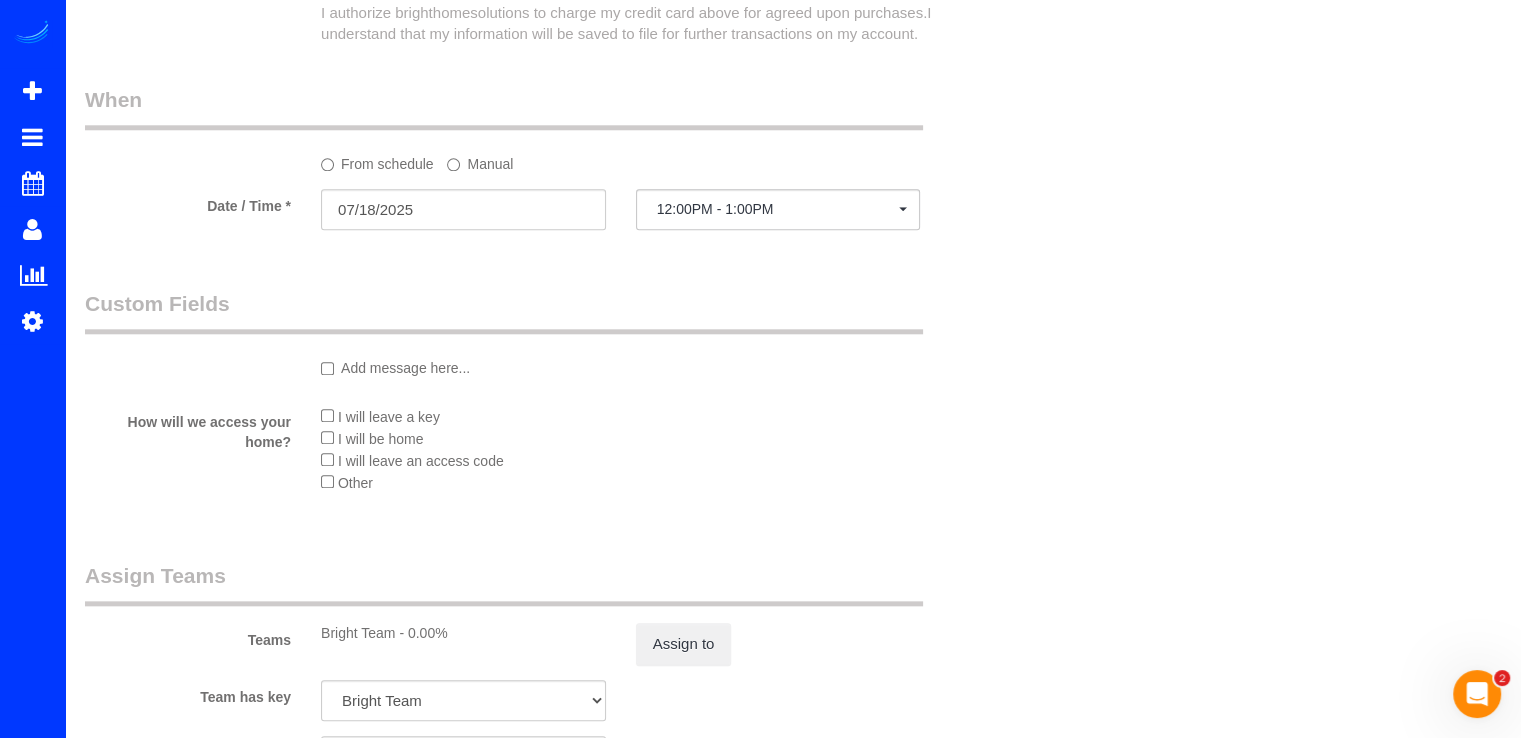 scroll, scrollTop: 1900, scrollLeft: 0, axis: vertical 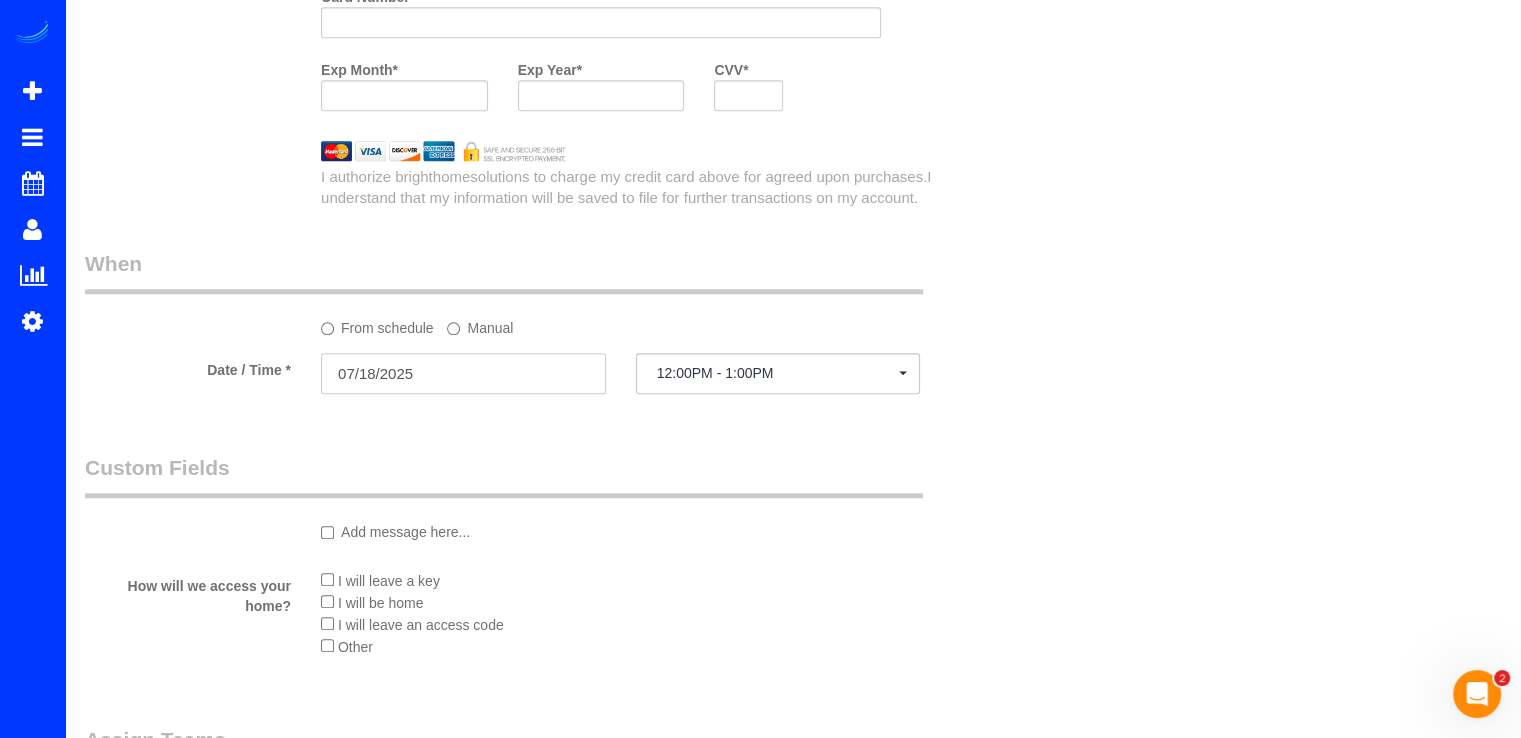 click on "07/18/2025" at bounding box center (463, 373) 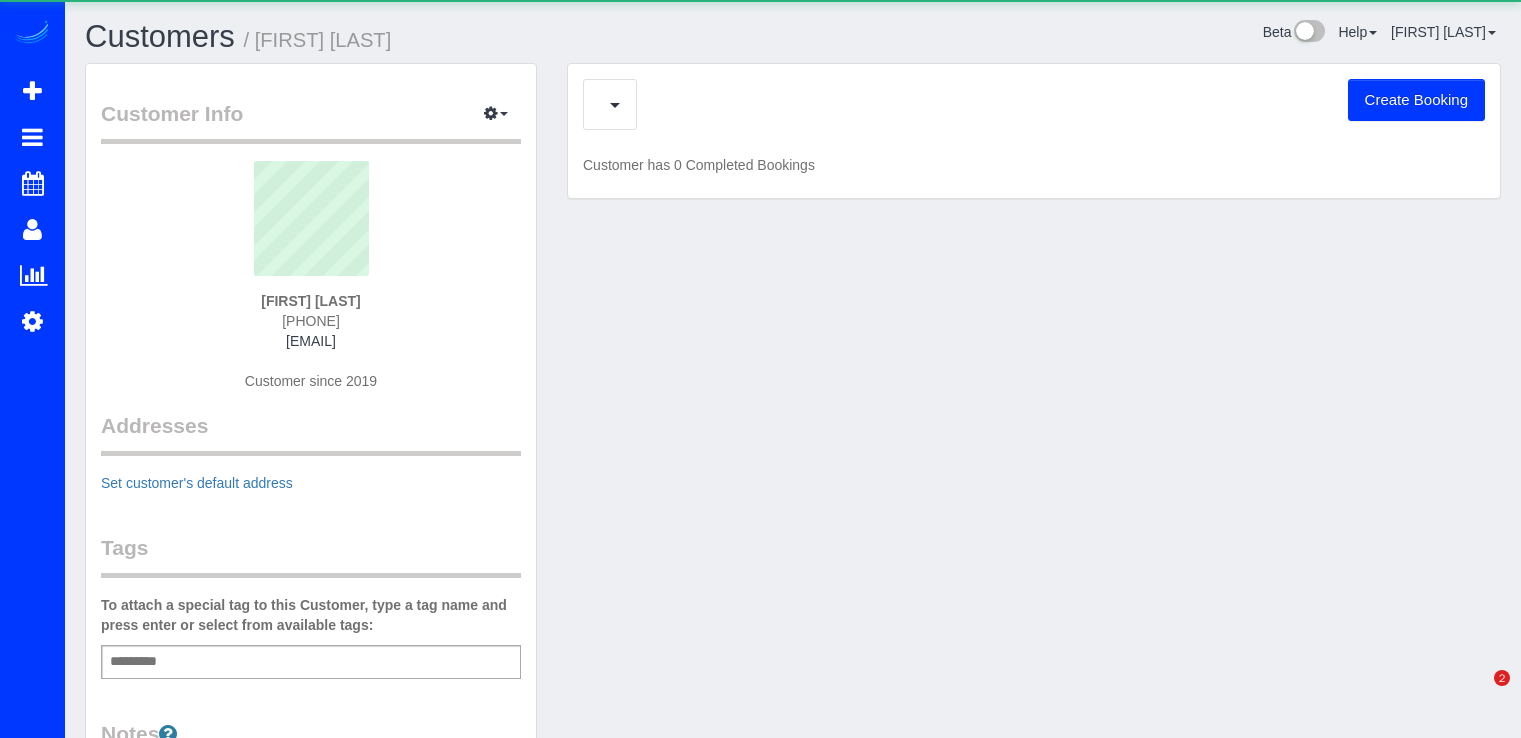 scroll, scrollTop: 0, scrollLeft: 0, axis: both 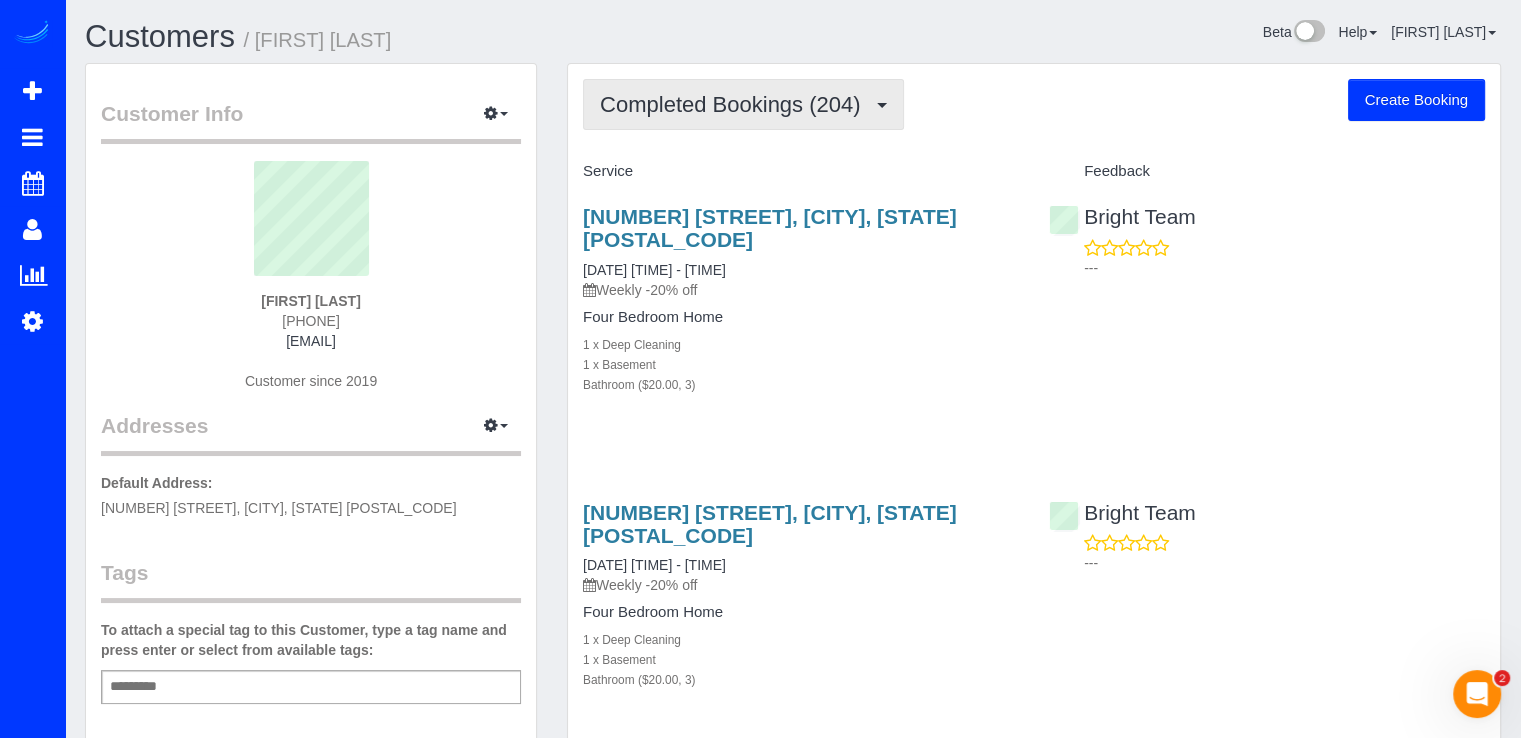 click on "Completed Bookings (204)" at bounding box center [735, 104] 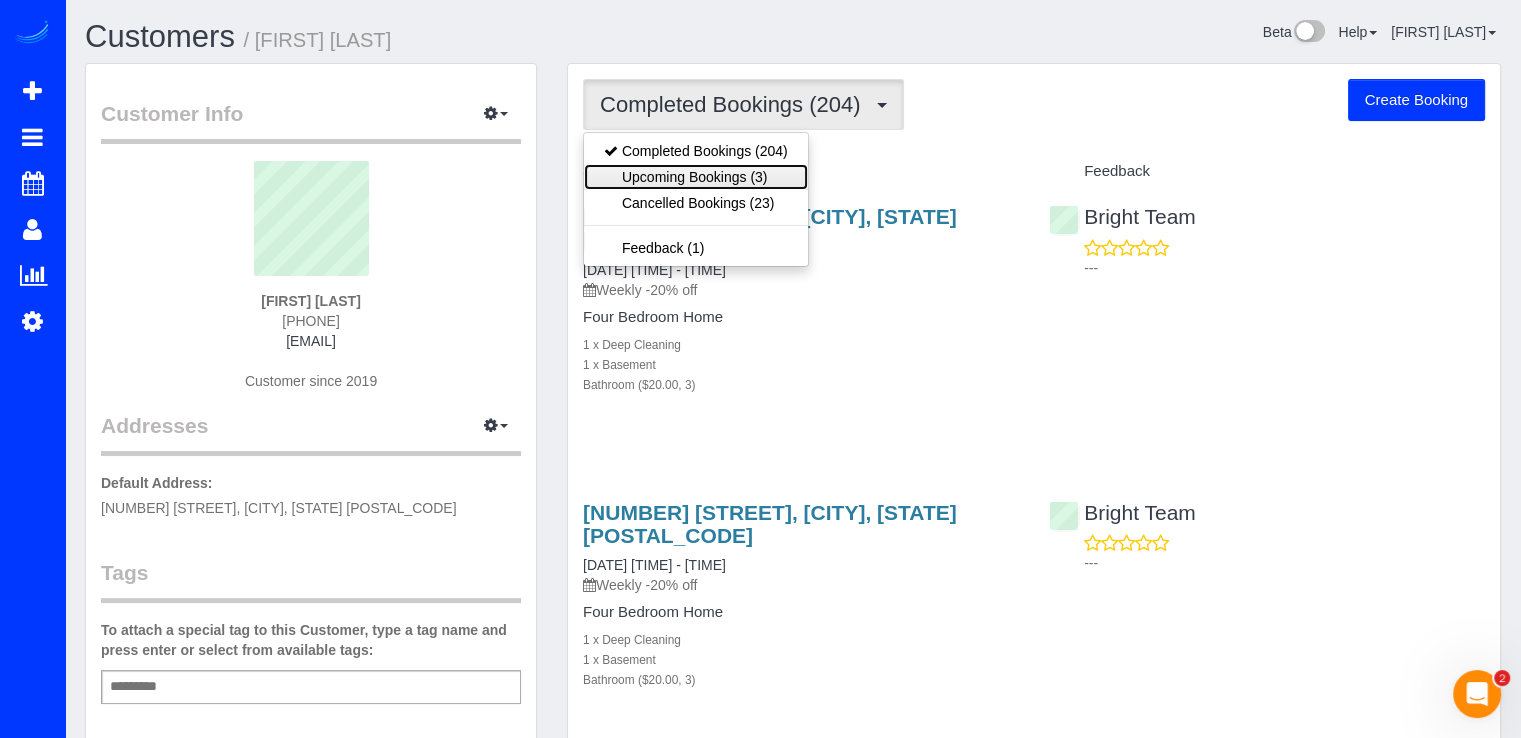 click on "Upcoming Bookings (3)" at bounding box center (696, 177) 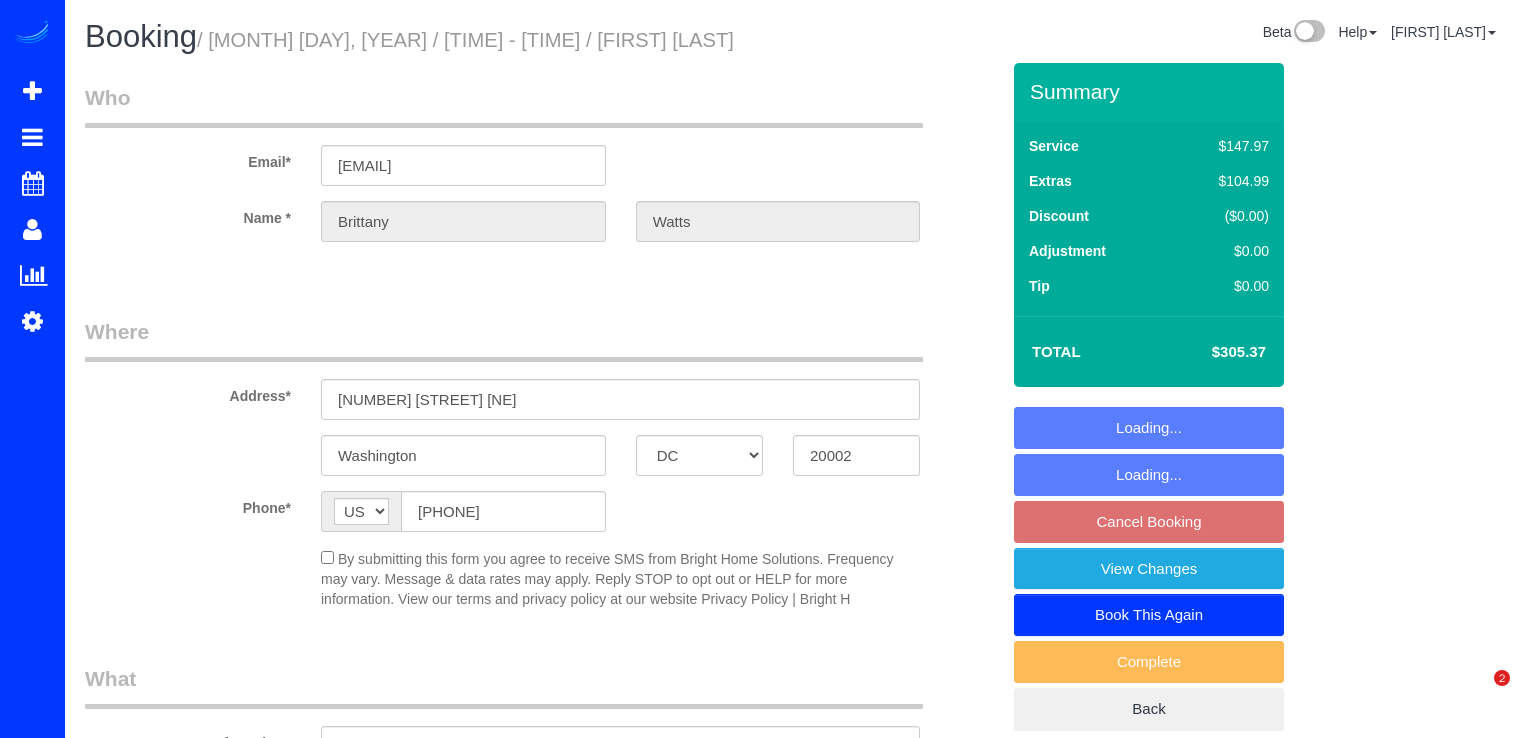 select on "DC" 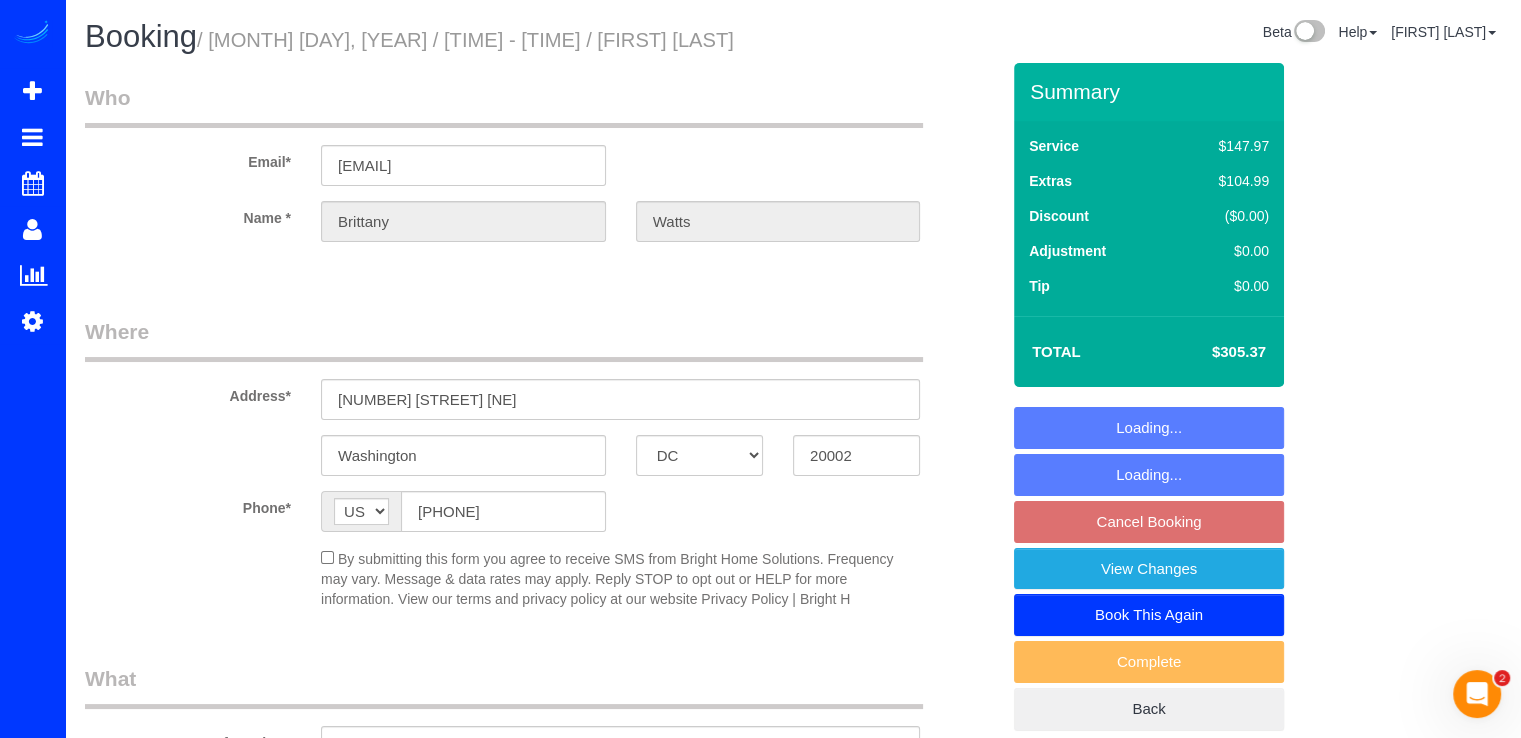 scroll, scrollTop: 0, scrollLeft: 0, axis: both 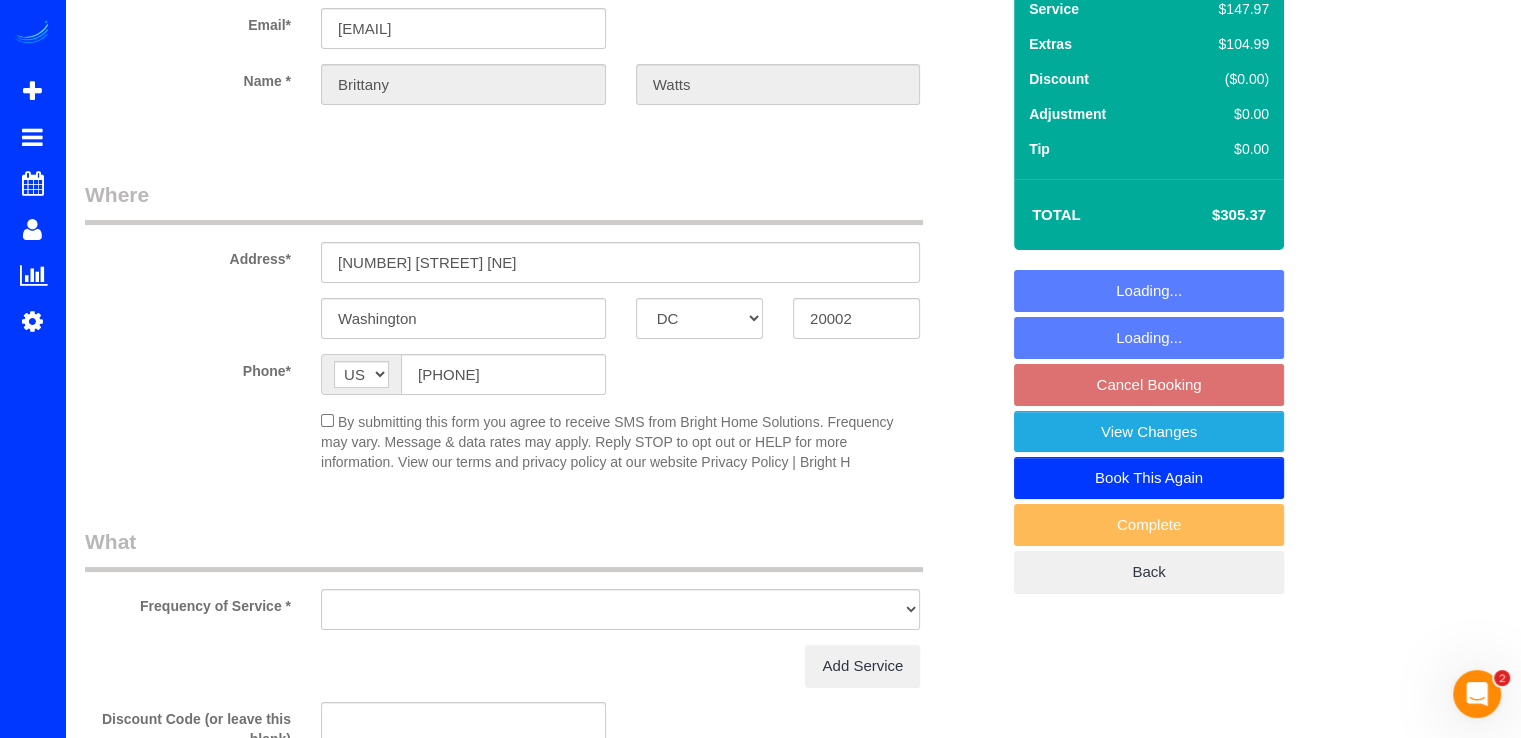 select on "object:710" 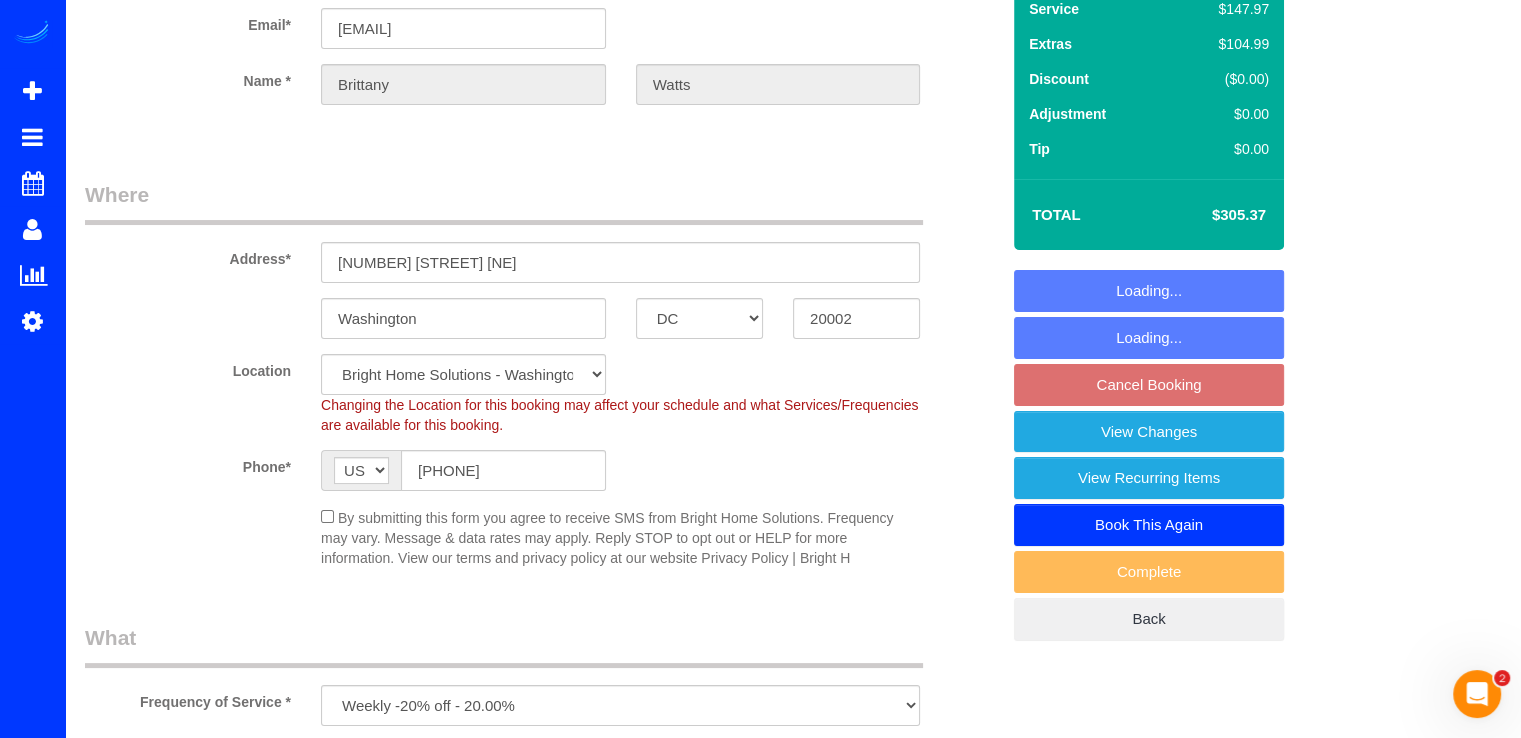 select on "7" 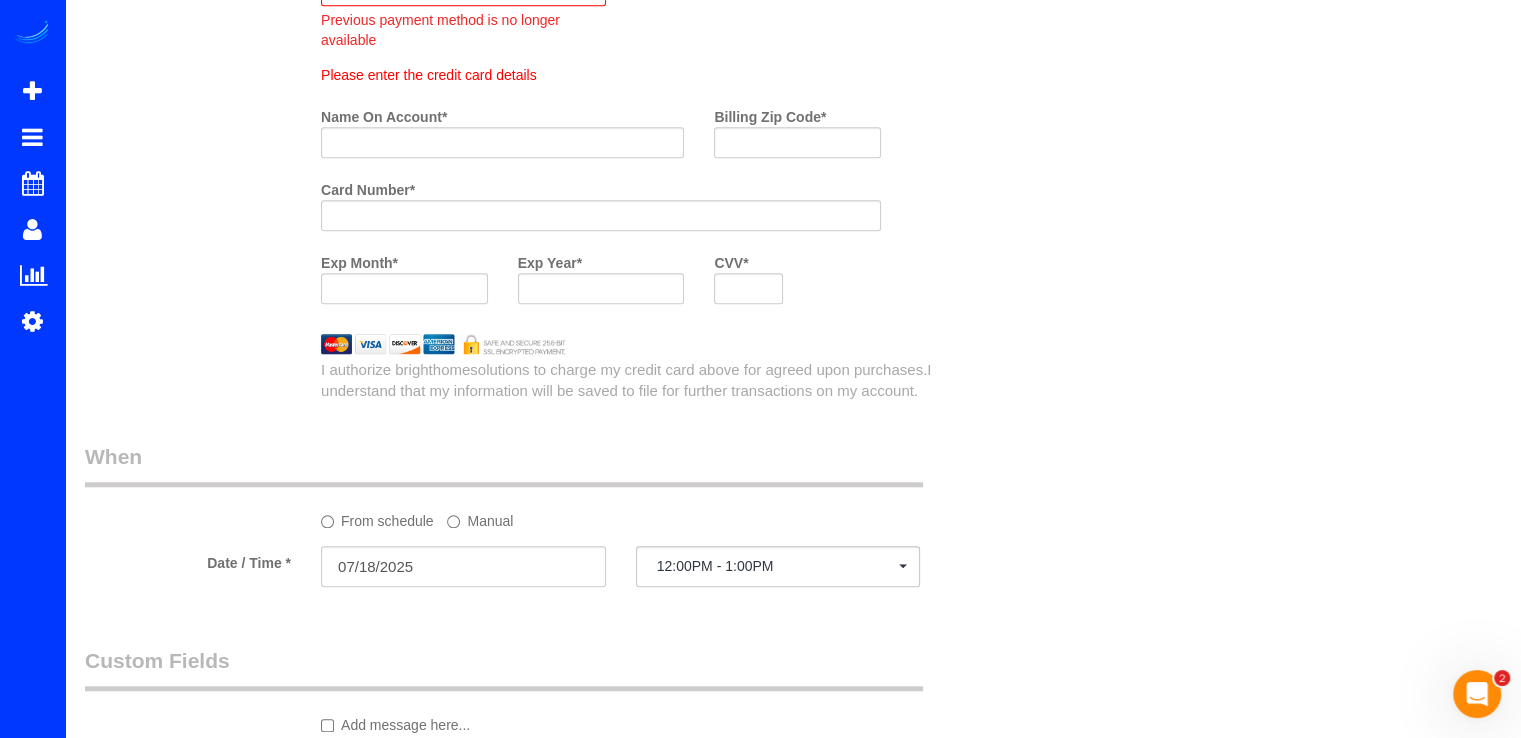 scroll, scrollTop: 1500, scrollLeft: 0, axis: vertical 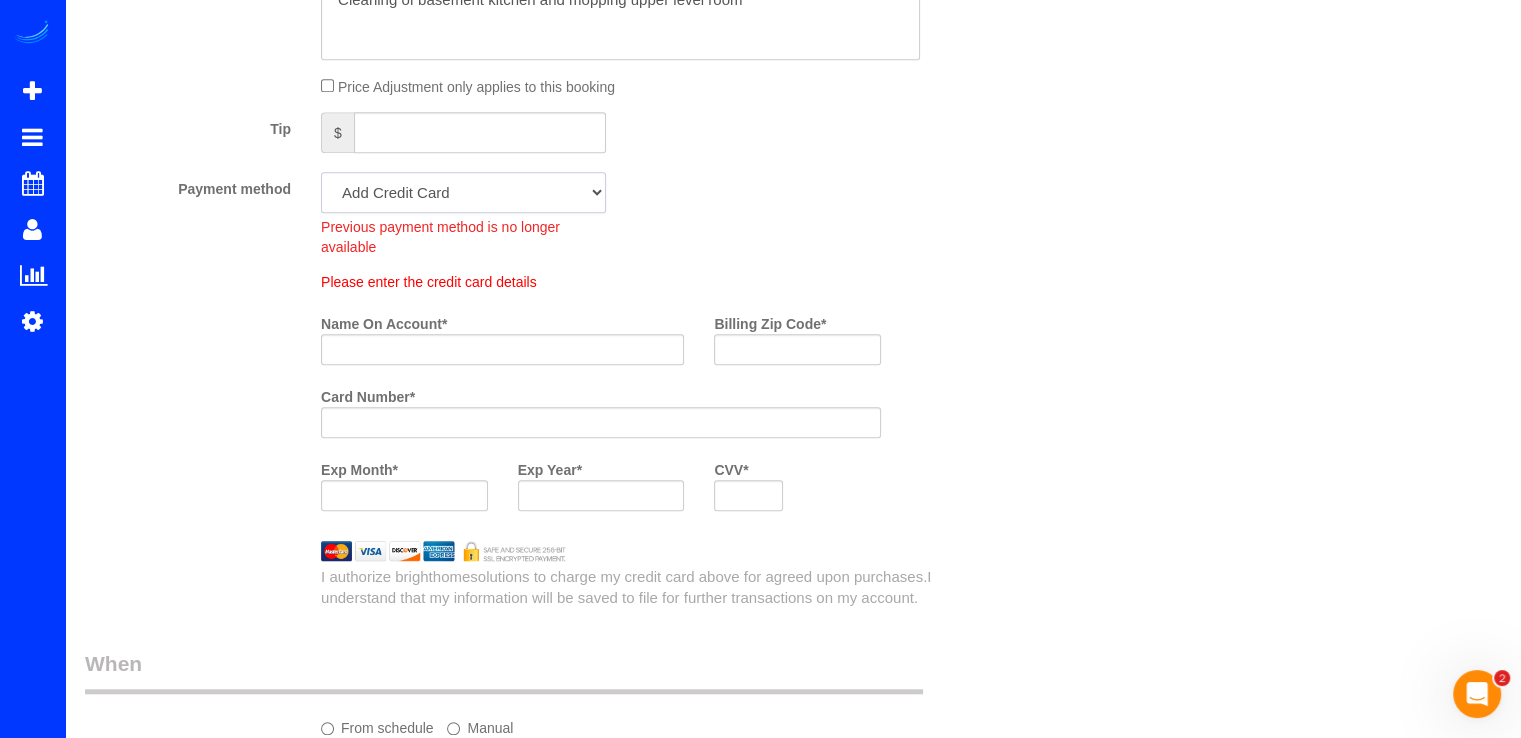click on "Visa - 4097 - 06/2030 (Default) Add Credit Card ─────────────── Cash Check Paypal" 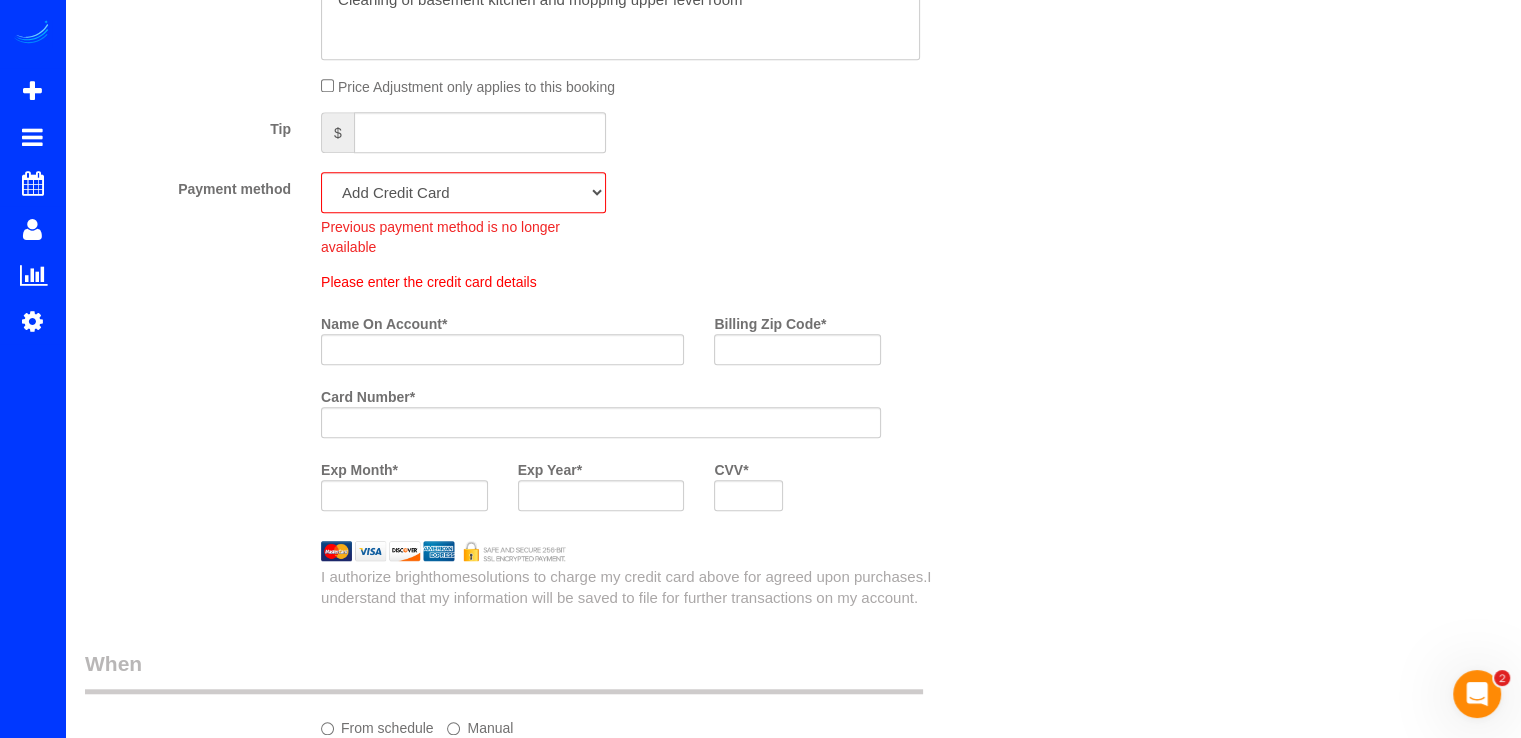 click on "Visa - [NUMBER] - [DATE] (Default) Add Credit Card ─────────────── Cash Check Paypal Previous payment method is no longer available" 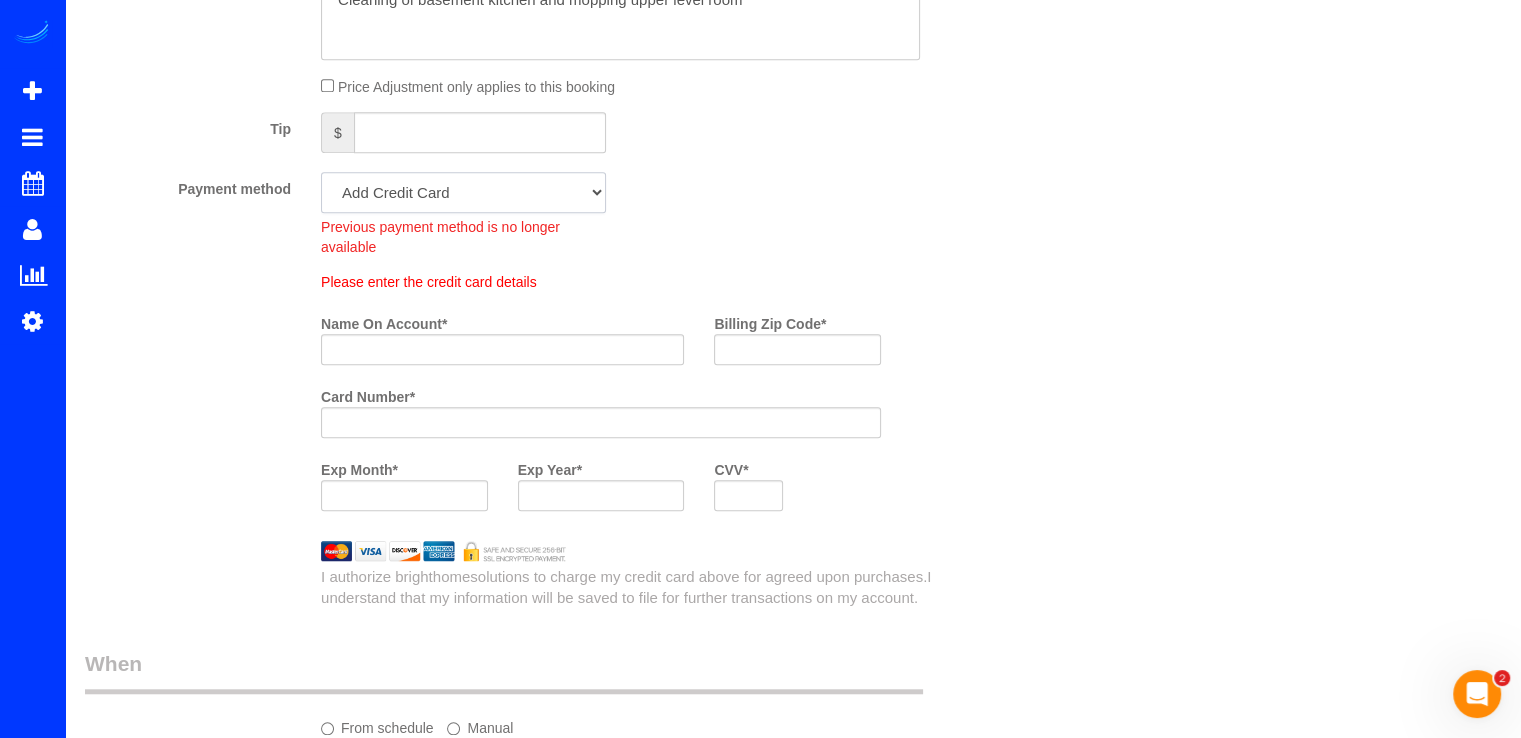 click on "Visa - 4097 - 06/2030 (Default) Add Credit Card ─────────────── Cash Check Paypal" 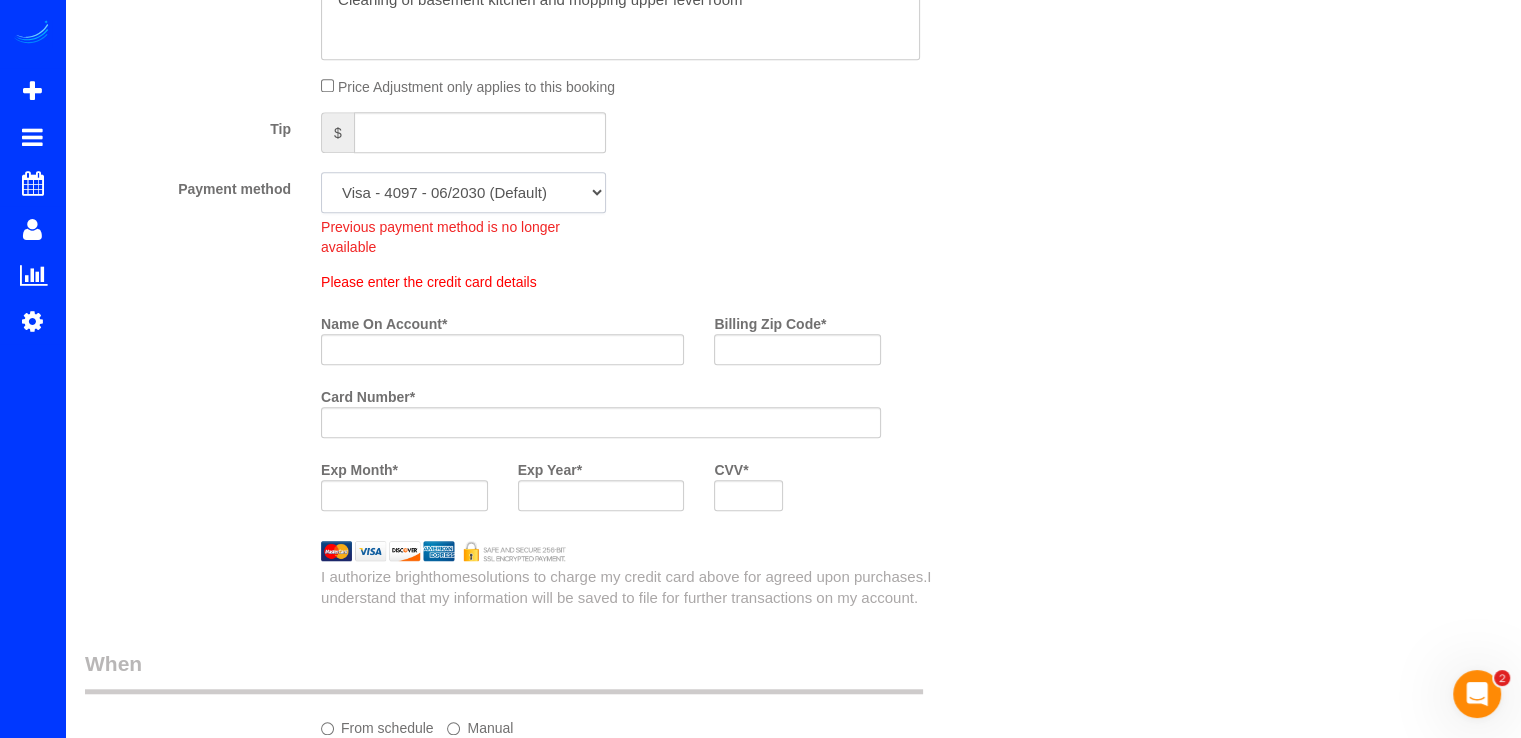 click on "Visa - 4097 - 06/2030 (Default) Add Credit Card ─────────────── Cash Check Paypal" 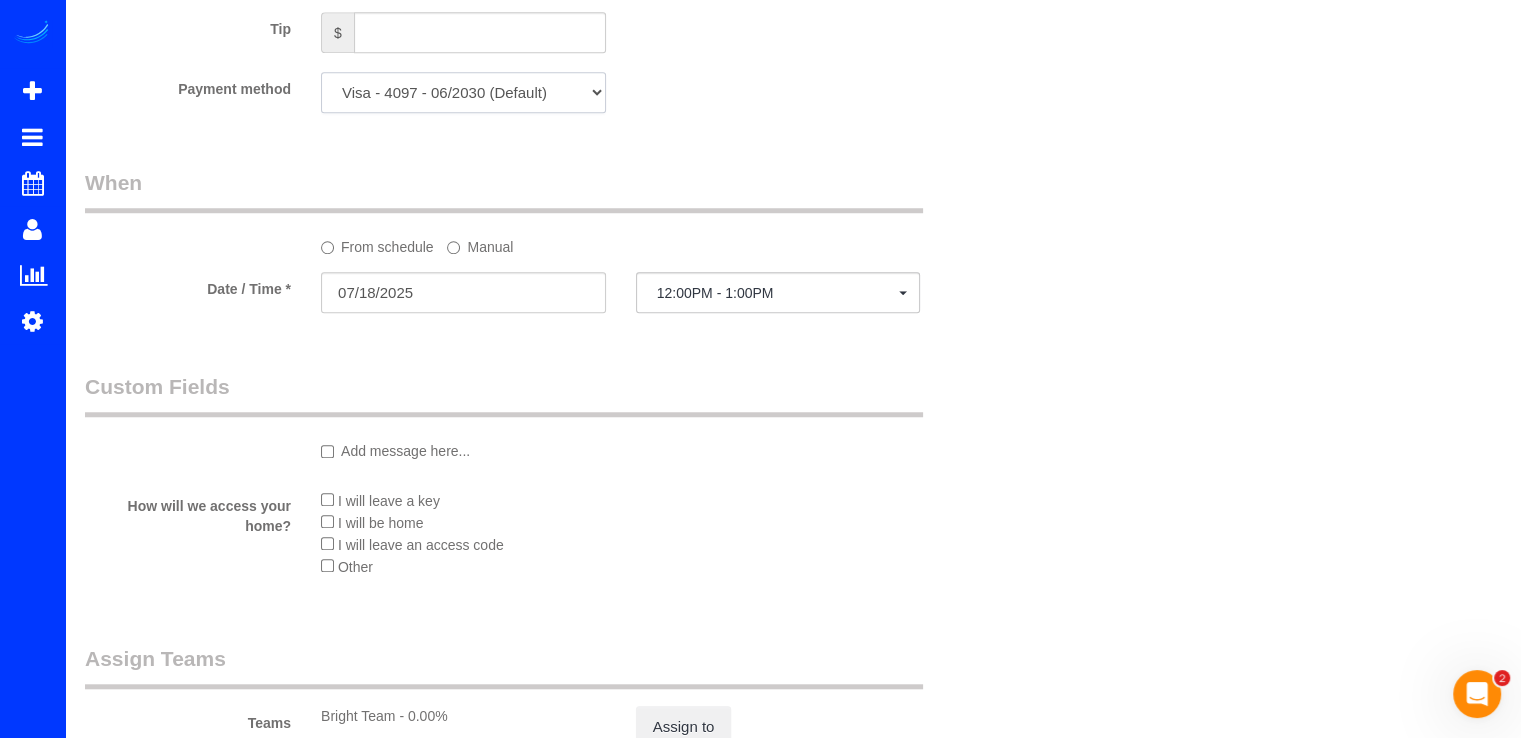 scroll, scrollTop: 1500, scrollLeft: 0, axis: vertical 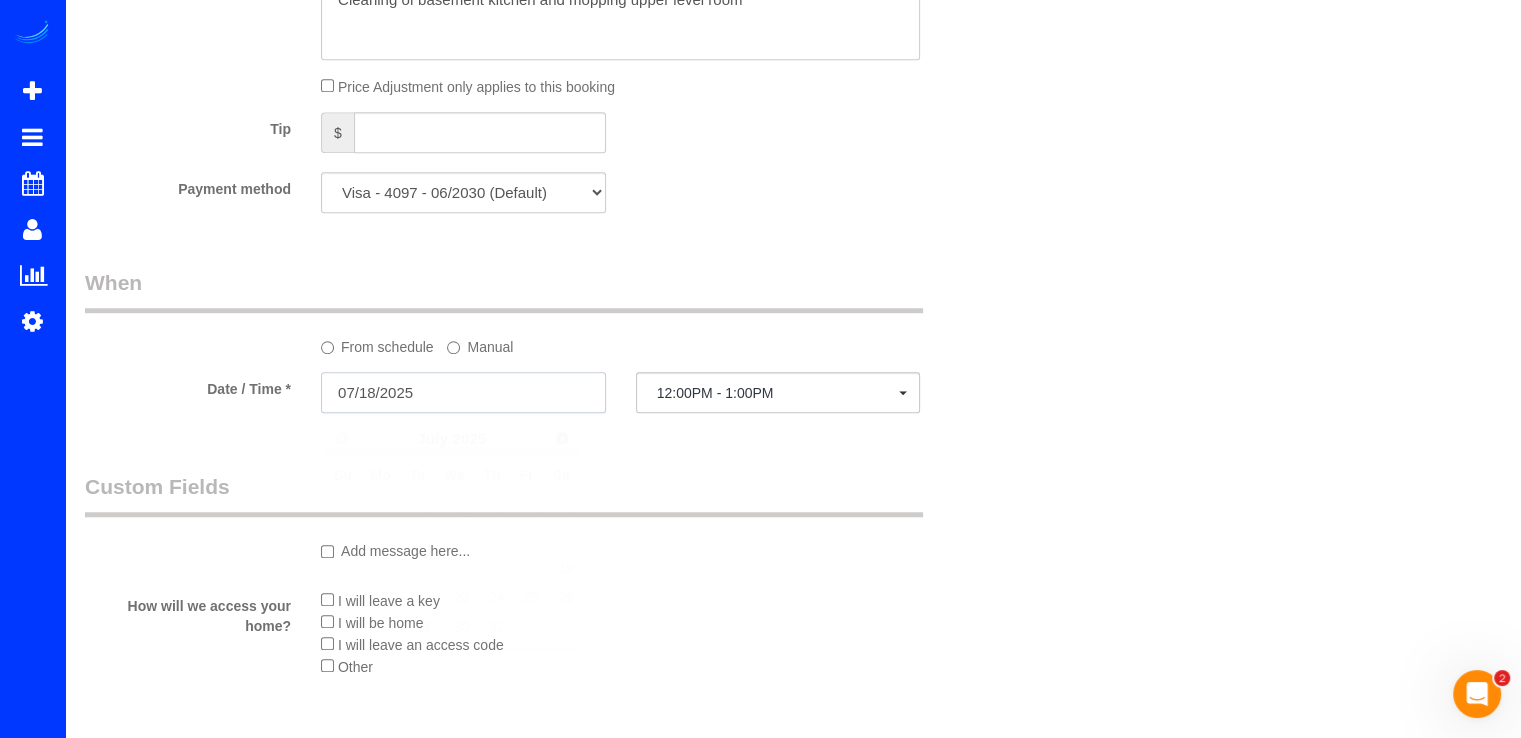 click on "07/18/2025" at bounding box center [463, 392] 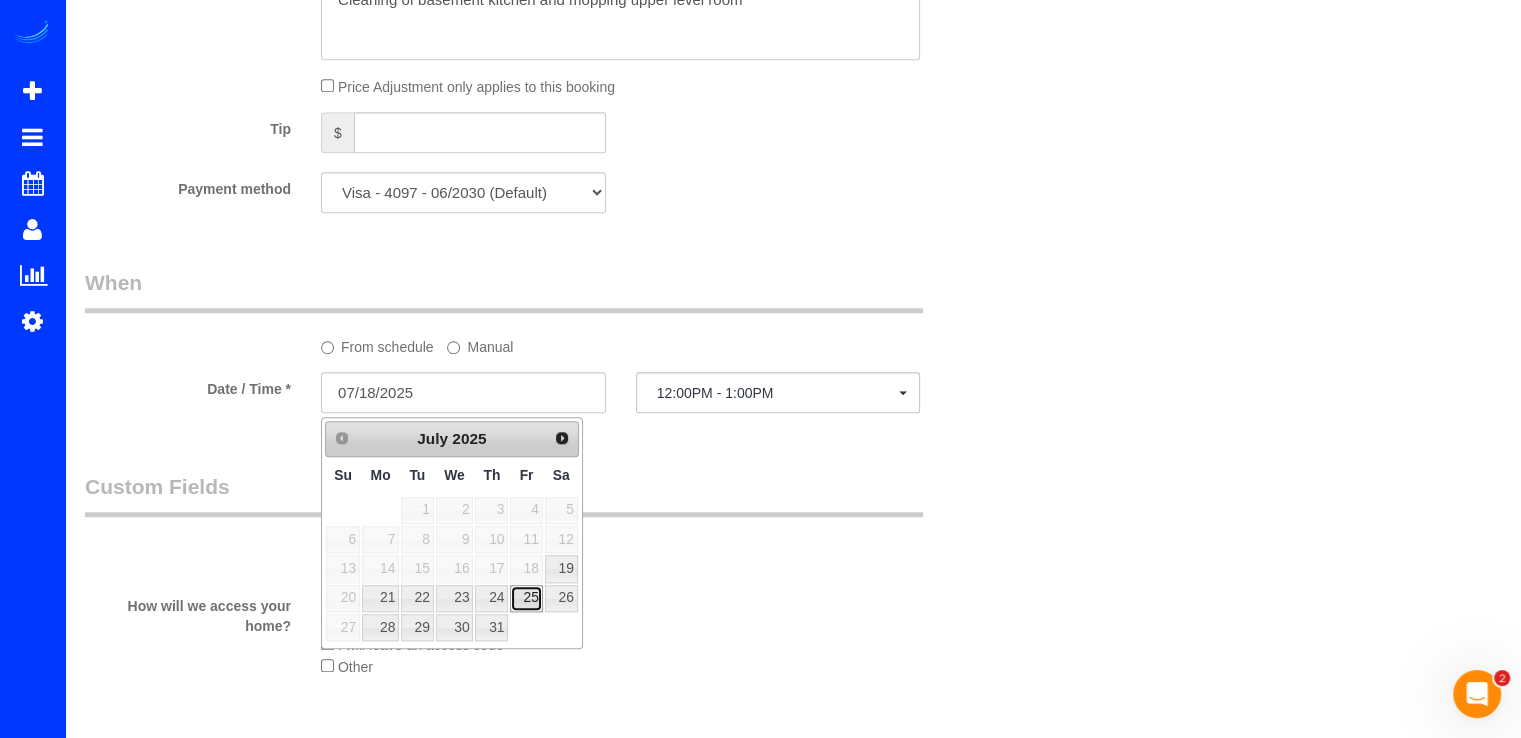 click on "25" at bounding box center [526, 598] 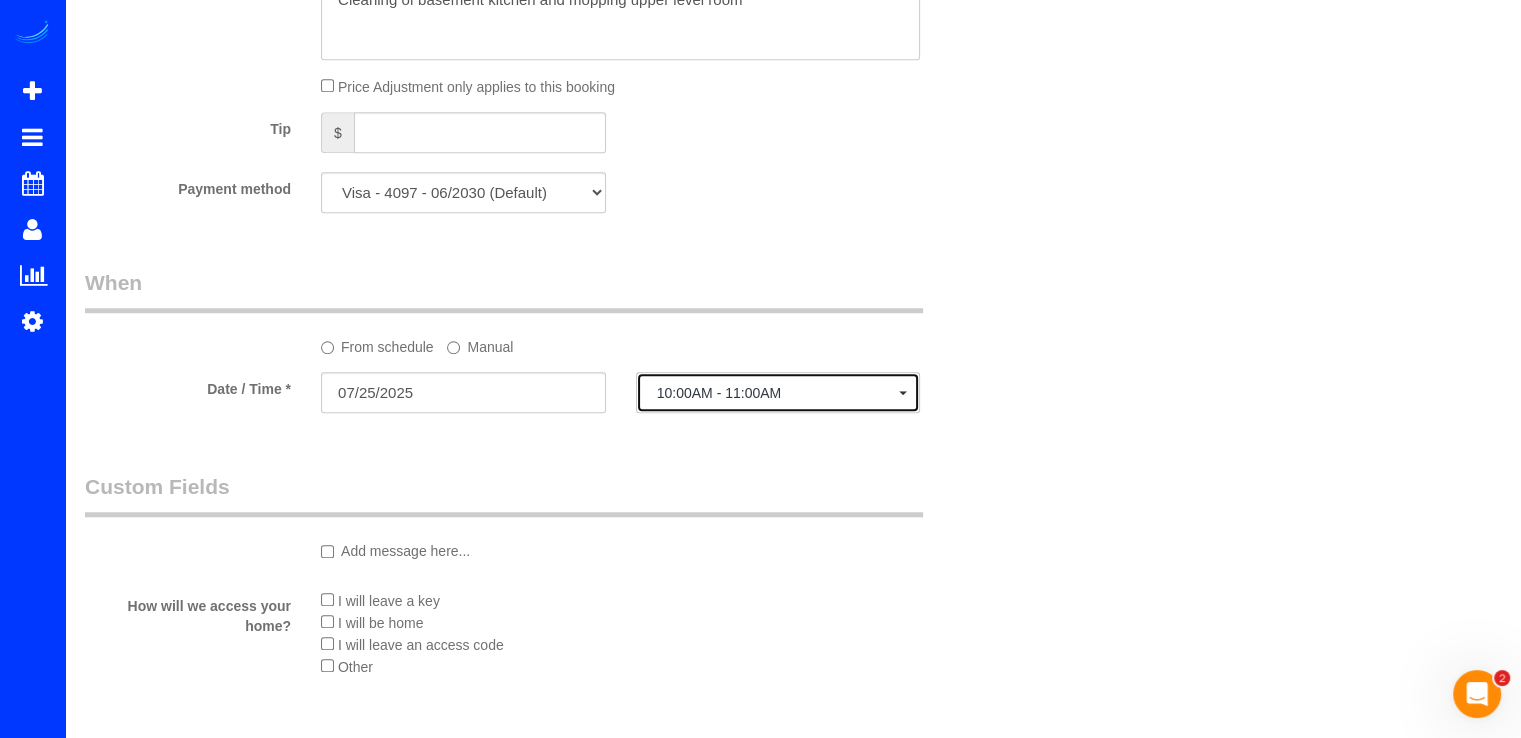 click on "10:00AM - 11:00AM" 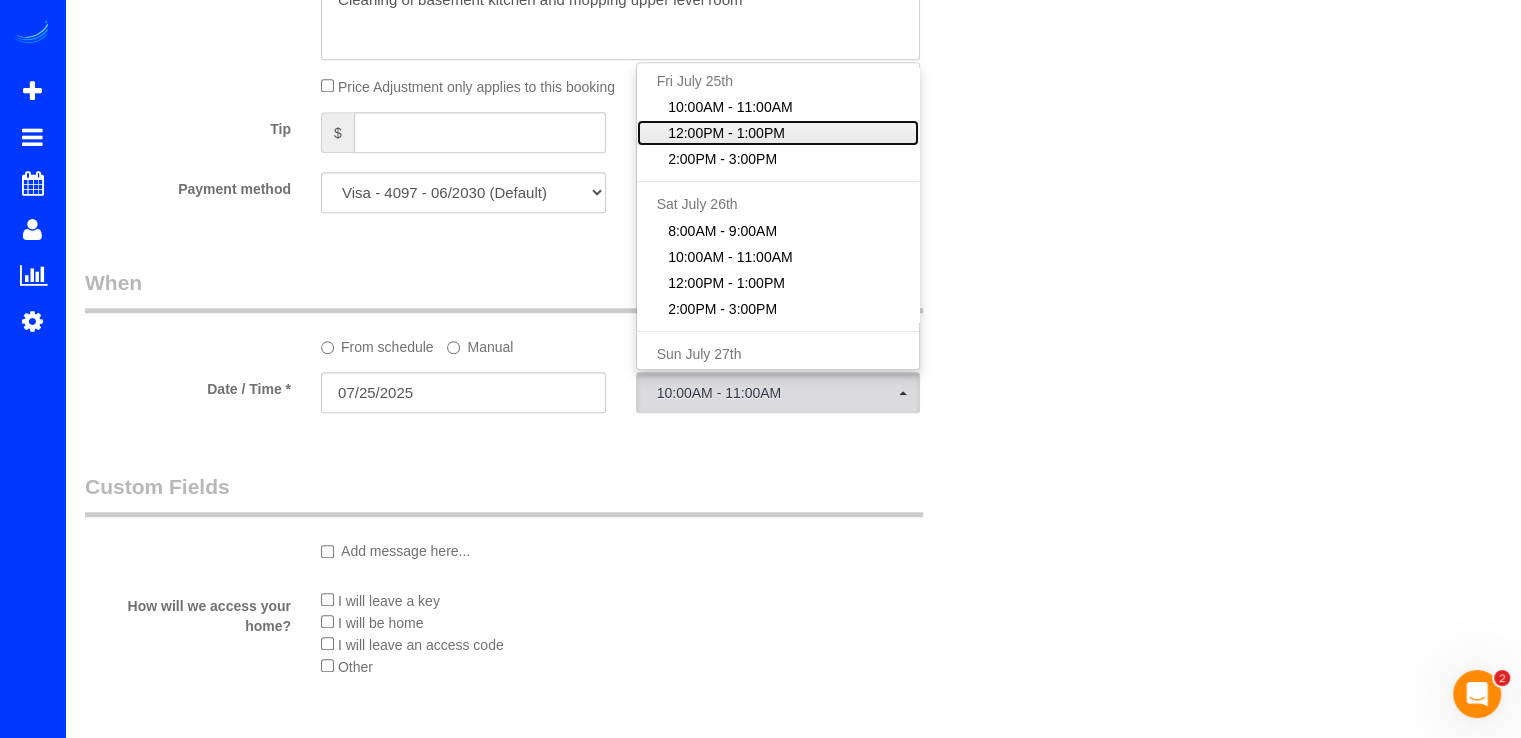 click on "12:00PM - 1:00PM" 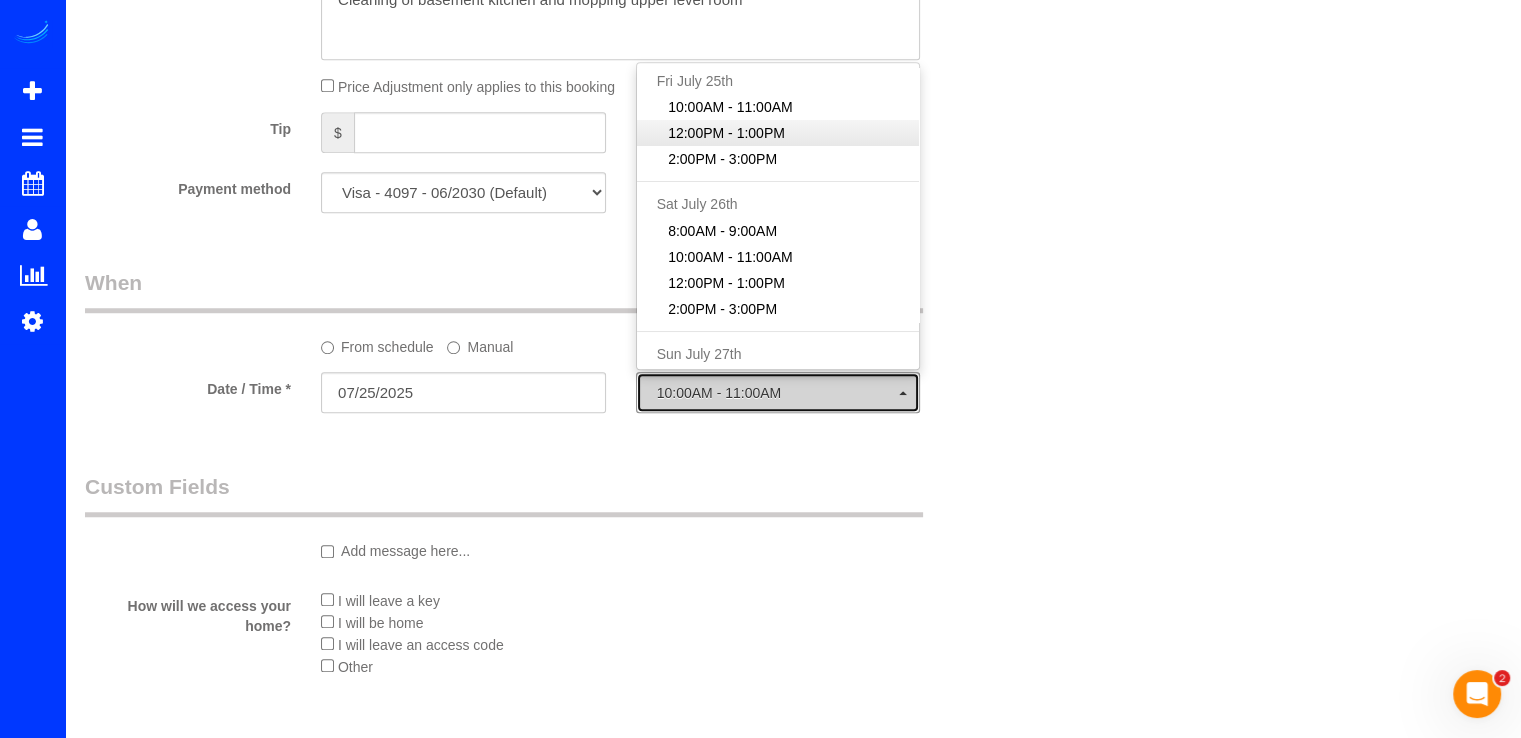 select on "spot16" 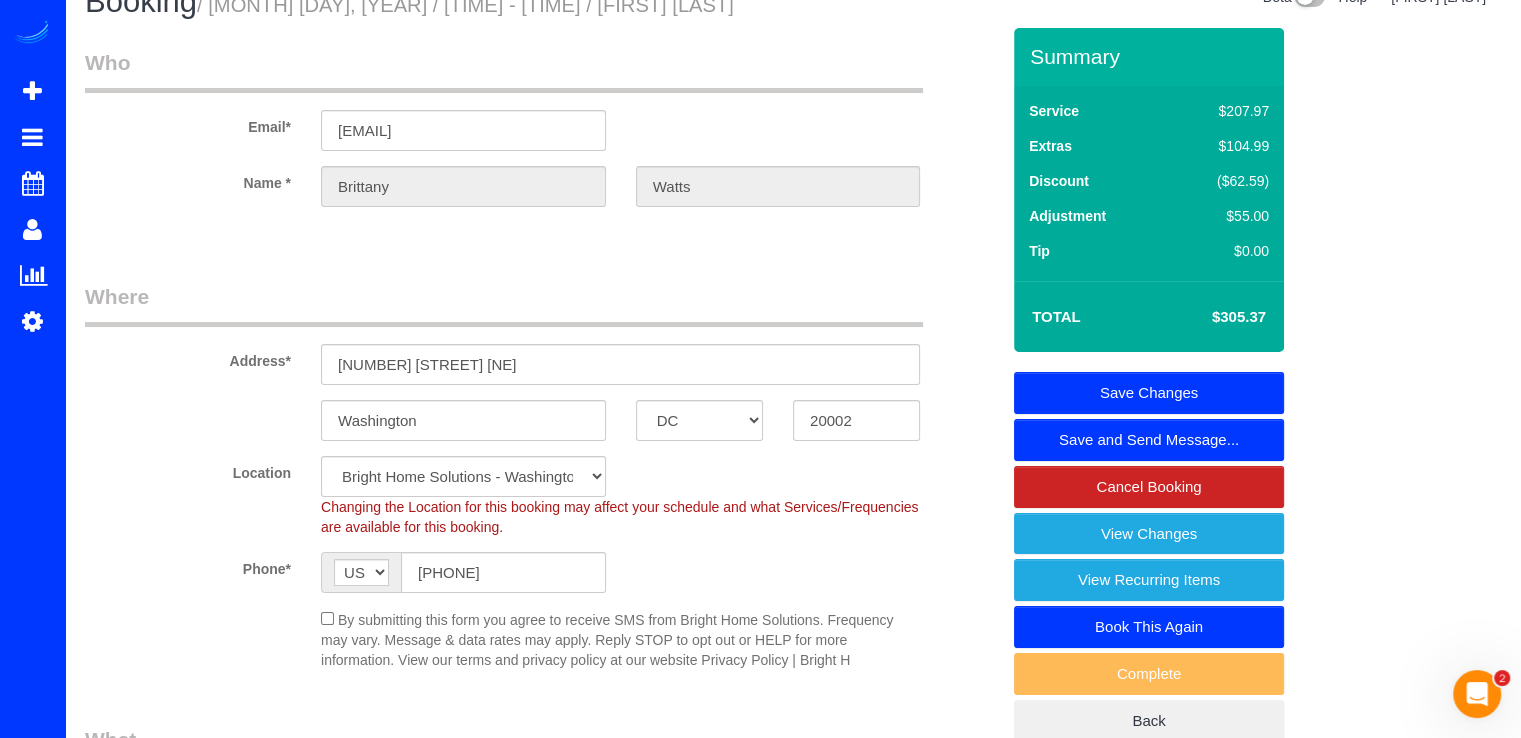 scroll, scrollTop: 0, scrollLeft: 0, axis: both 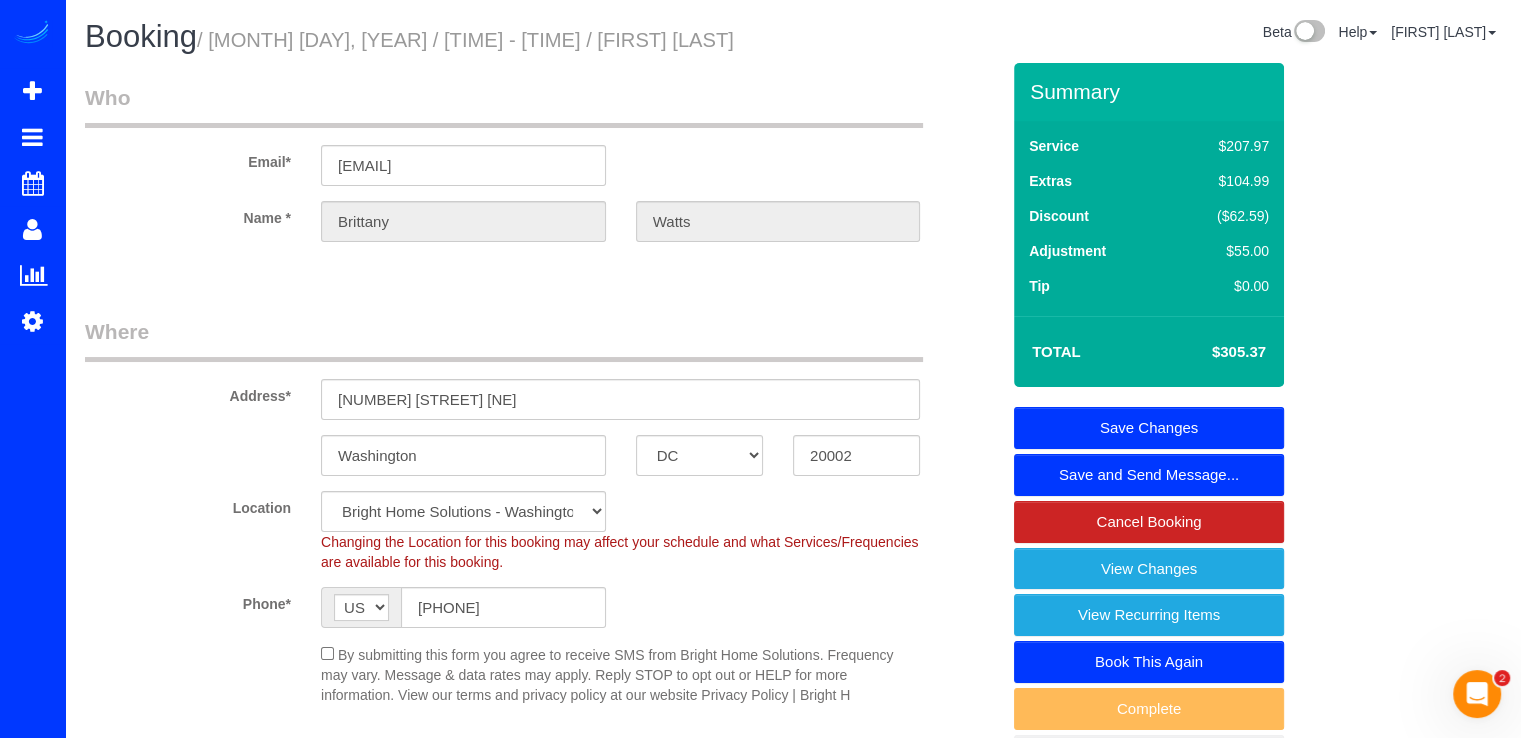 click on "Save Changes" at bounding box center [1149, 428] 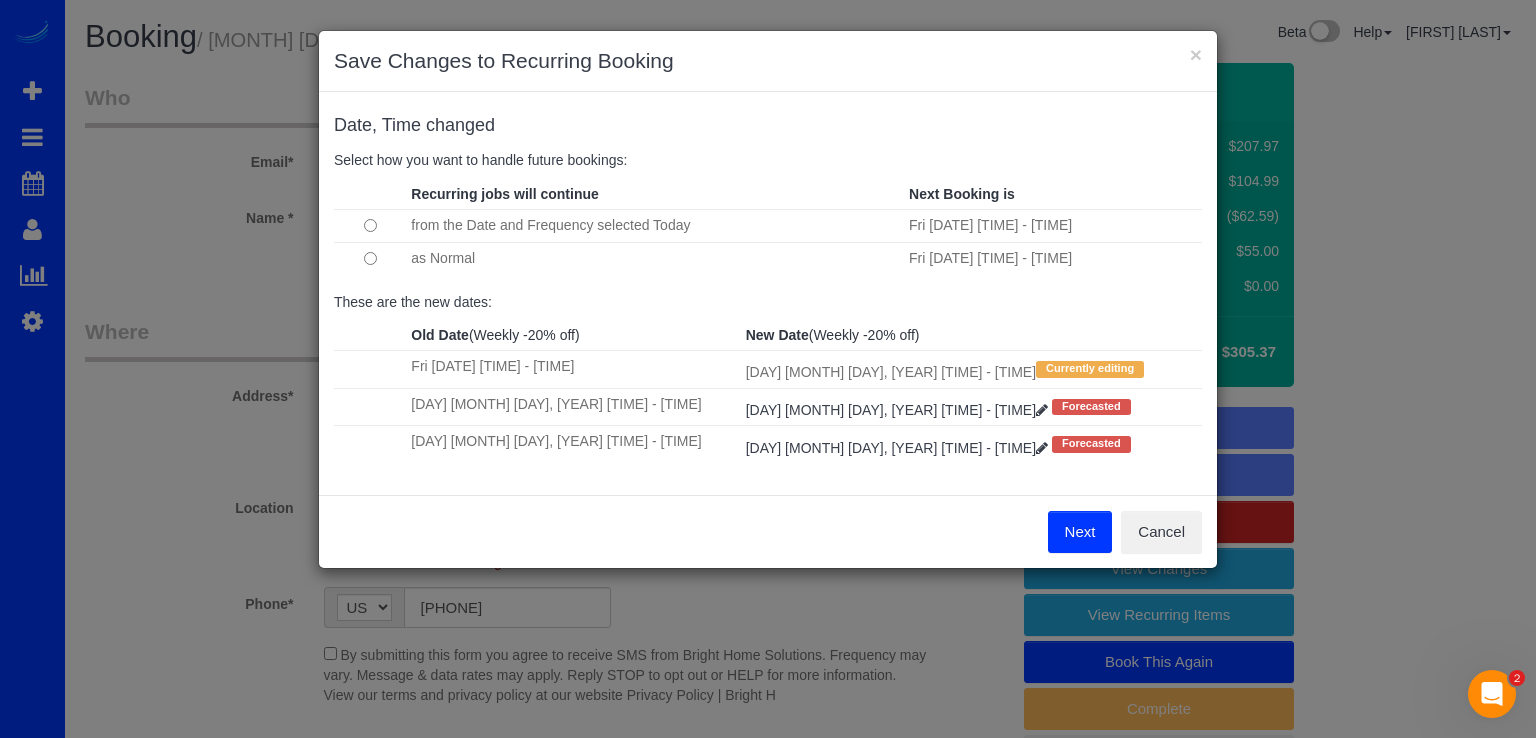 click on "Next" at bounding box center (1080, 532) 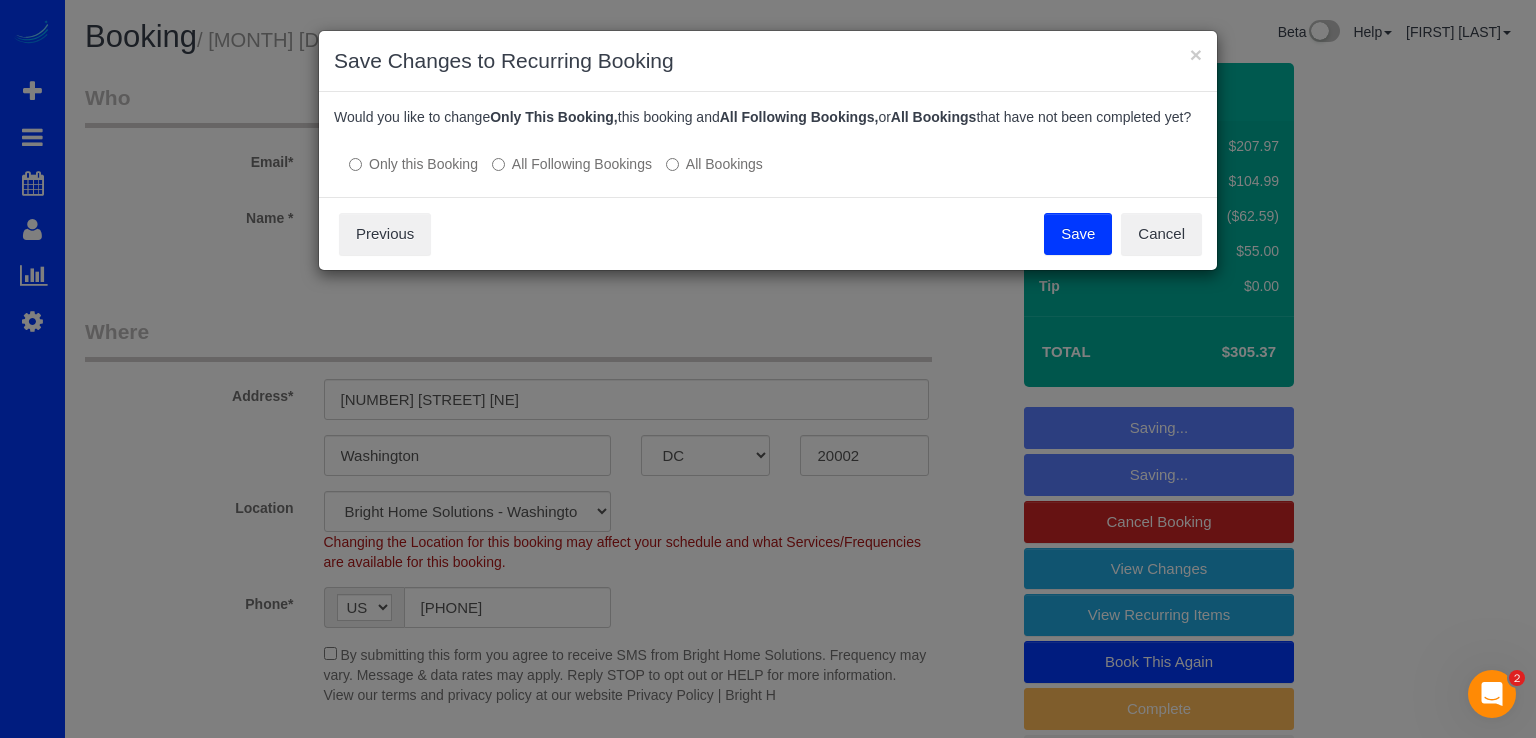 click on "Save" at bounding box center [1078, 234] 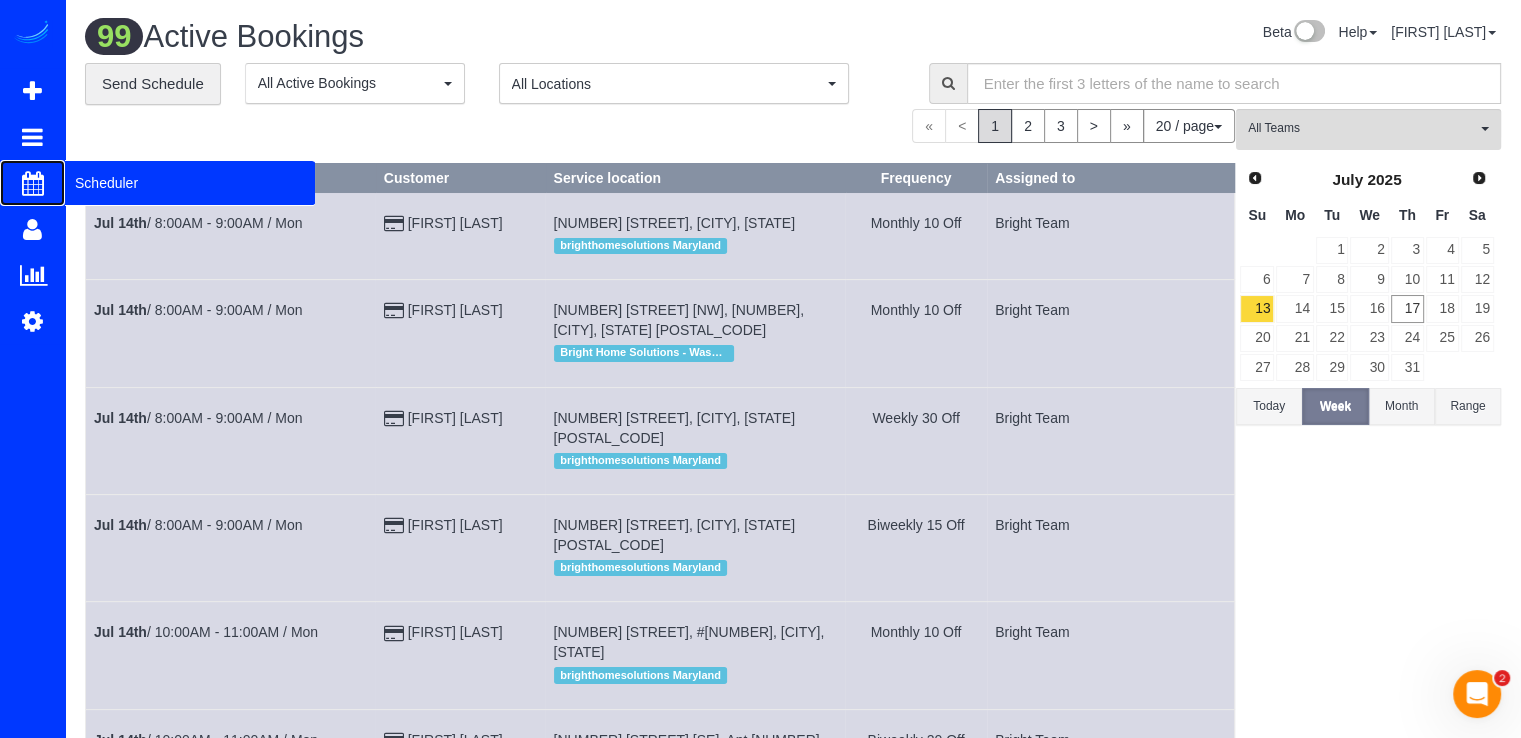 click on "Scheduler" at bounding box center (190, 183) 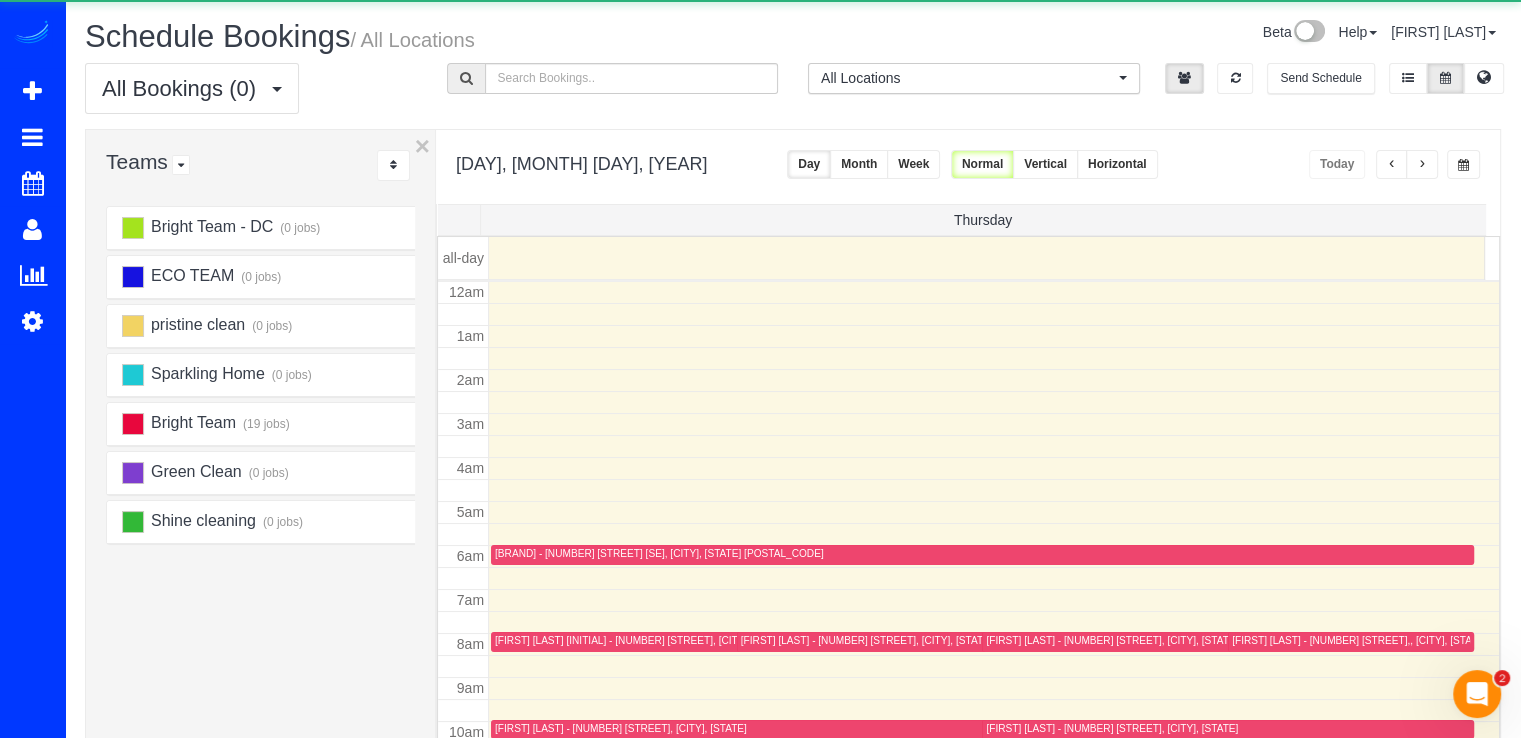 scroll, scrollTop: 263, scrollLeft: 0, axis: vertical 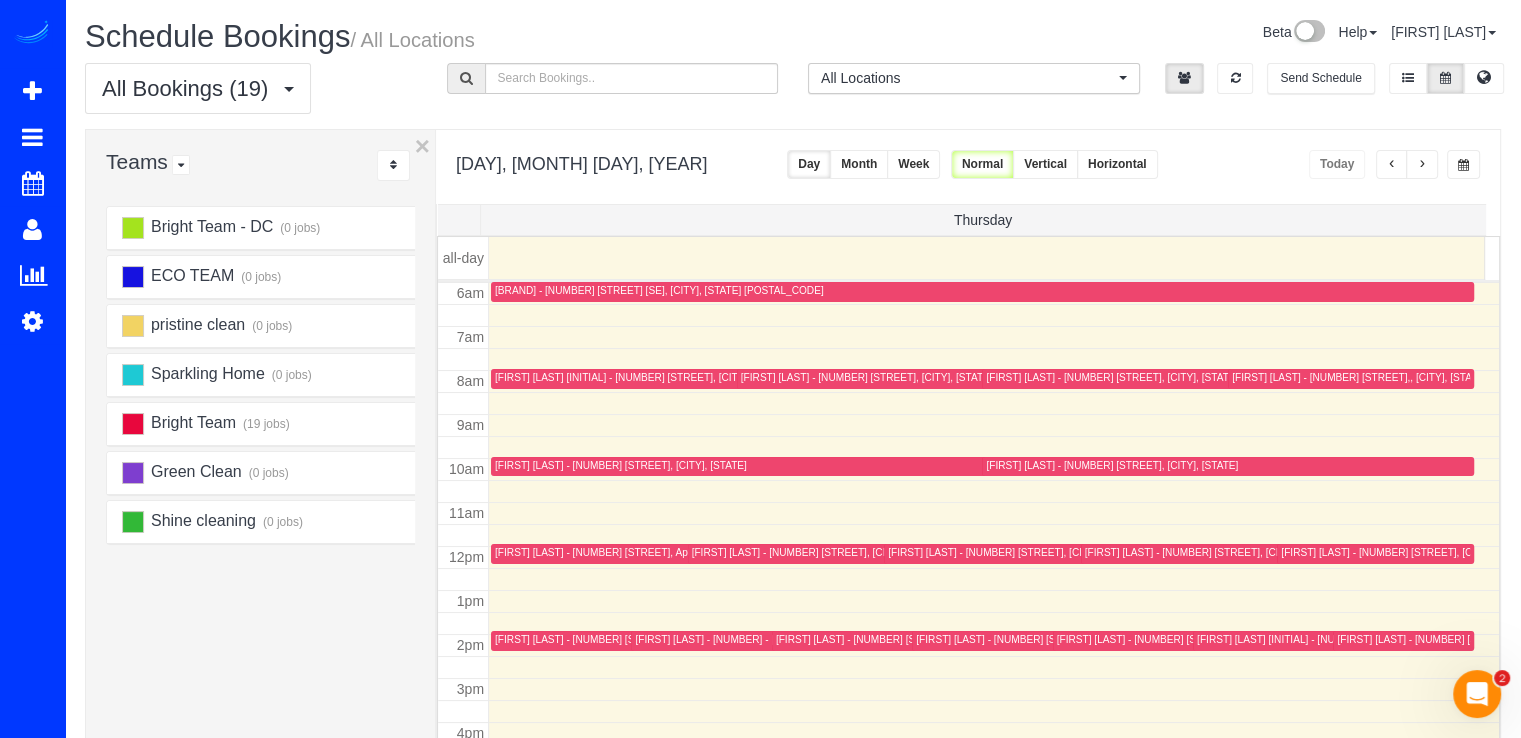 click at bounding box center [1422, 164] 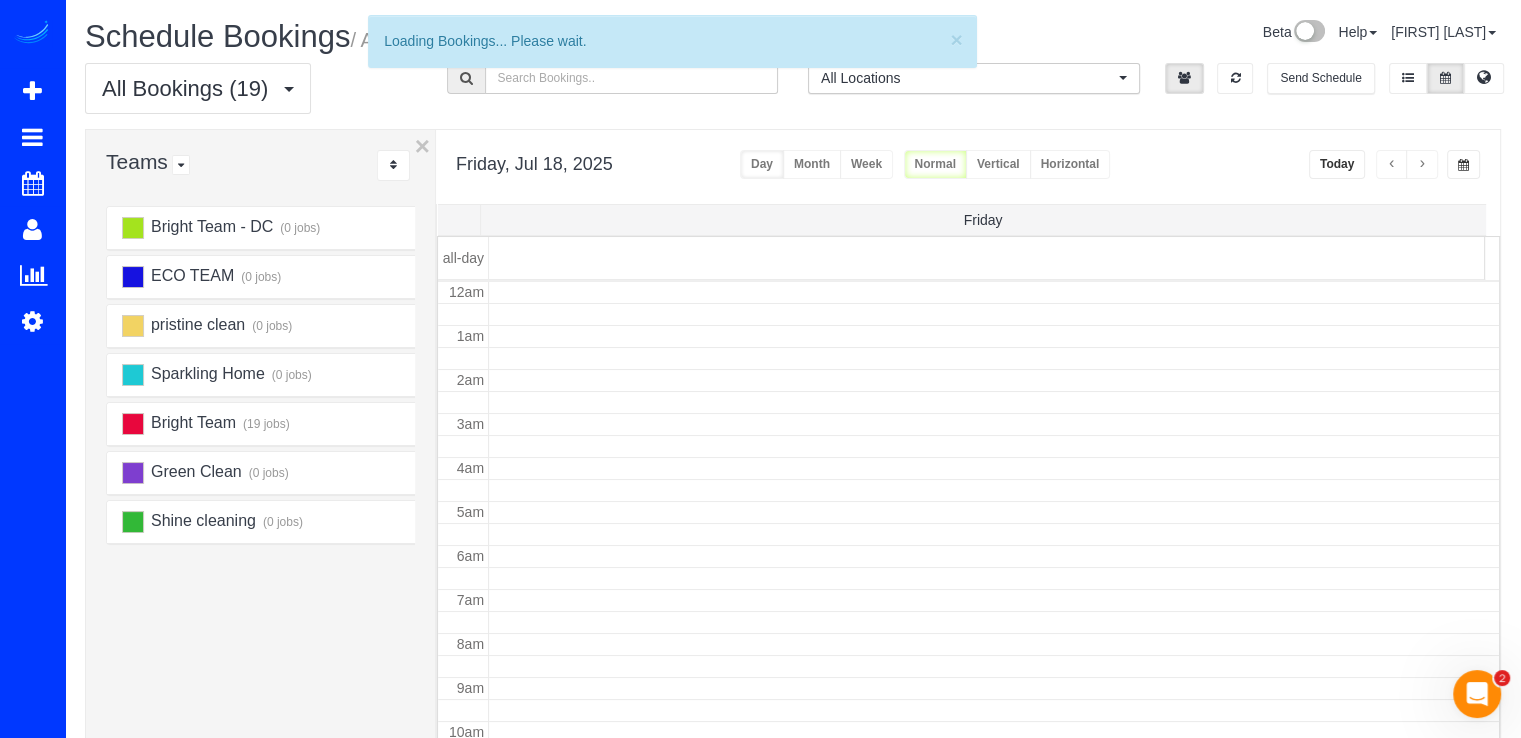 scroll, scrollTop: 263, scrollLeft: 0, axis: vertical 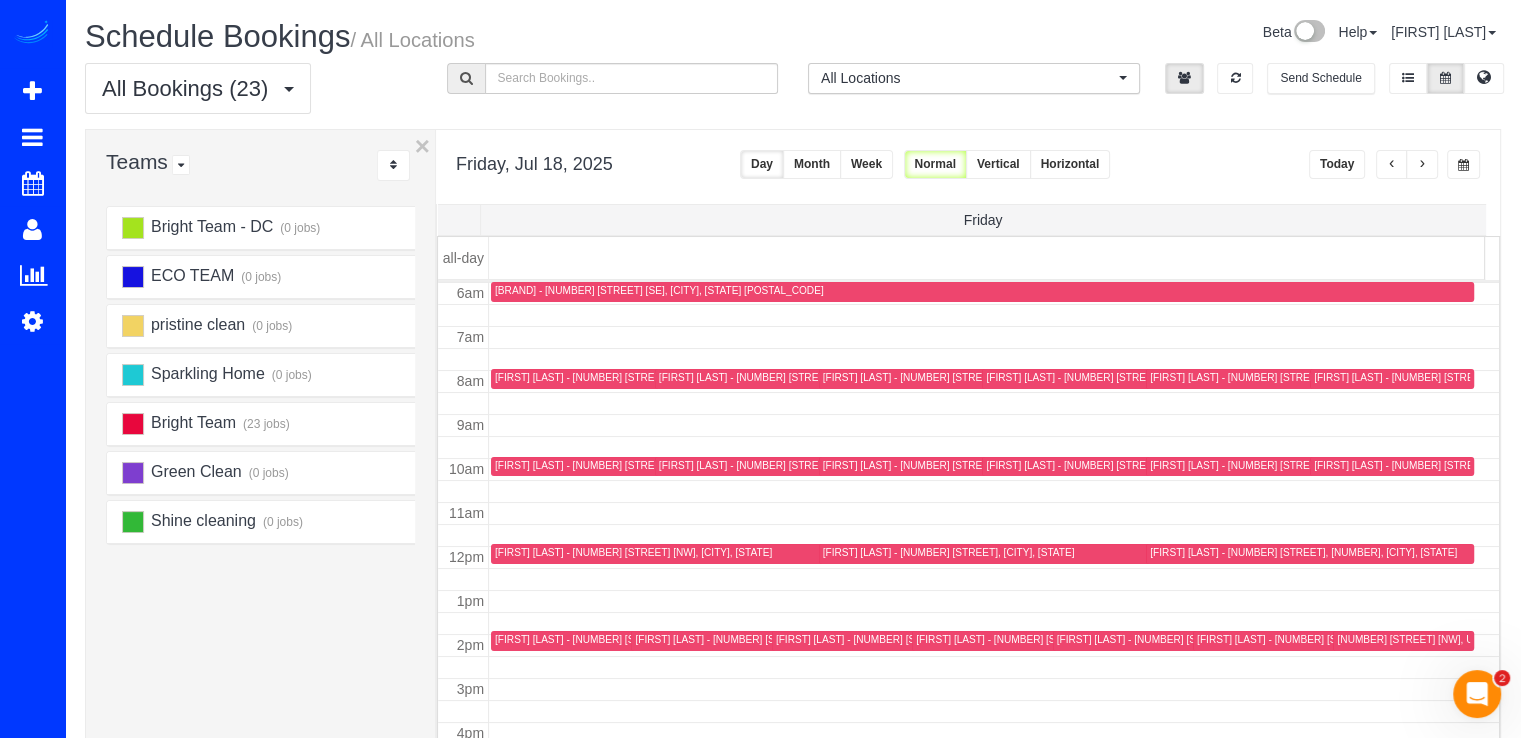 click at bounding box center (1422, 164) 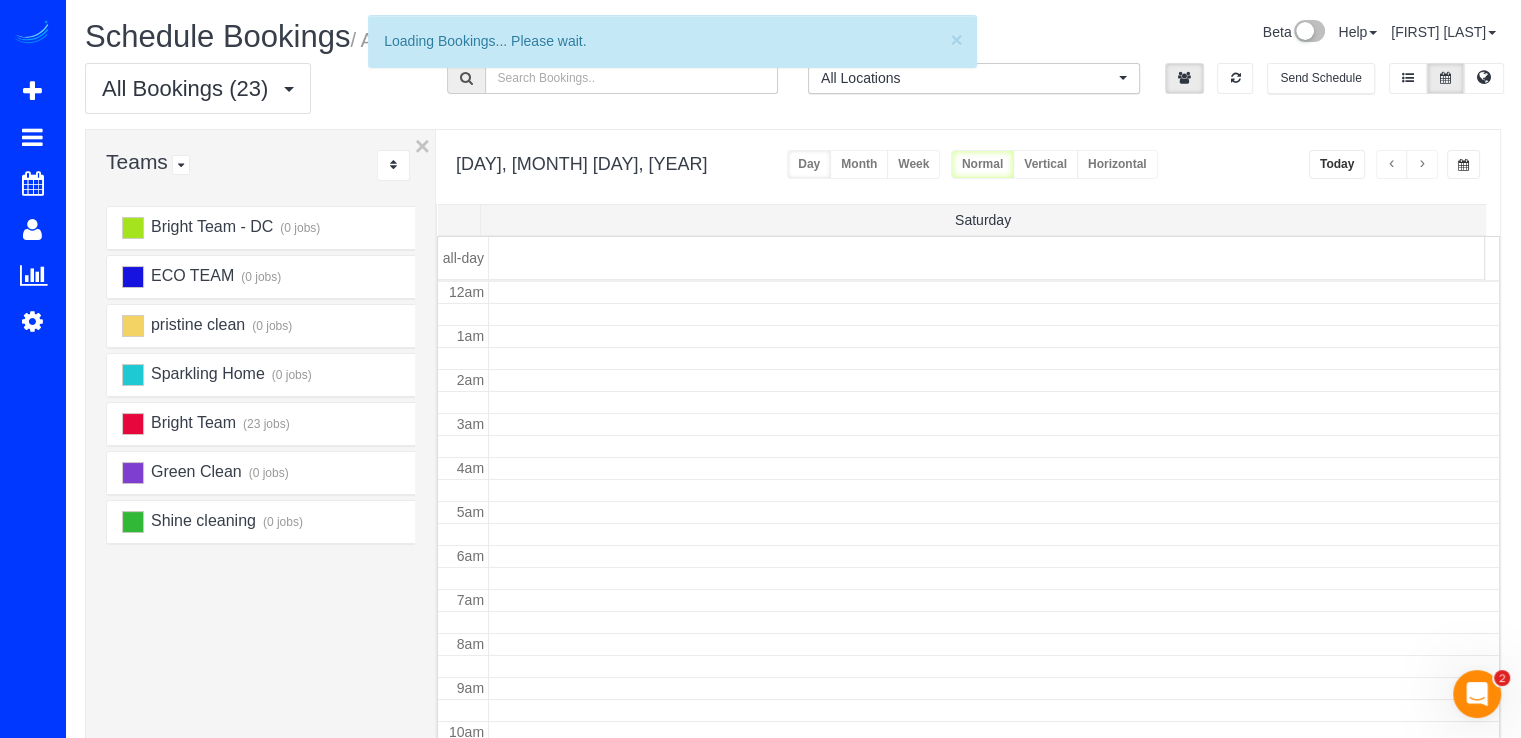 scroll, scrollTop: 263, scrollLeft: 0, axis: vertical 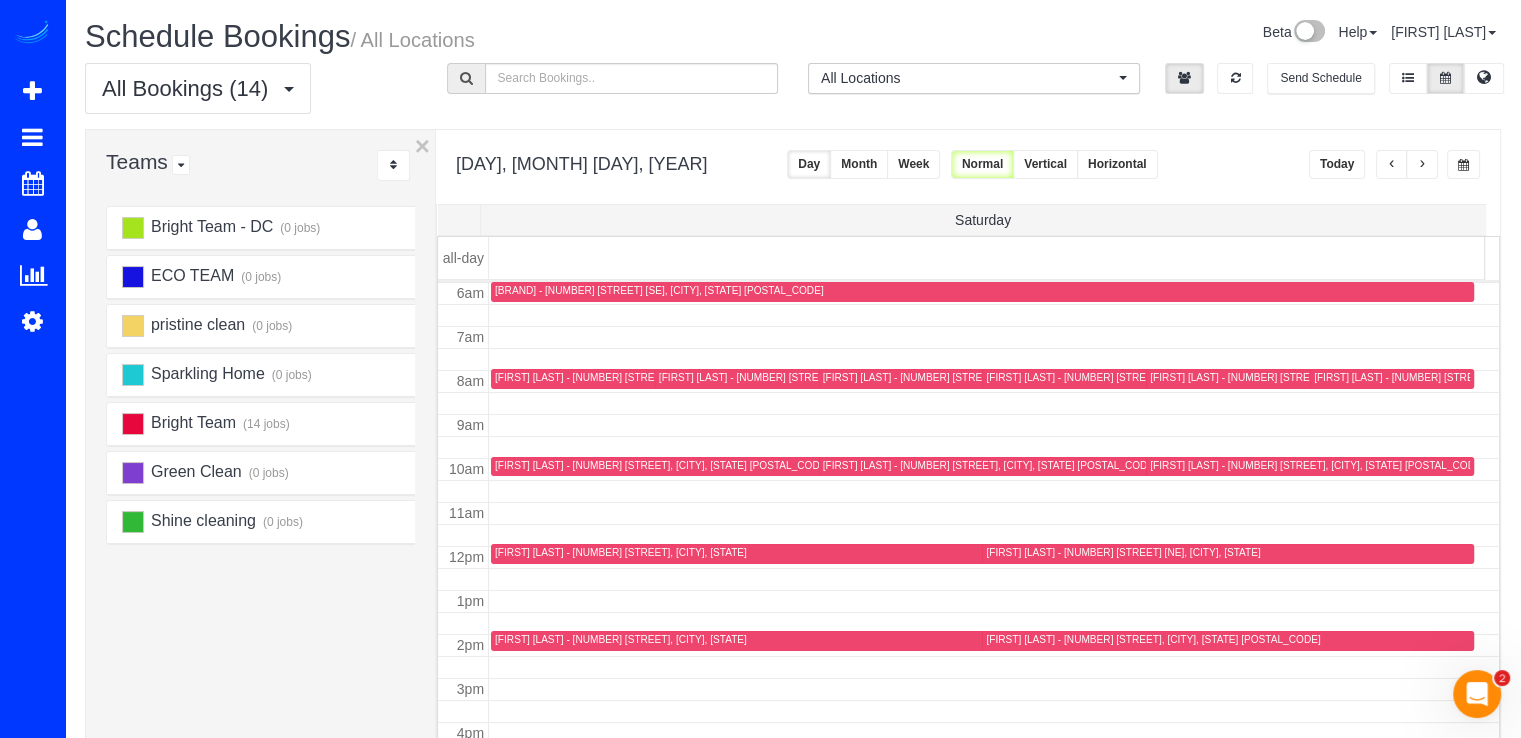 click at bounding box center [1392, 164] 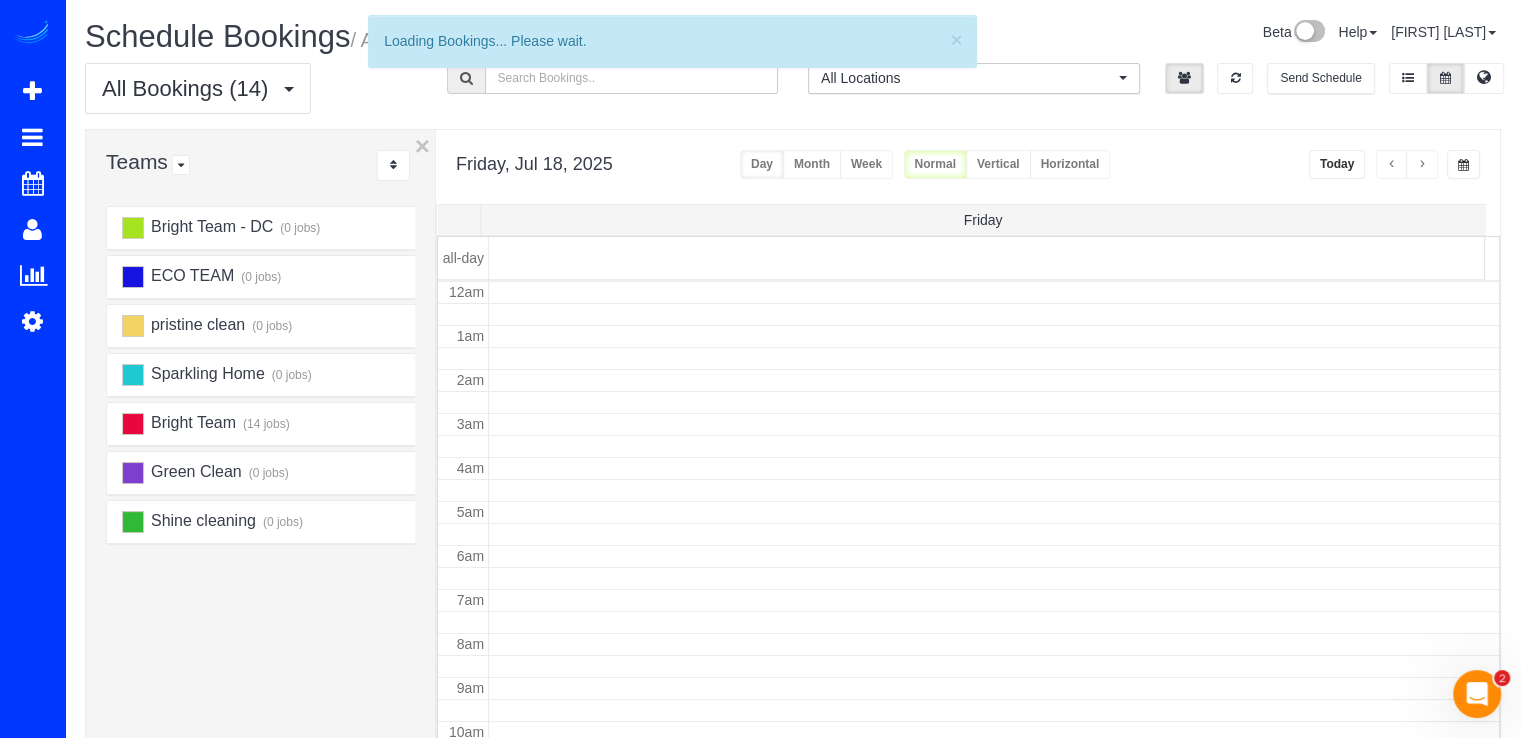 scroll, scrollTop: 263, scrollLeft: 0, axis: vertical 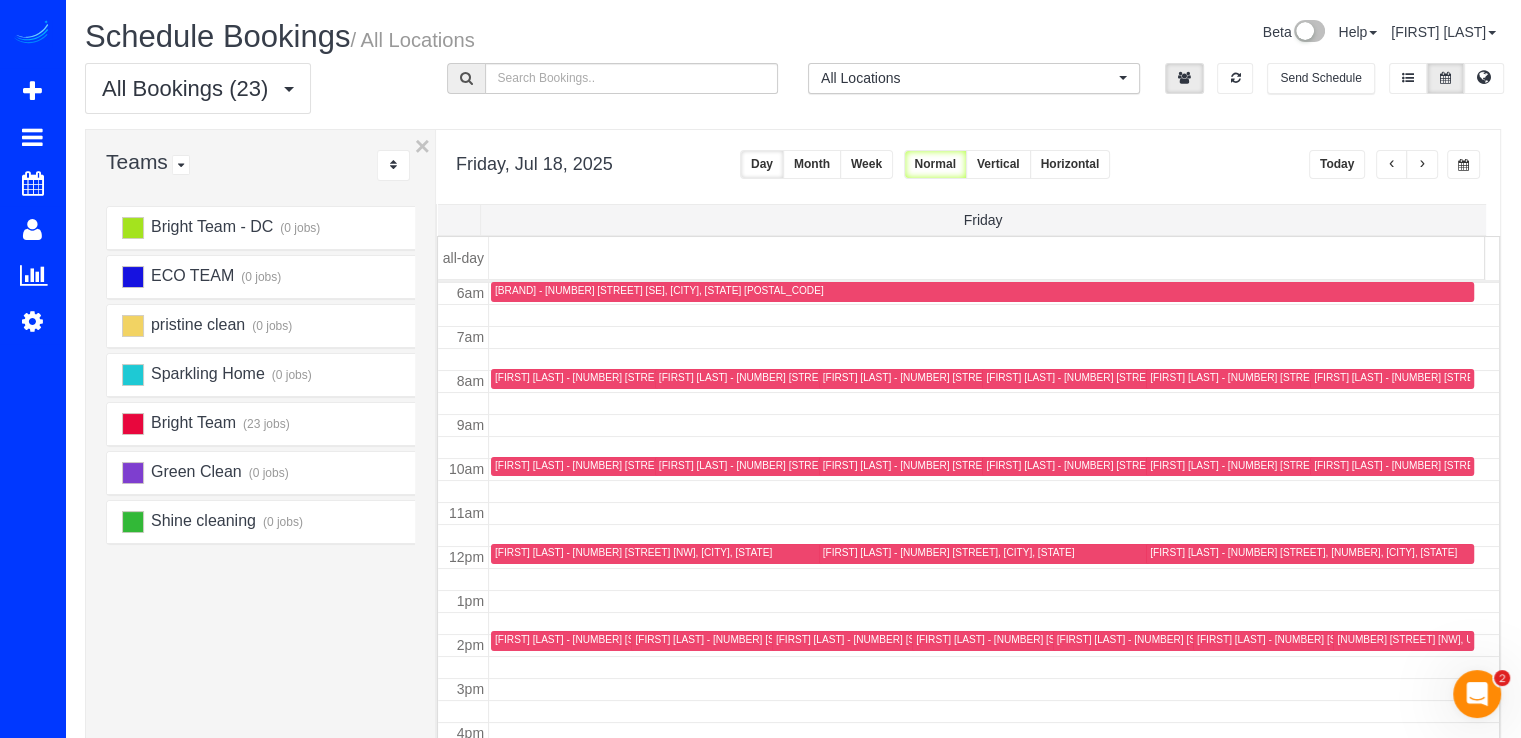 click at bounding box center [1422, 164] 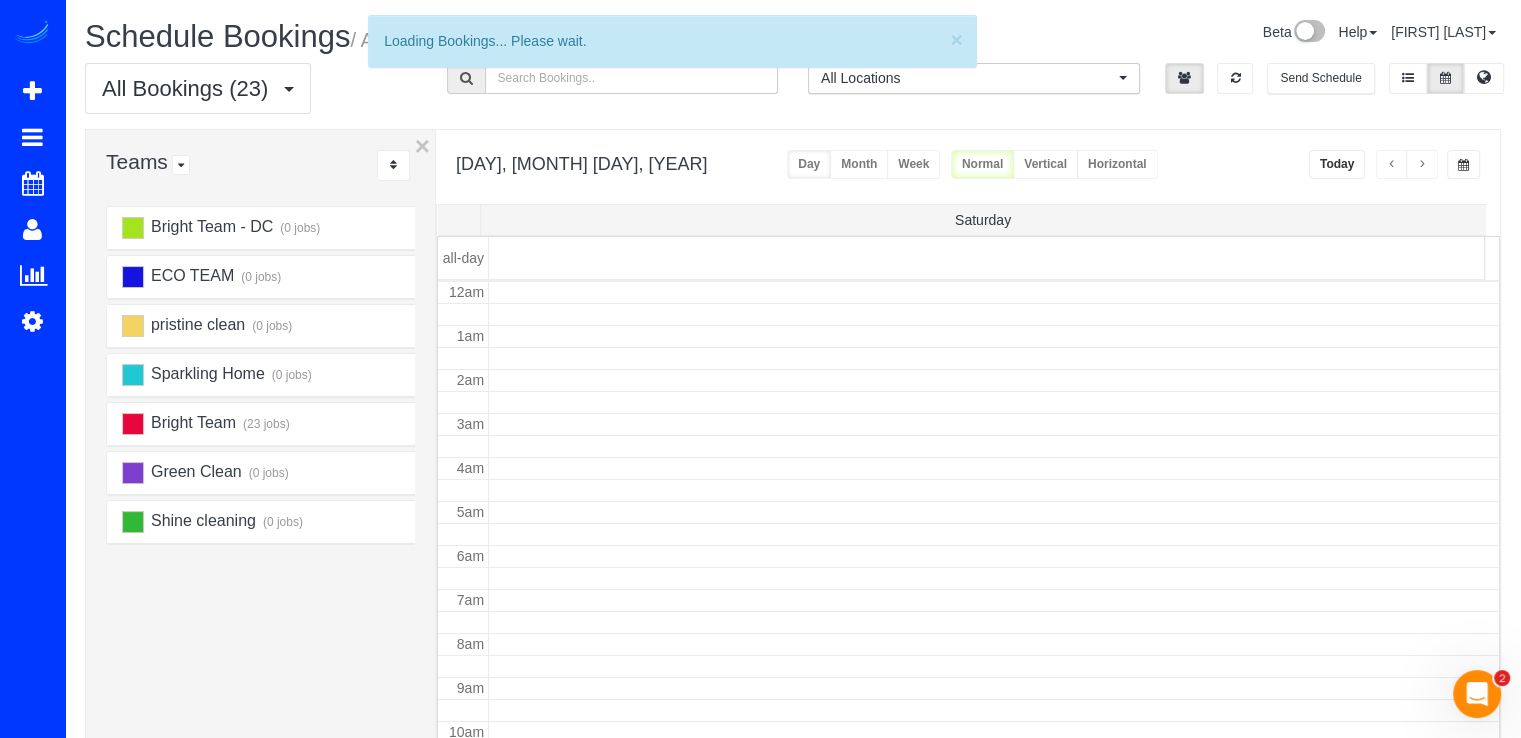 scroll, scrollTop: 263, scrollLeft: 0, axis: vertical 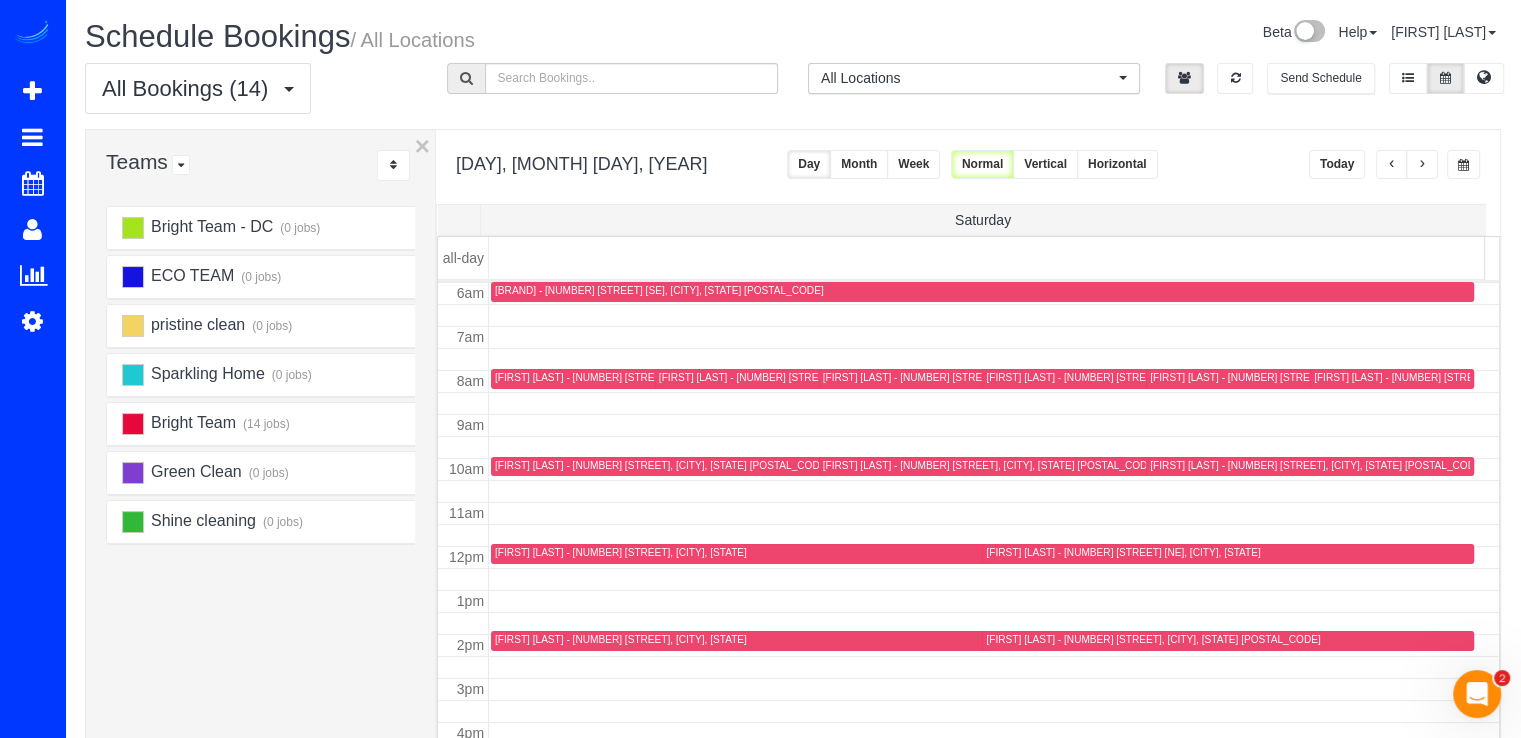 click at bounding box center [1422, 164] 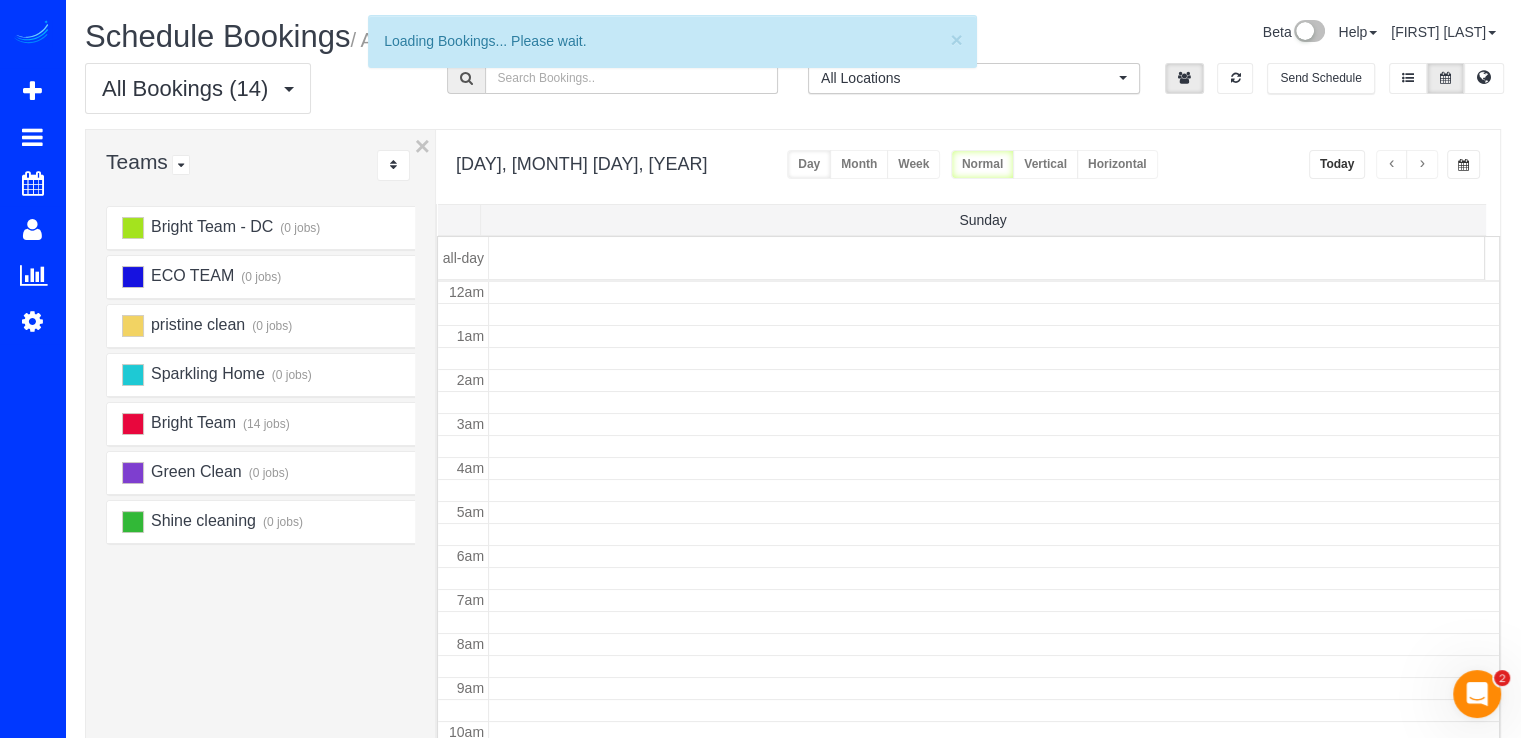 scroll, scrollTop: 263, scrollLeft: 0, axis: vertical 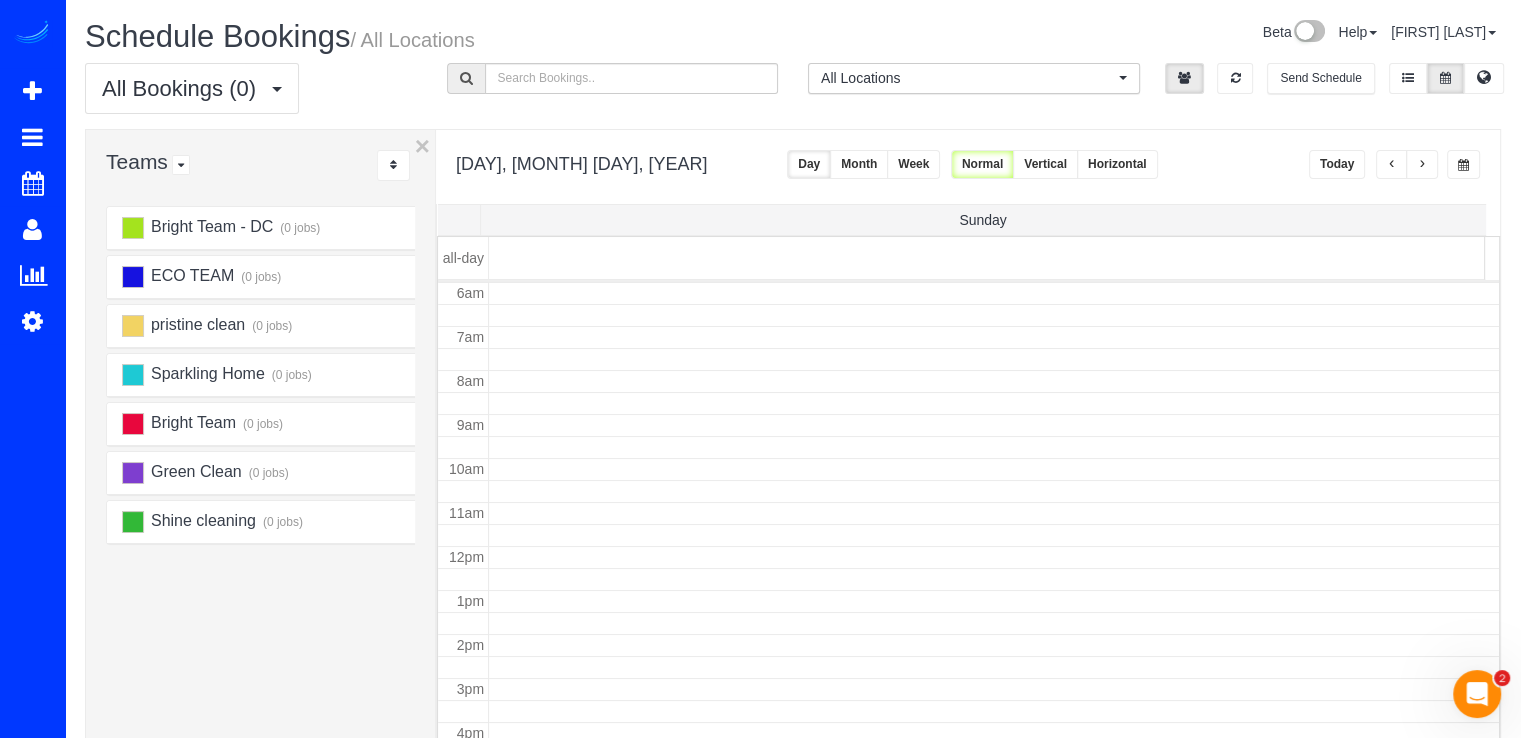 click at bounding box center [1392, 164] 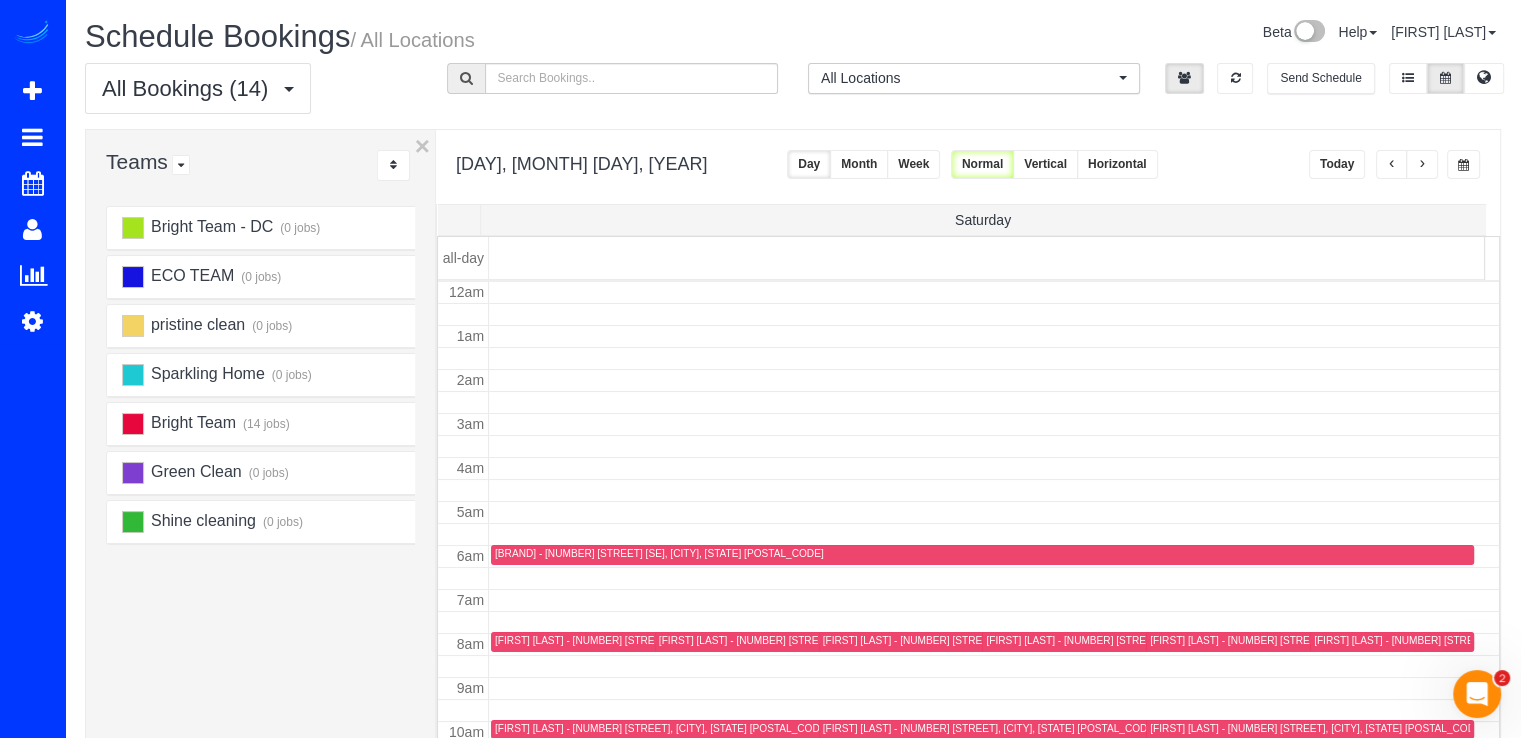 scroll, scrollTop: 263, scrollLeft: 0, axis: vertical 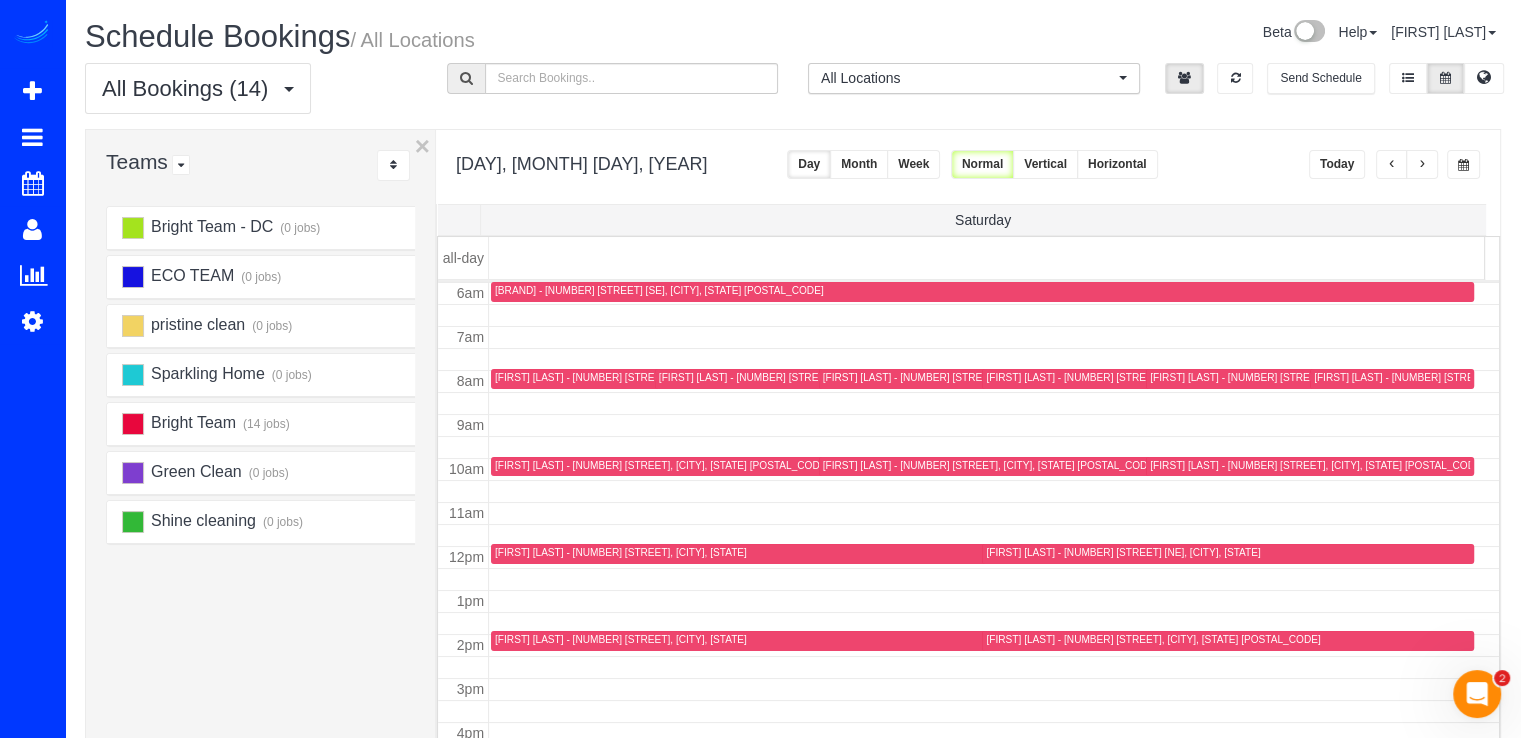 click at bounding box center (1392, 379) 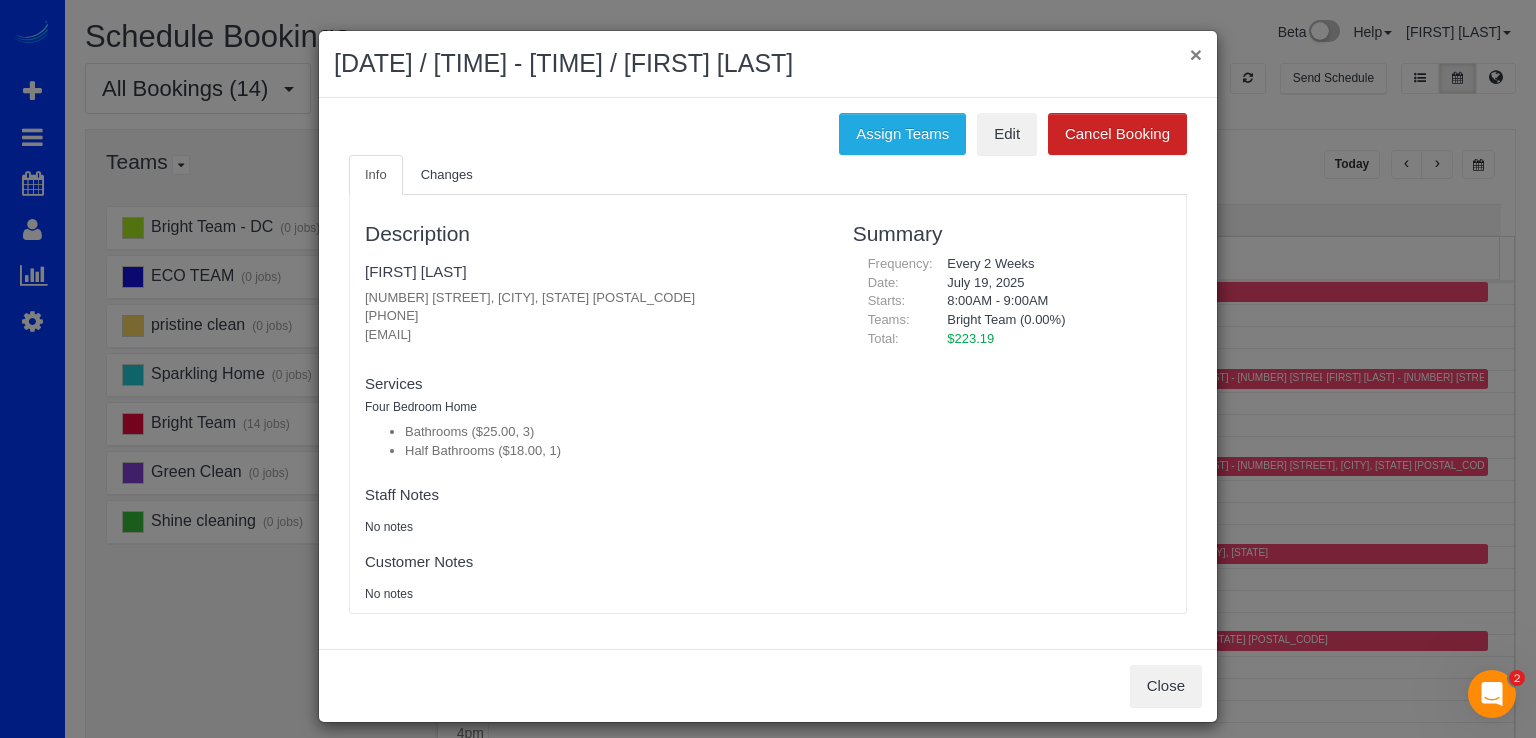 click on "×" at bounding box center [1196, 54] 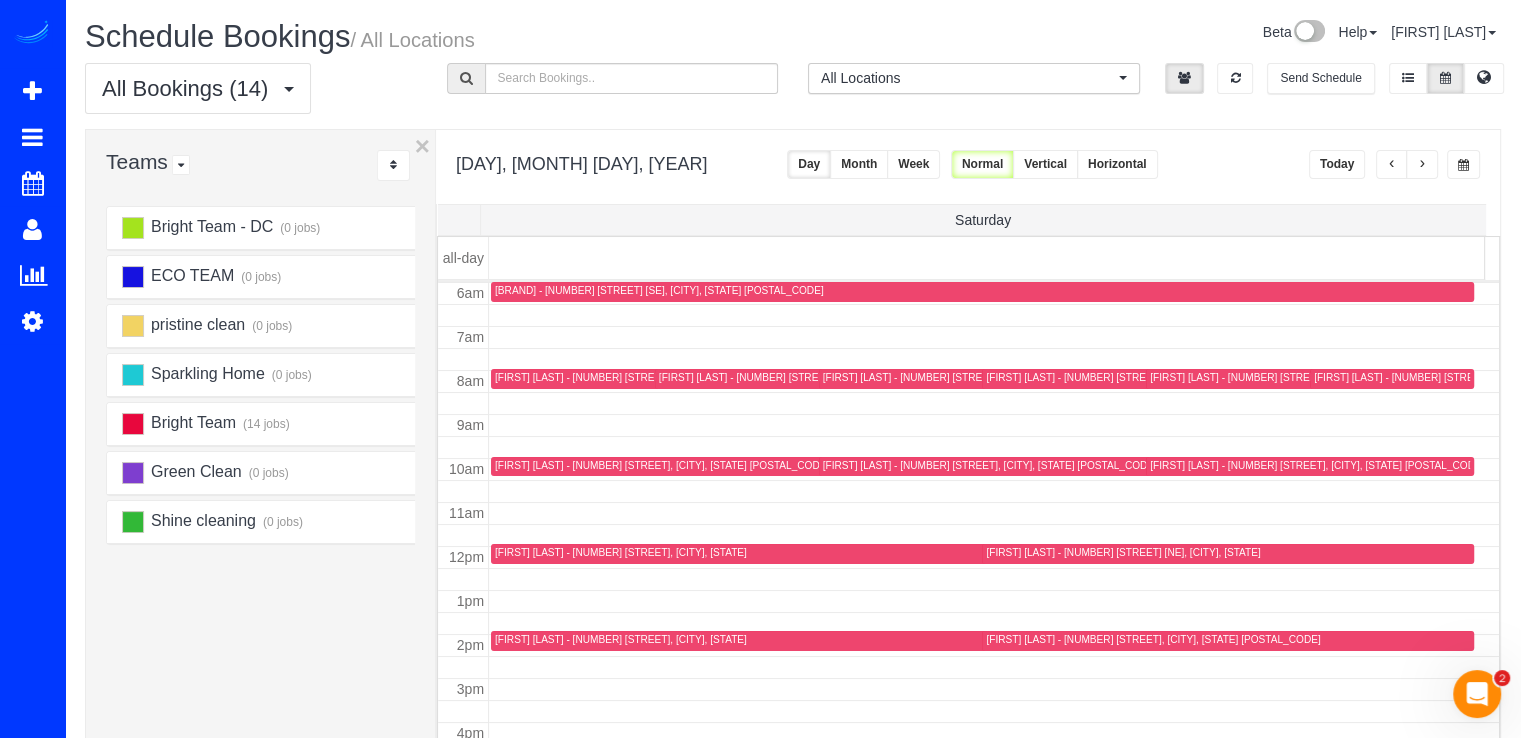 click at bounding box center (1392, 165) 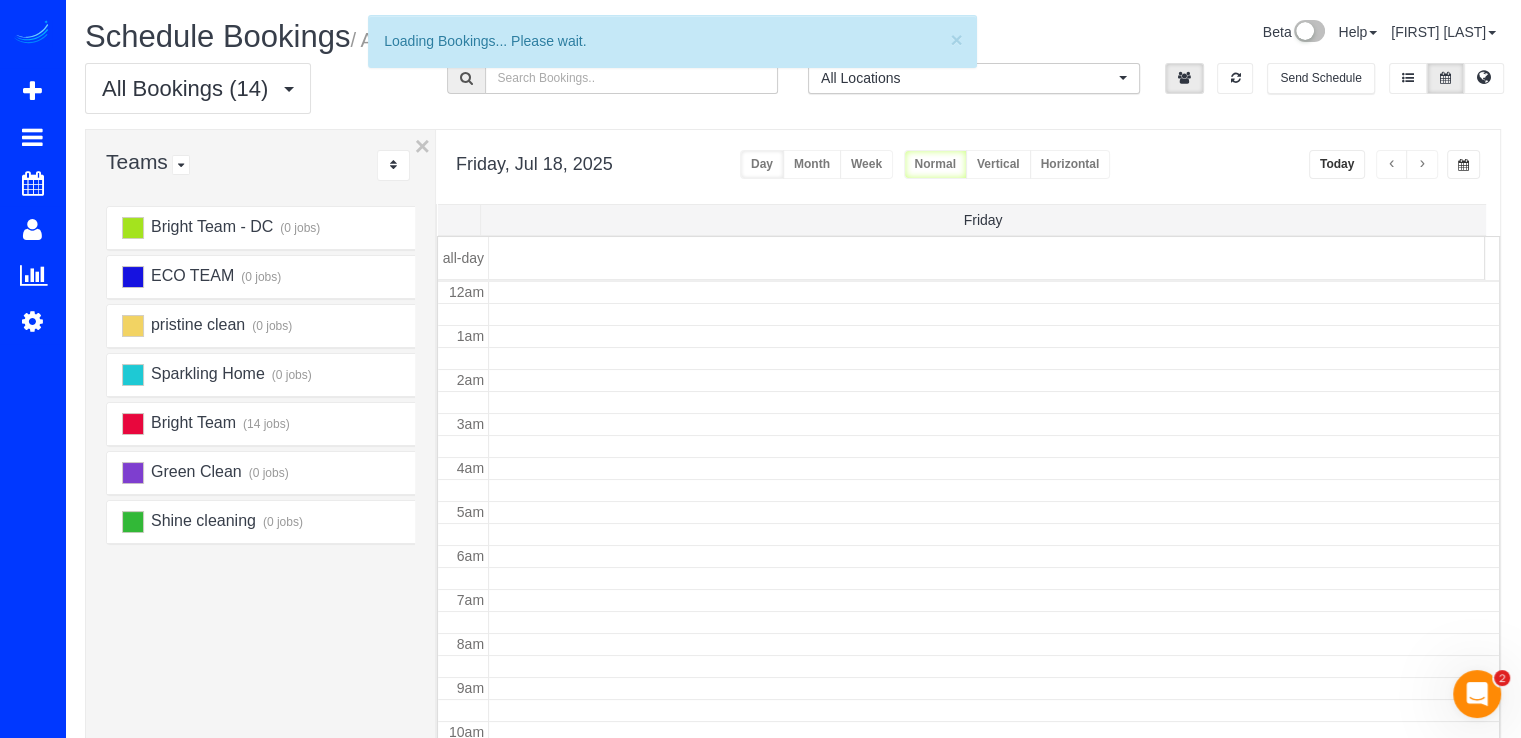 scroll, scrollTop: 263, scrollLeft: 0, axis: vertical 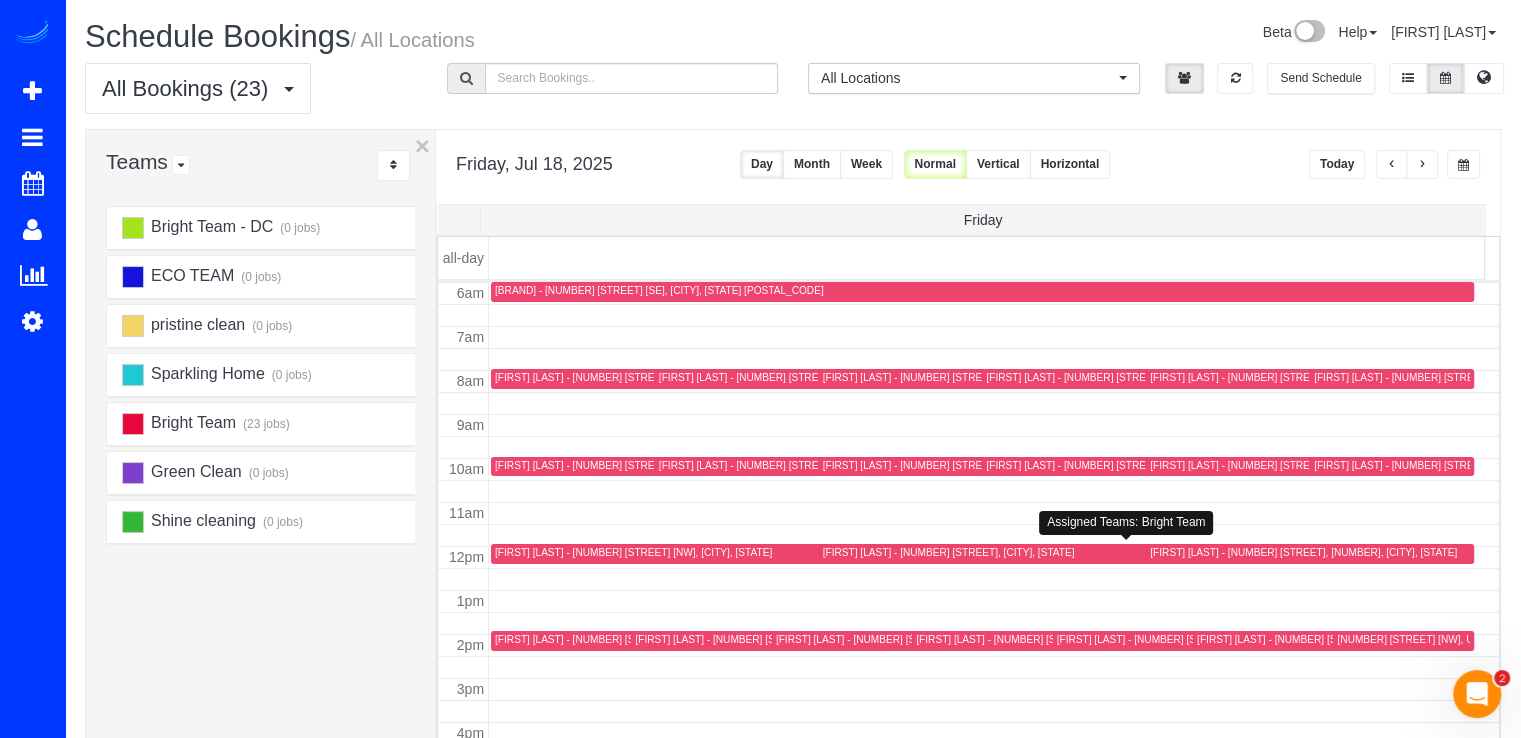 click at bounding box center (1136, 554) 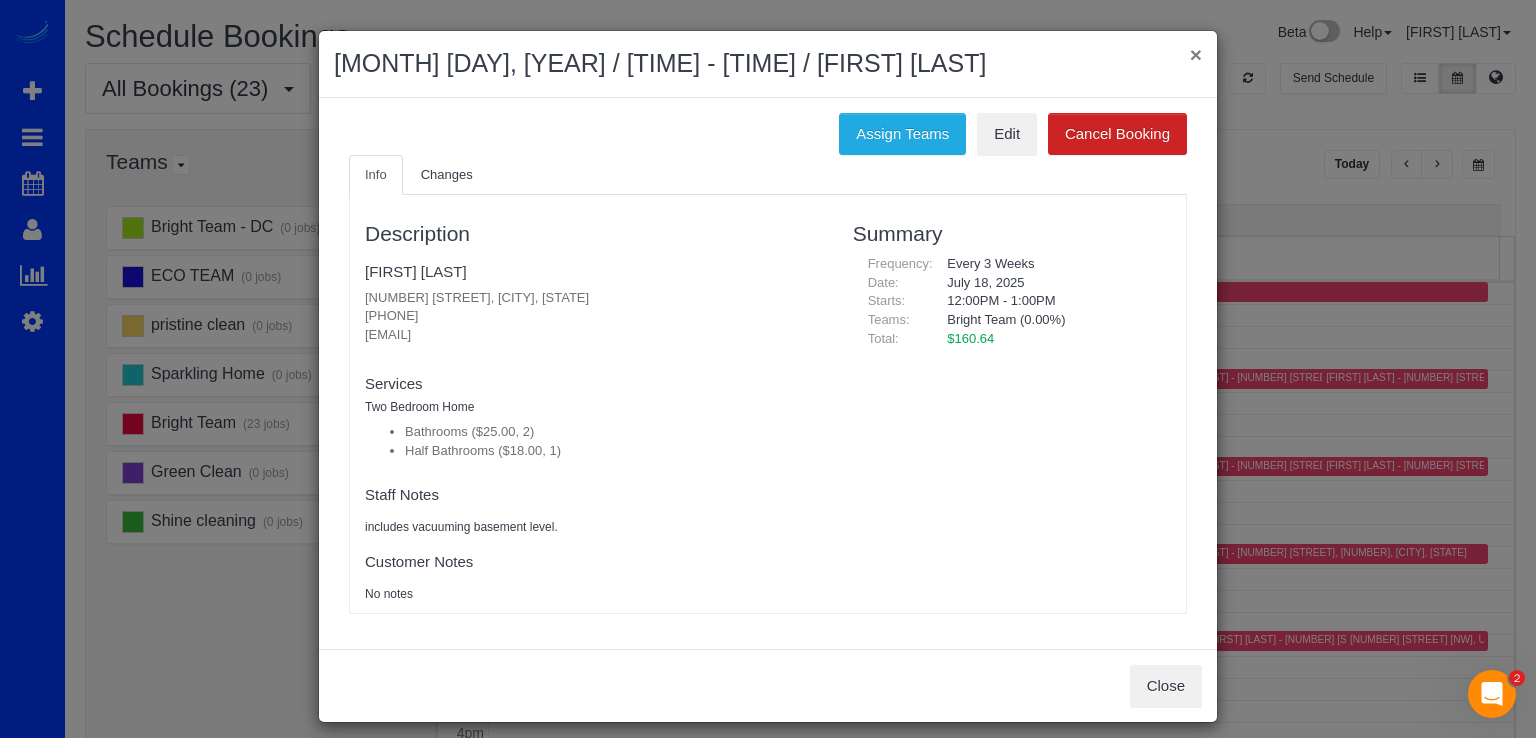 click on "×" at bounding box center [1196, 54] 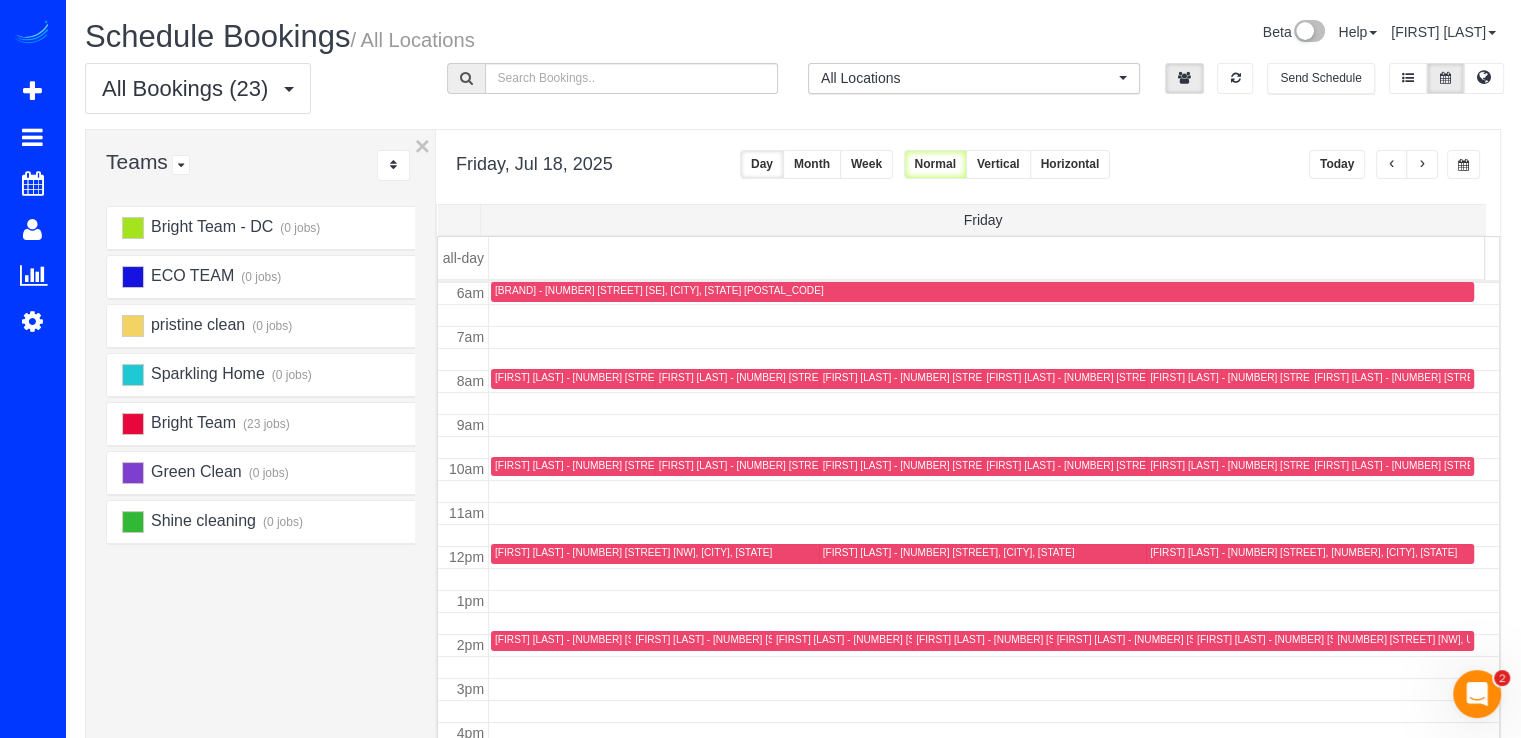 click at bounding box center (1422, 164) 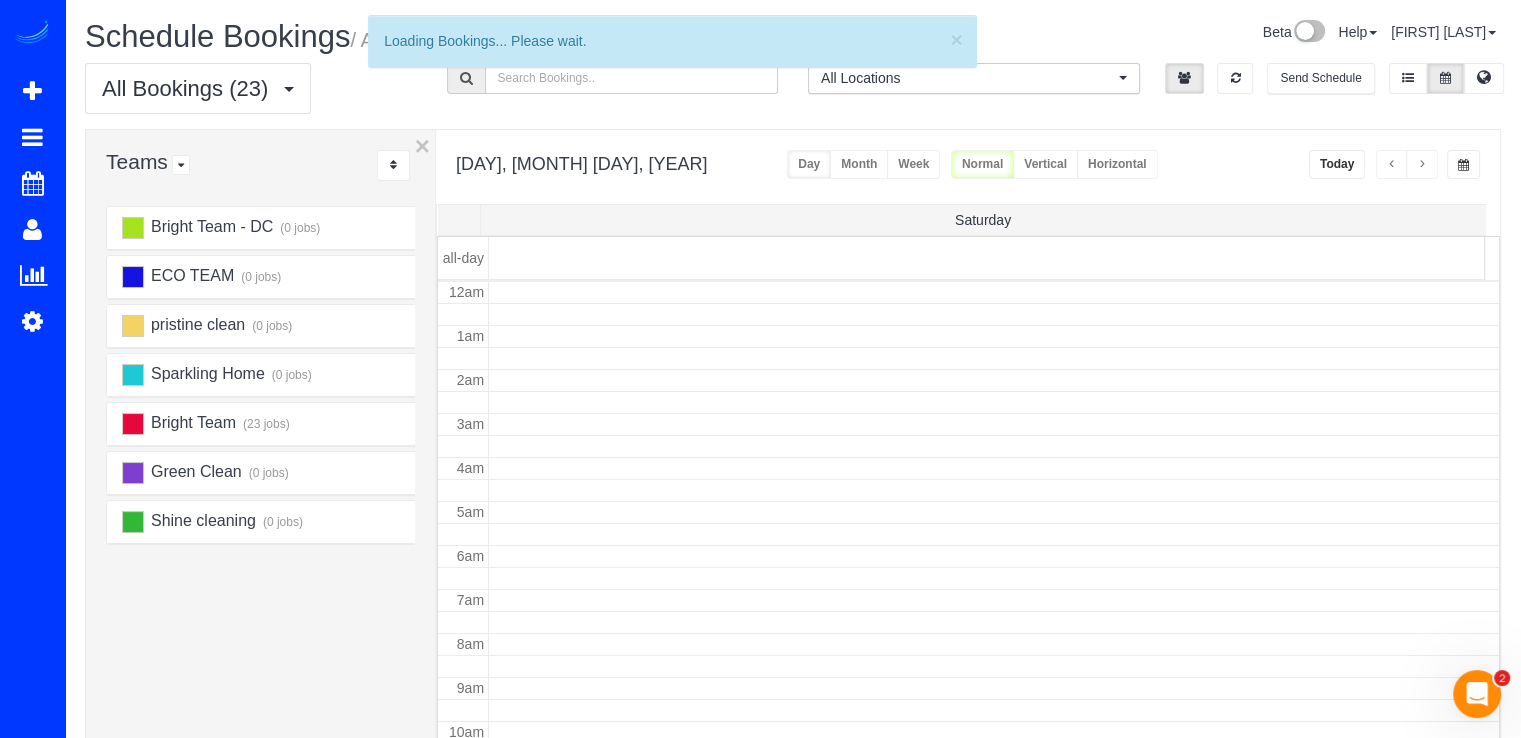 scroll, scrollTop: 263, scrollLeft: 0, axis: vertical 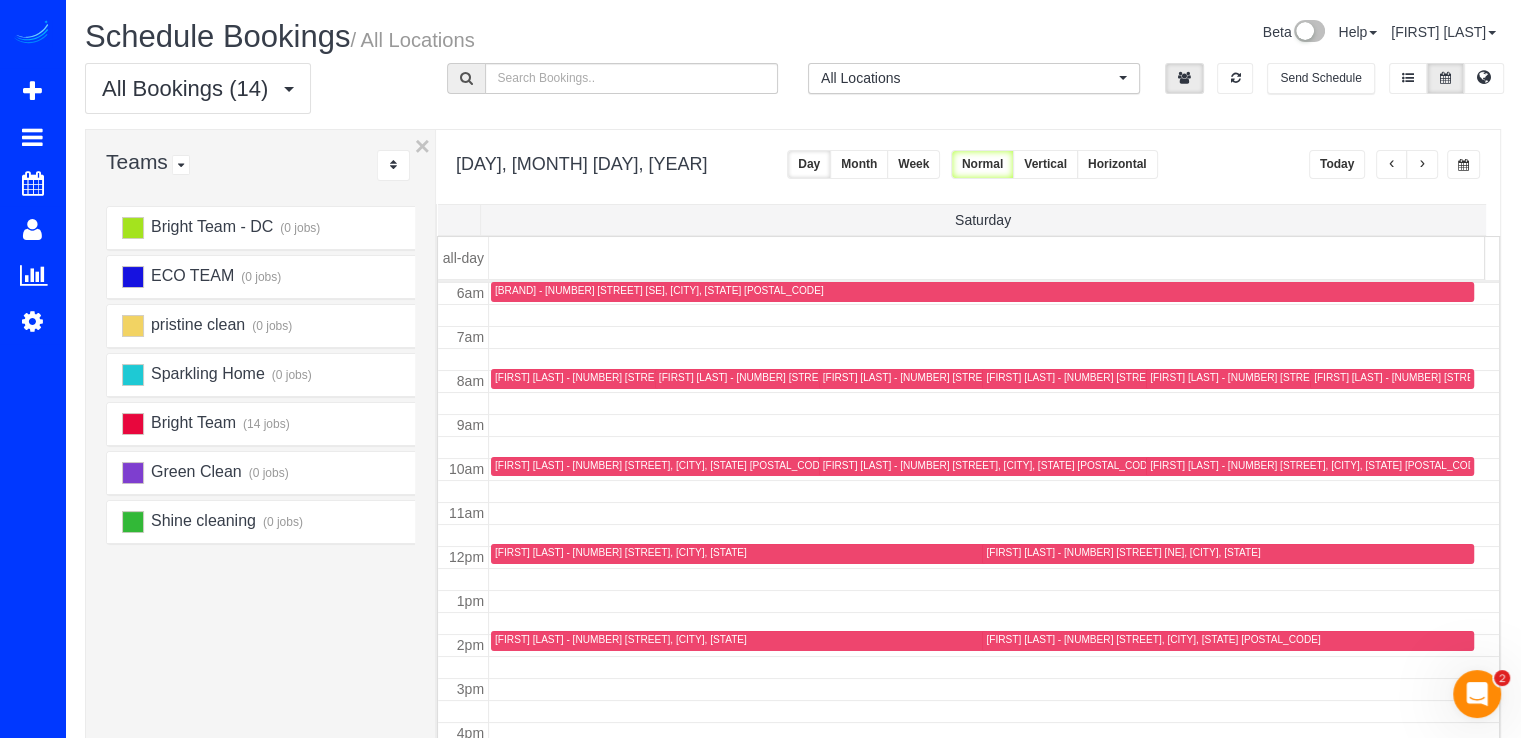 click on "[FIRST] [LAST] - [NUMBER] [STREET], [CITY], [STATE]" at bounding box center [621, 552] 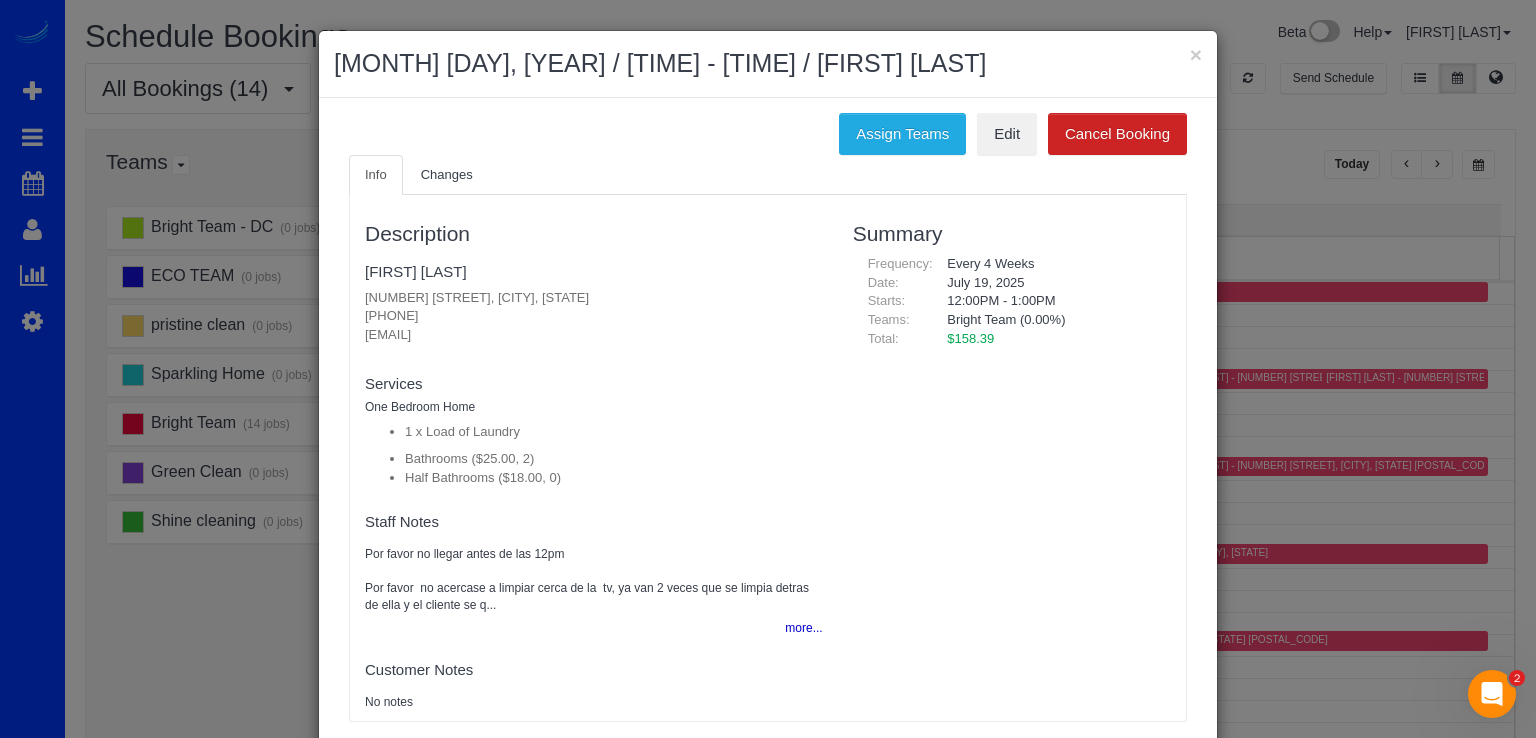 click on "[MONTH] [DAY], [YEAR] /
[TIME] - [TIME] /
[FIRST] [LAST]" at bounding box center (768, 64) 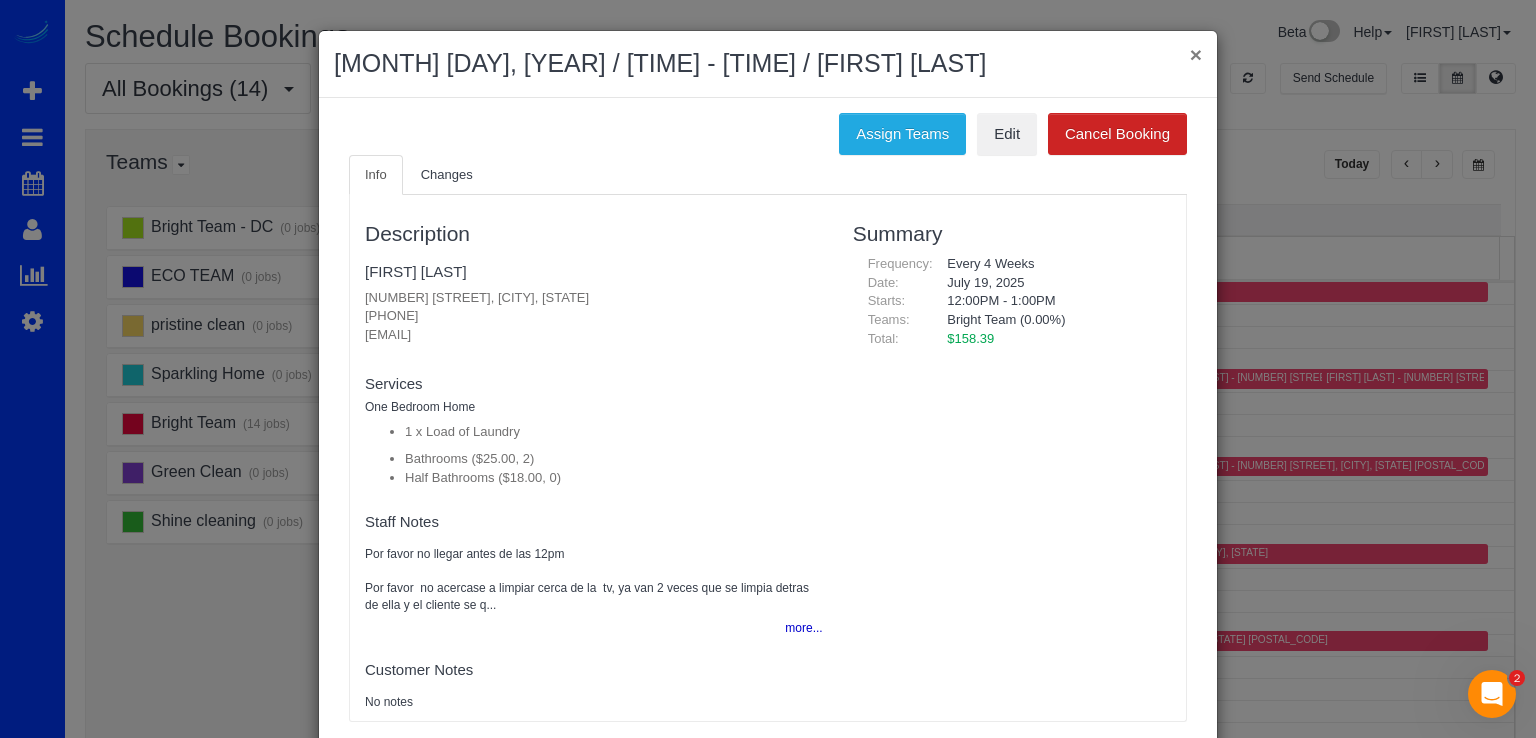 click on "×" at bounding box center (1196, 54) 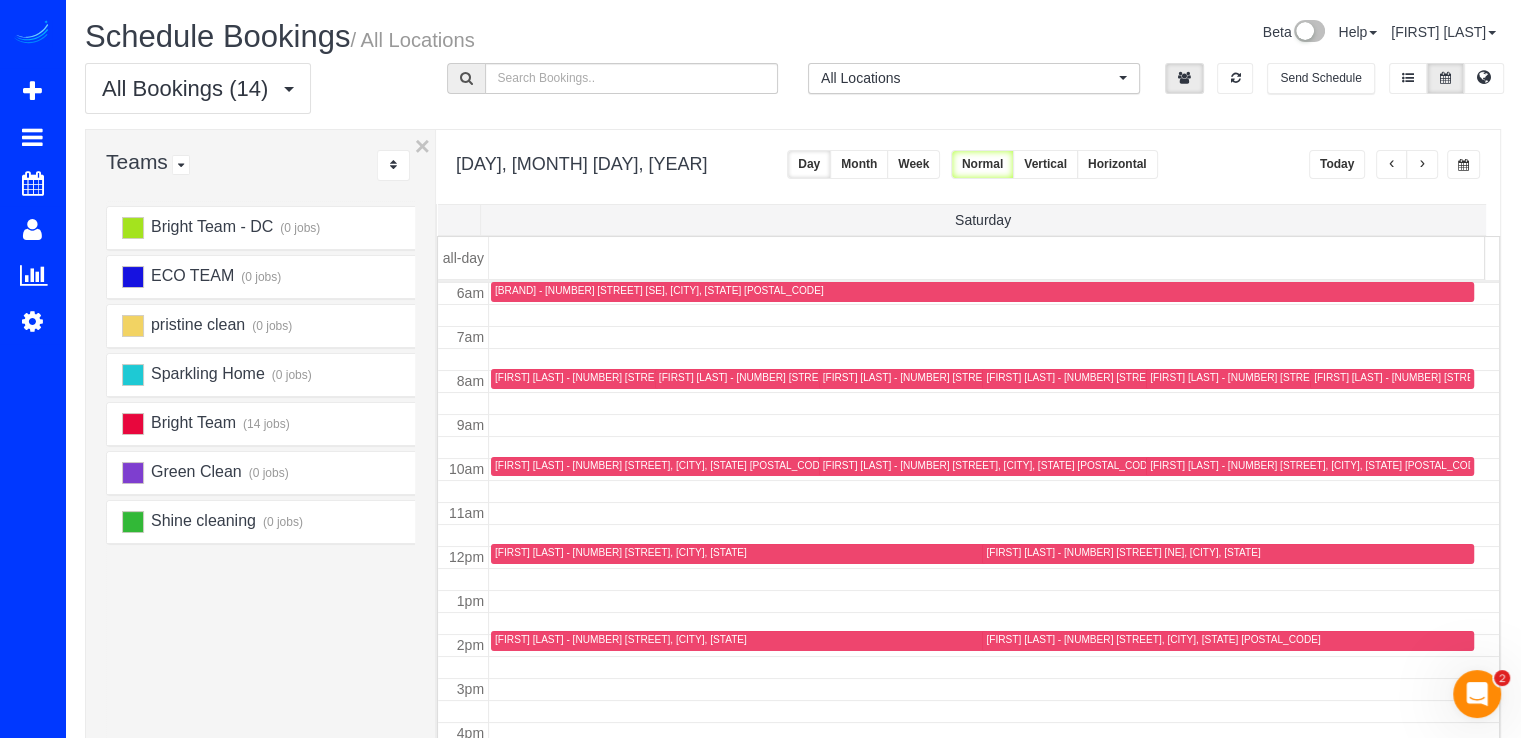 click on "ECO TEAM
(0 jobs)" at bounding box center [266, 277] 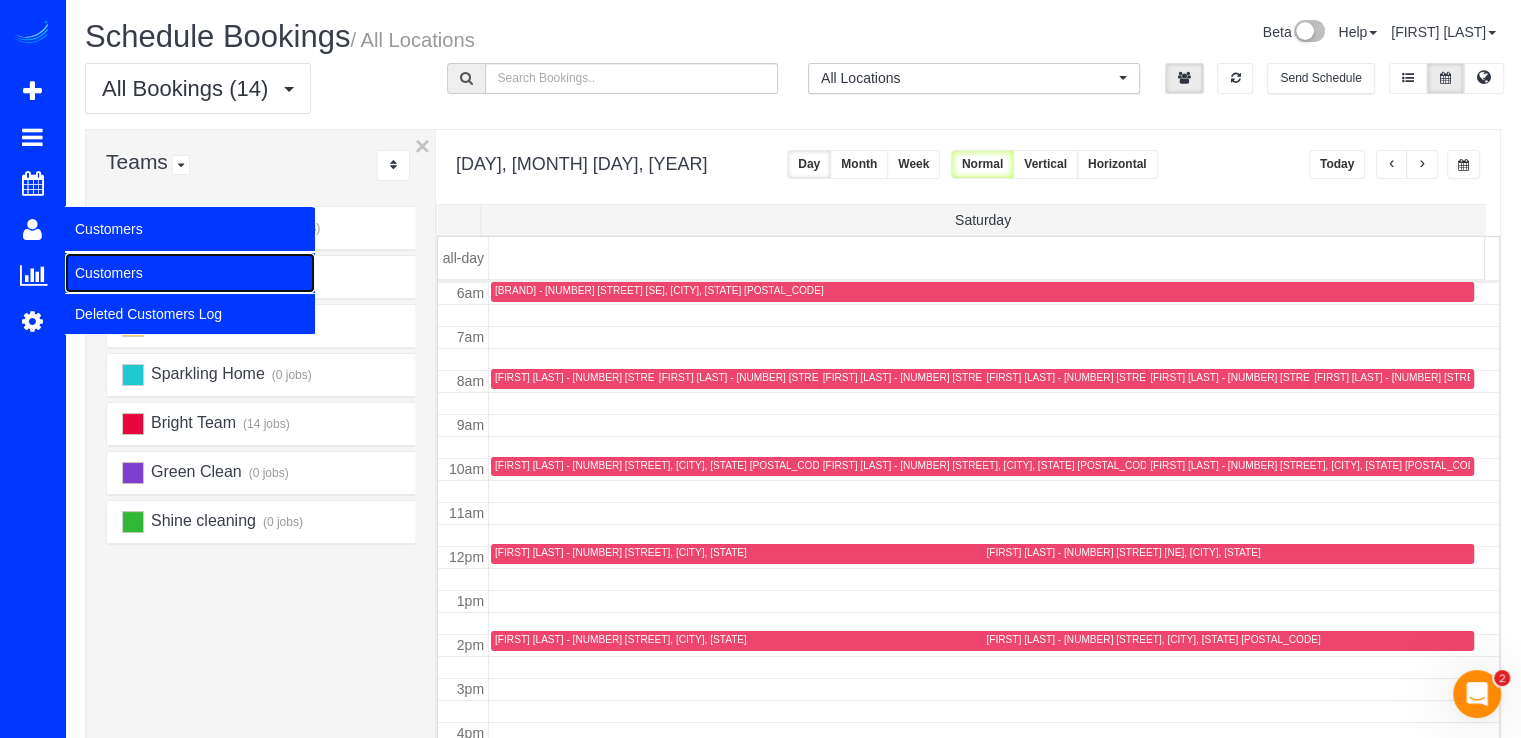 click on "Customers" at bounding box center (190, 273) 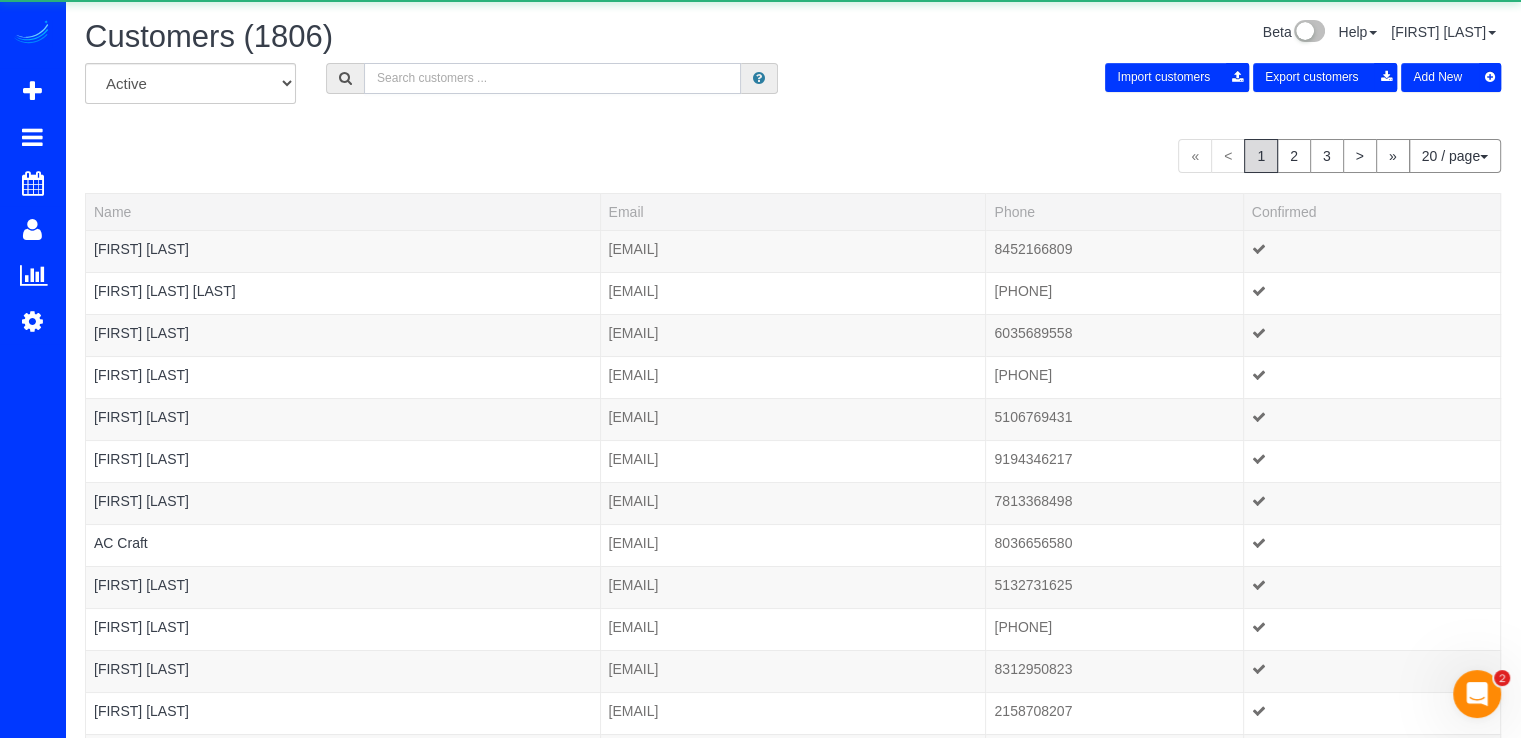 drag, startPoint x: 374, startPoint y: 89, endPoint x: 386, endPoint y: 89, distance: 12 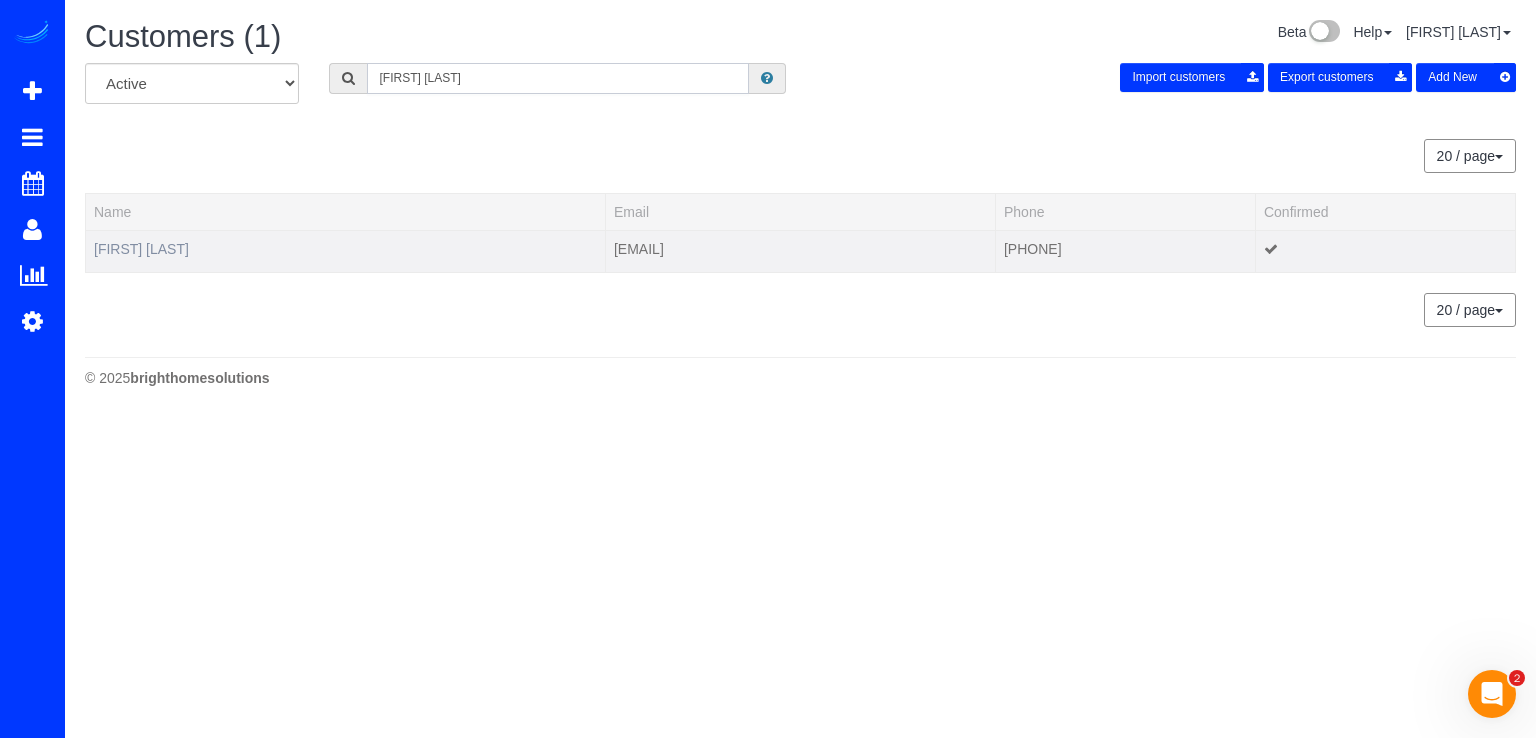 type on "[FIRST] [LAST]" 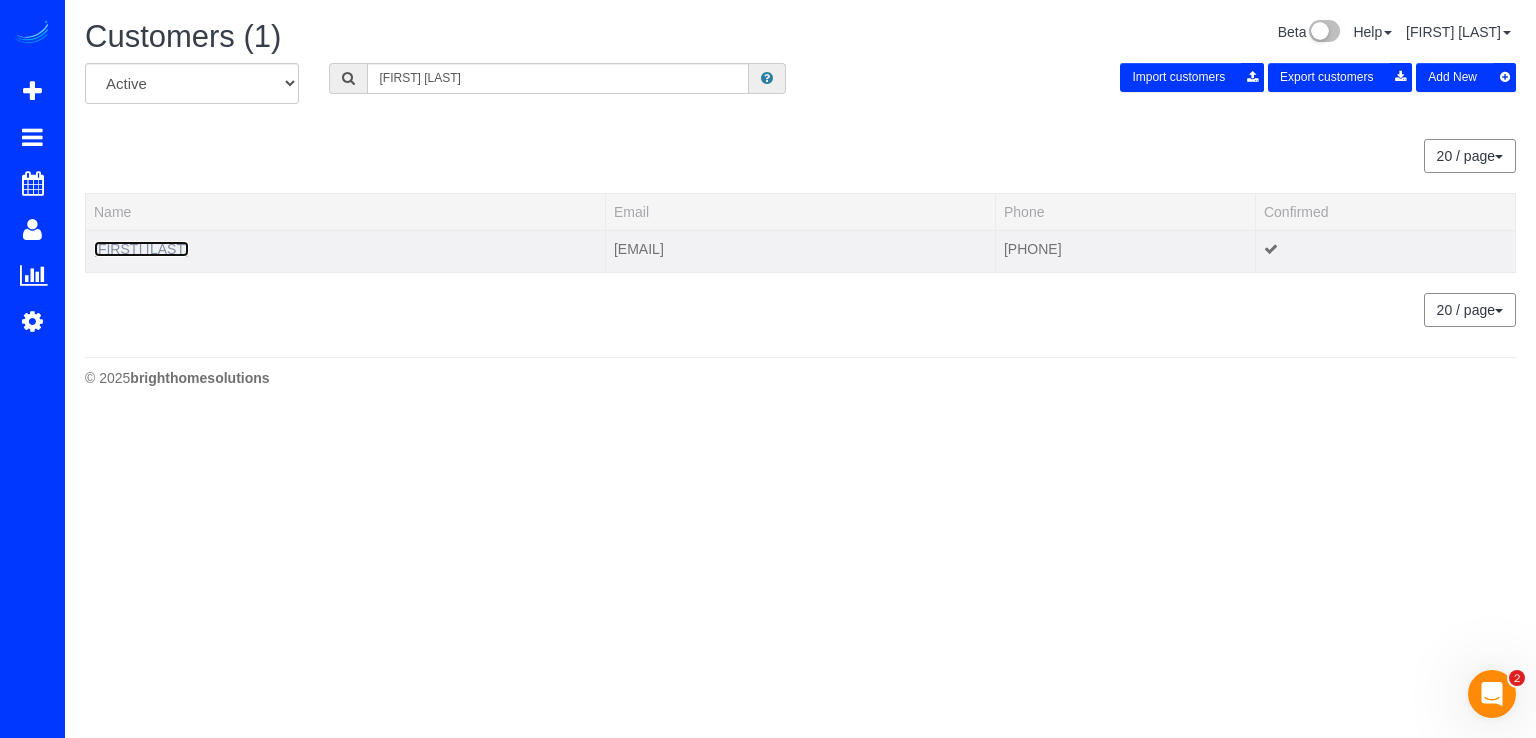 click on "[FIRST] [LAST]" at bounding box center [141, 249] 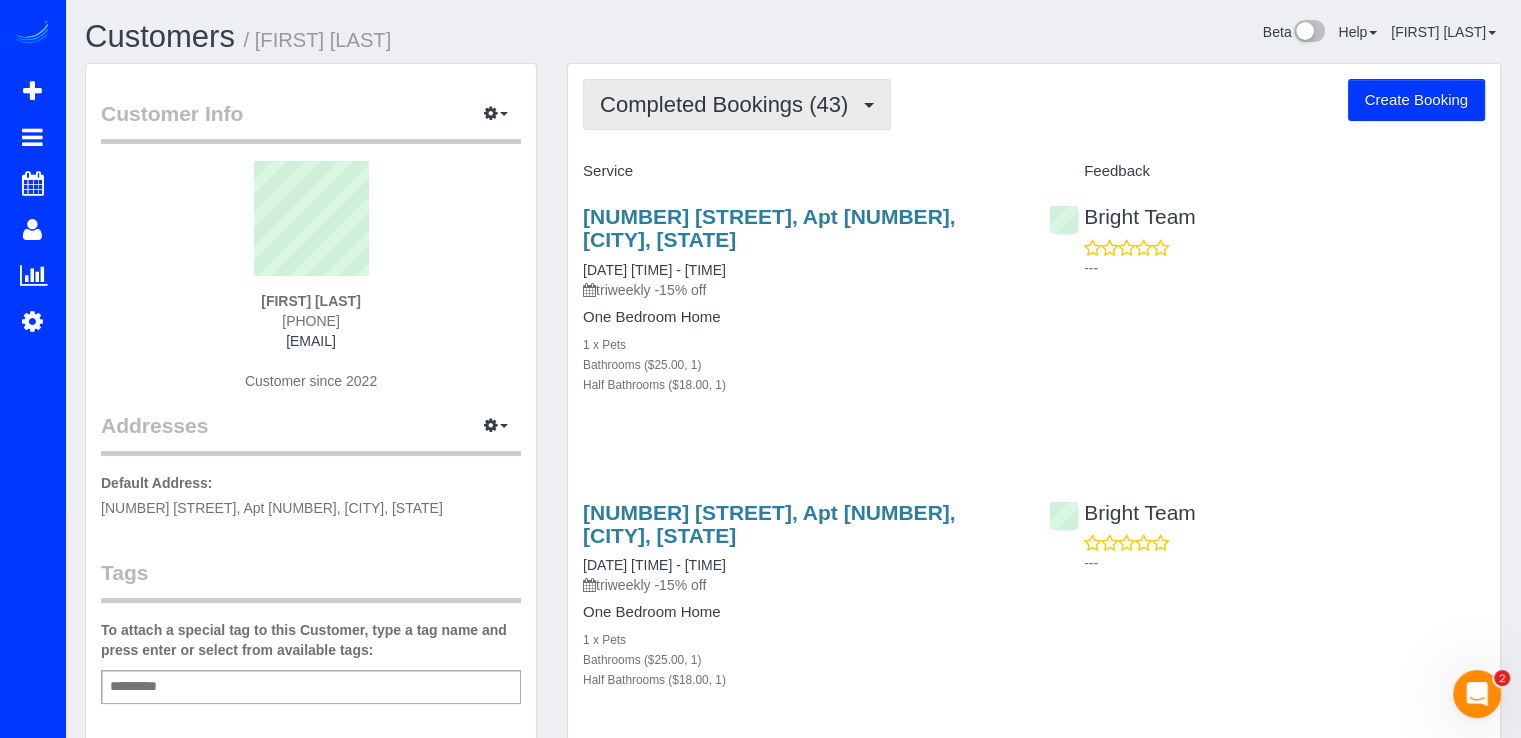 click on "Completed Bookings (43)" at bounding box center [729, 104] 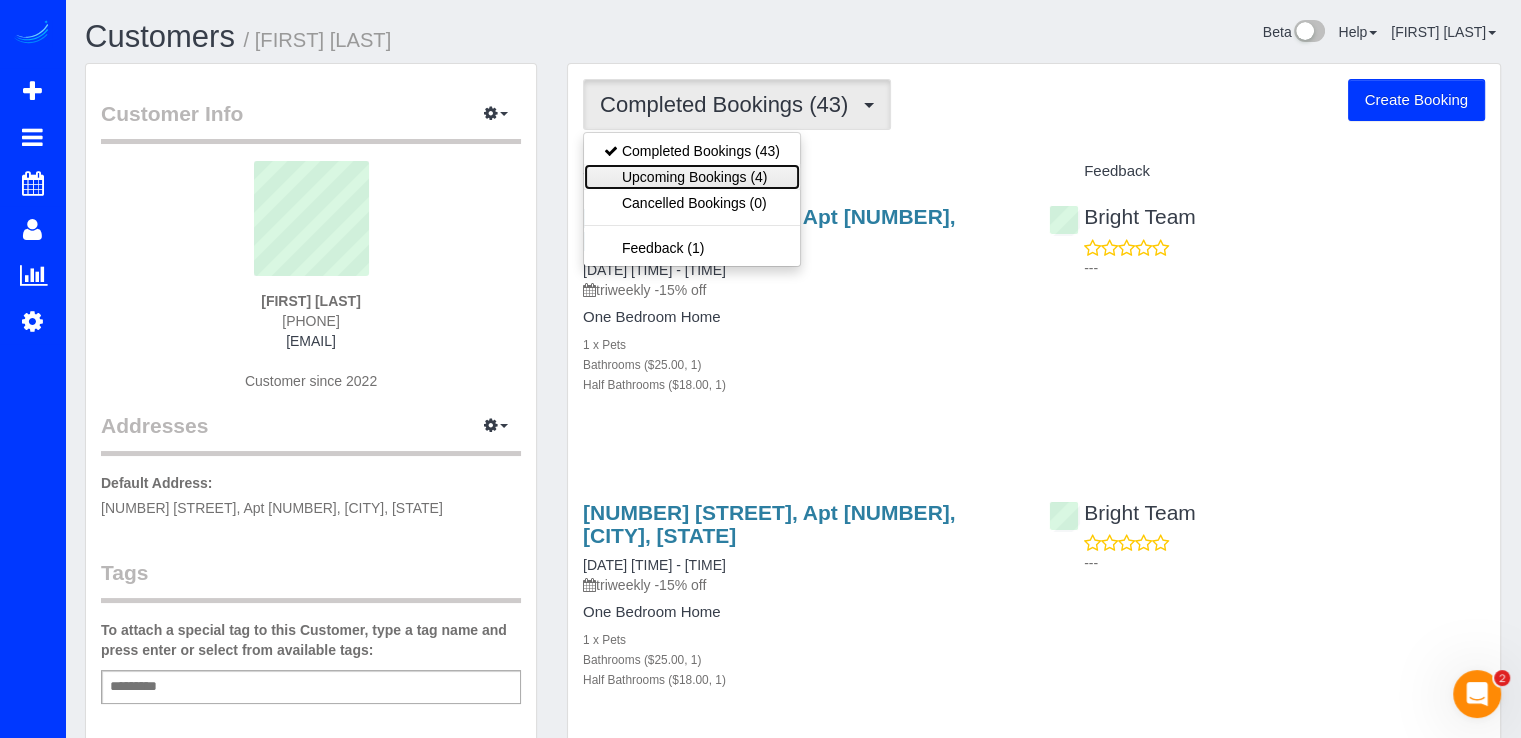 click on "Upcoming Bookings (4)" at bounding box center [692, 177] 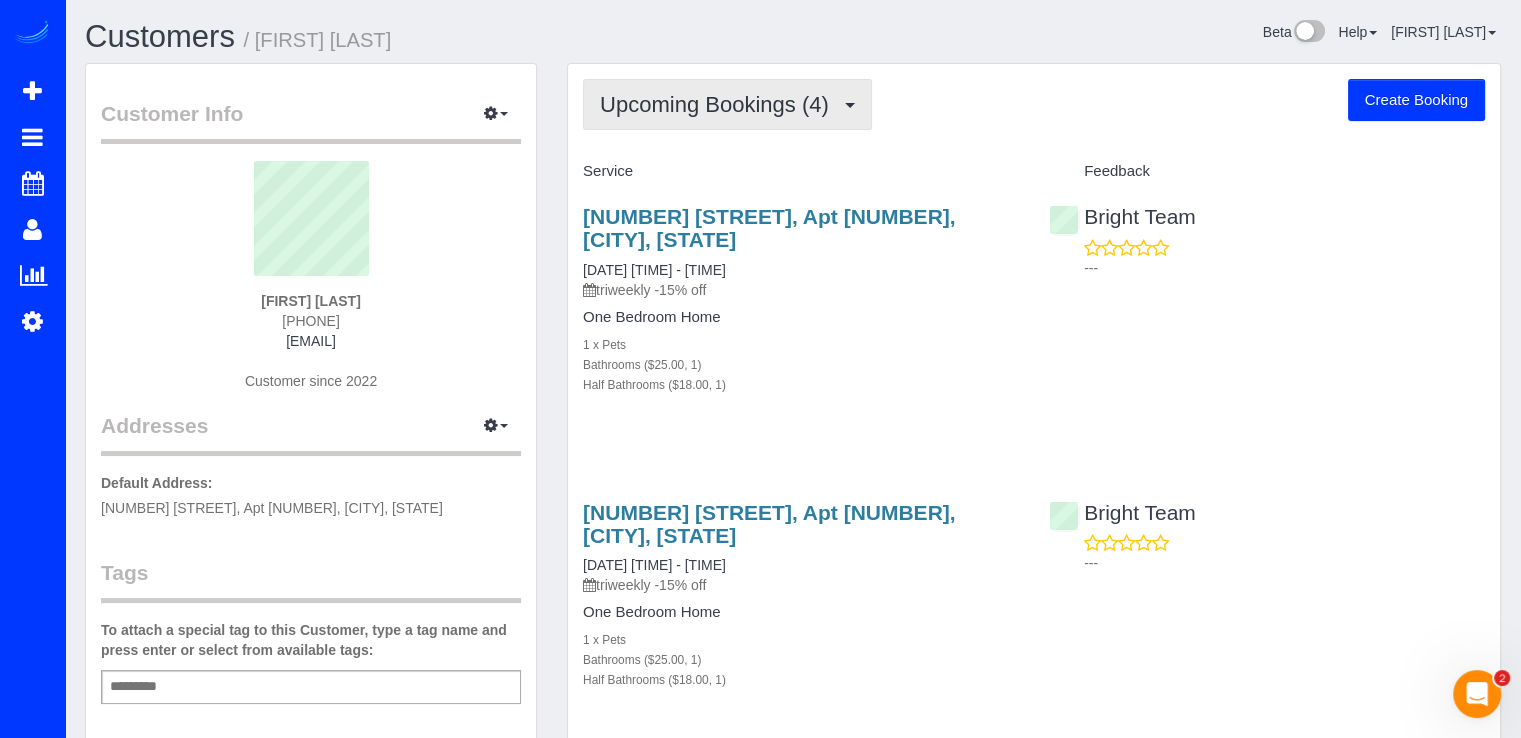 click on "Upcoming Bookings (4)" at bounding box center [727, 104] 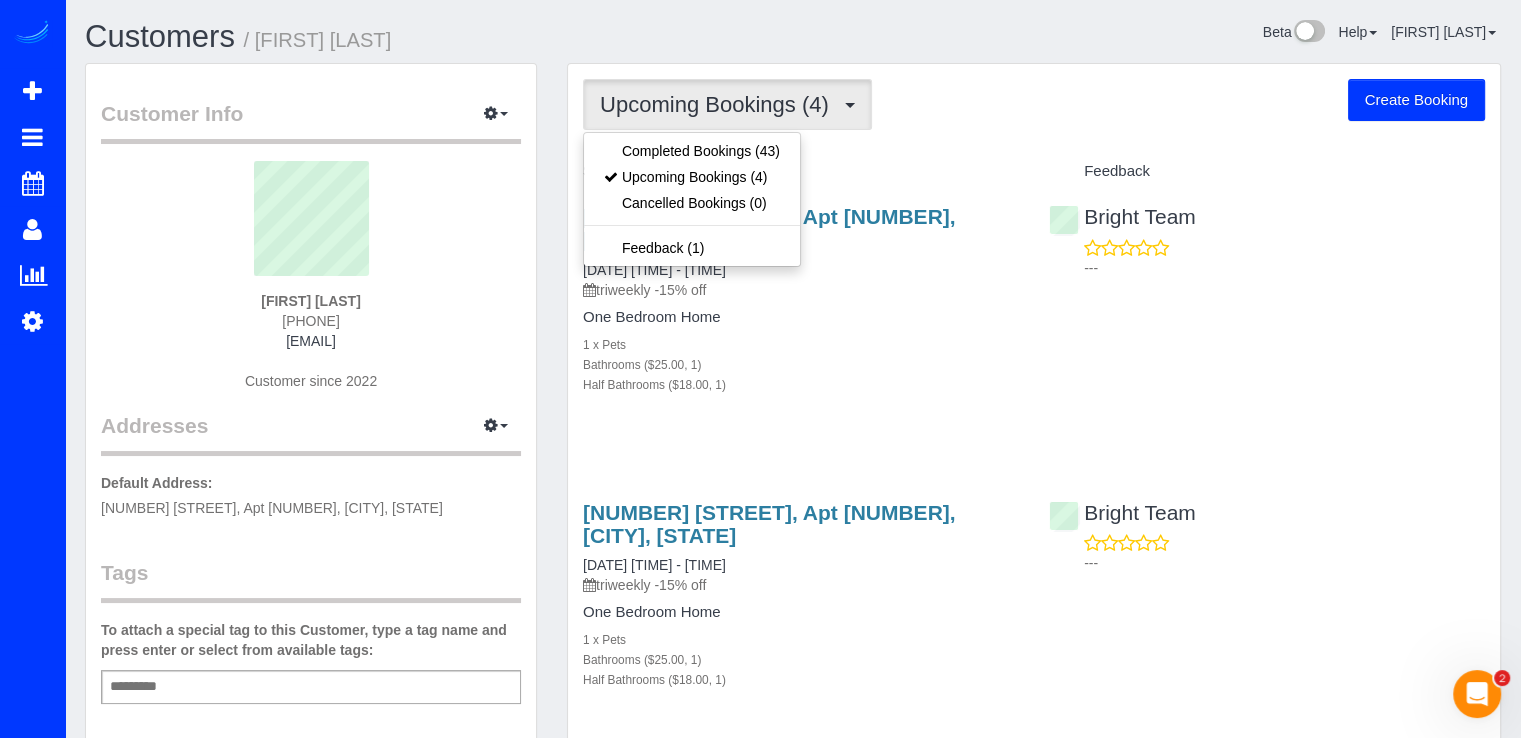 click on "Completed Bookings (43)
Upcoming Bookings (4)
Cancelled Bookings (0)
Feedback (1)" at bounding box center (692, 199) 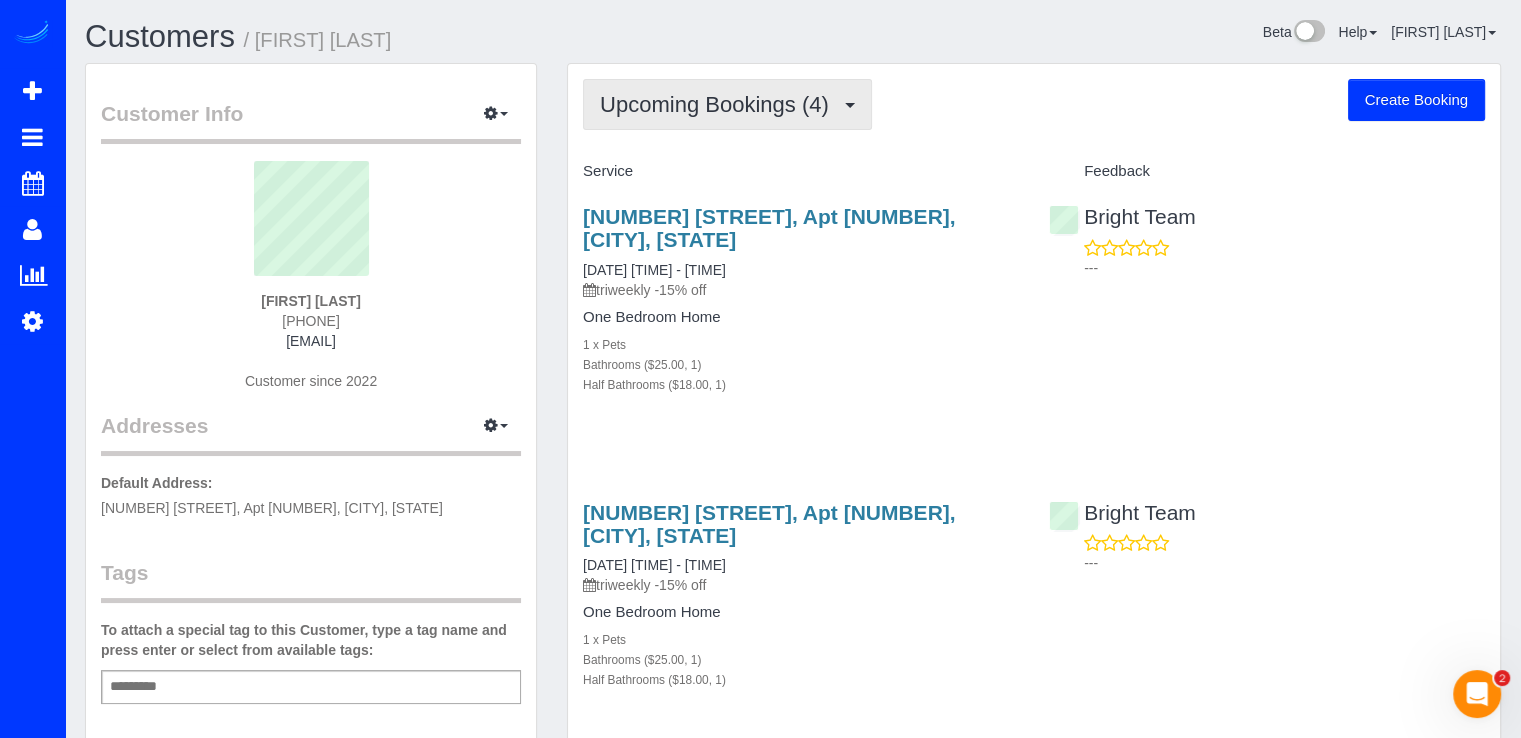 click on "Upcoming Bookings (4)" at bounding box center [719, 104] 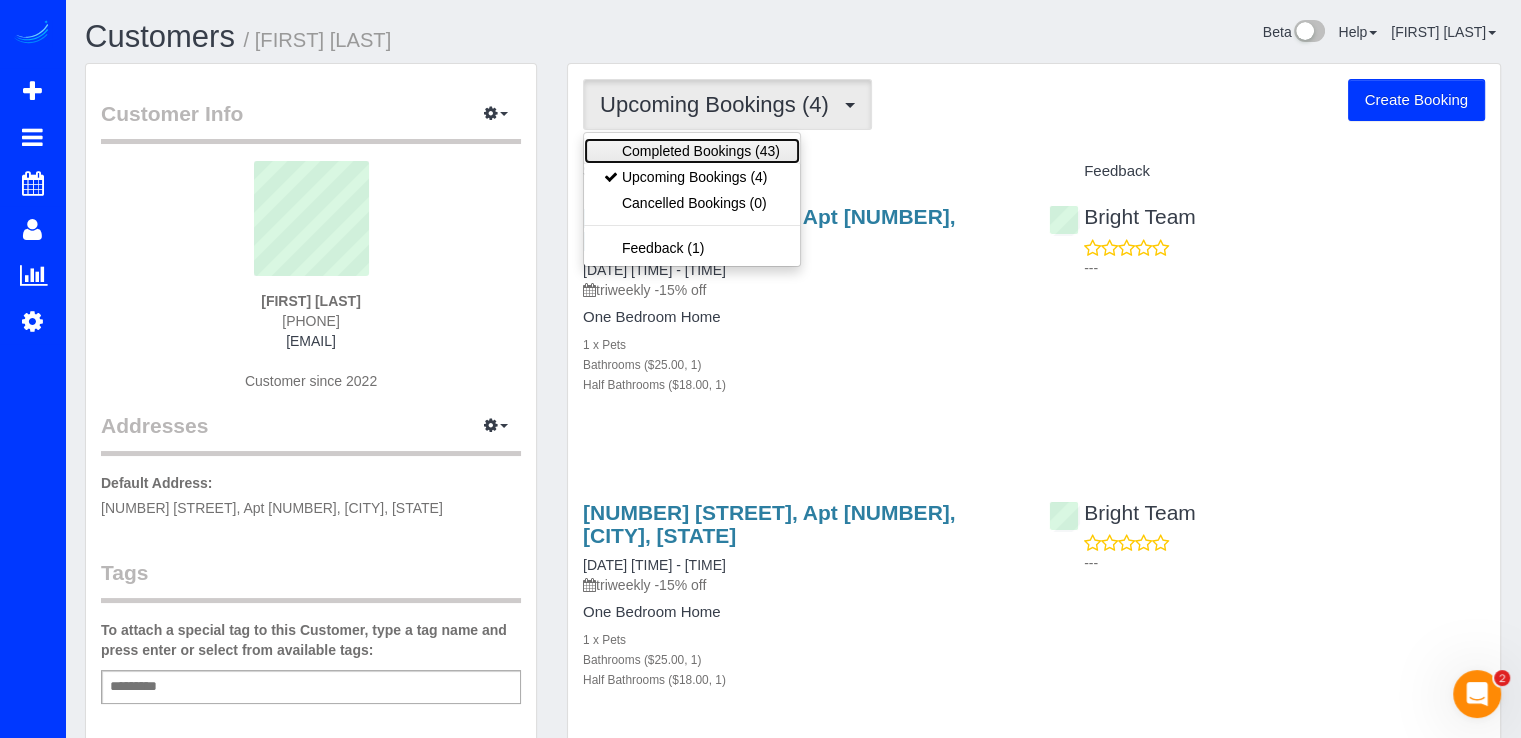 click on "Completed Bookings (43)" at bounding box center [692, 151] 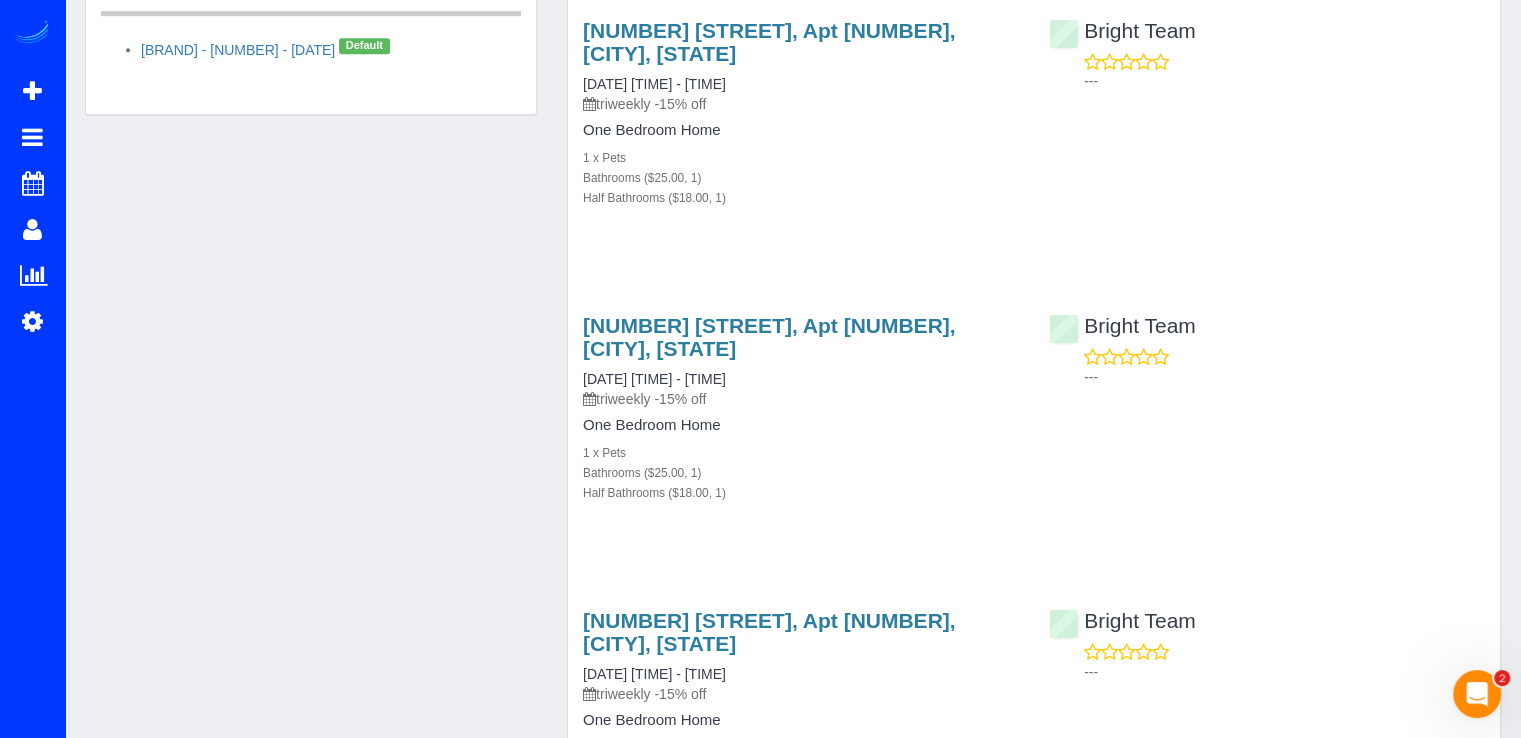 scroll, scrollTop: 800, scrollLeft: 0, axis: vertical 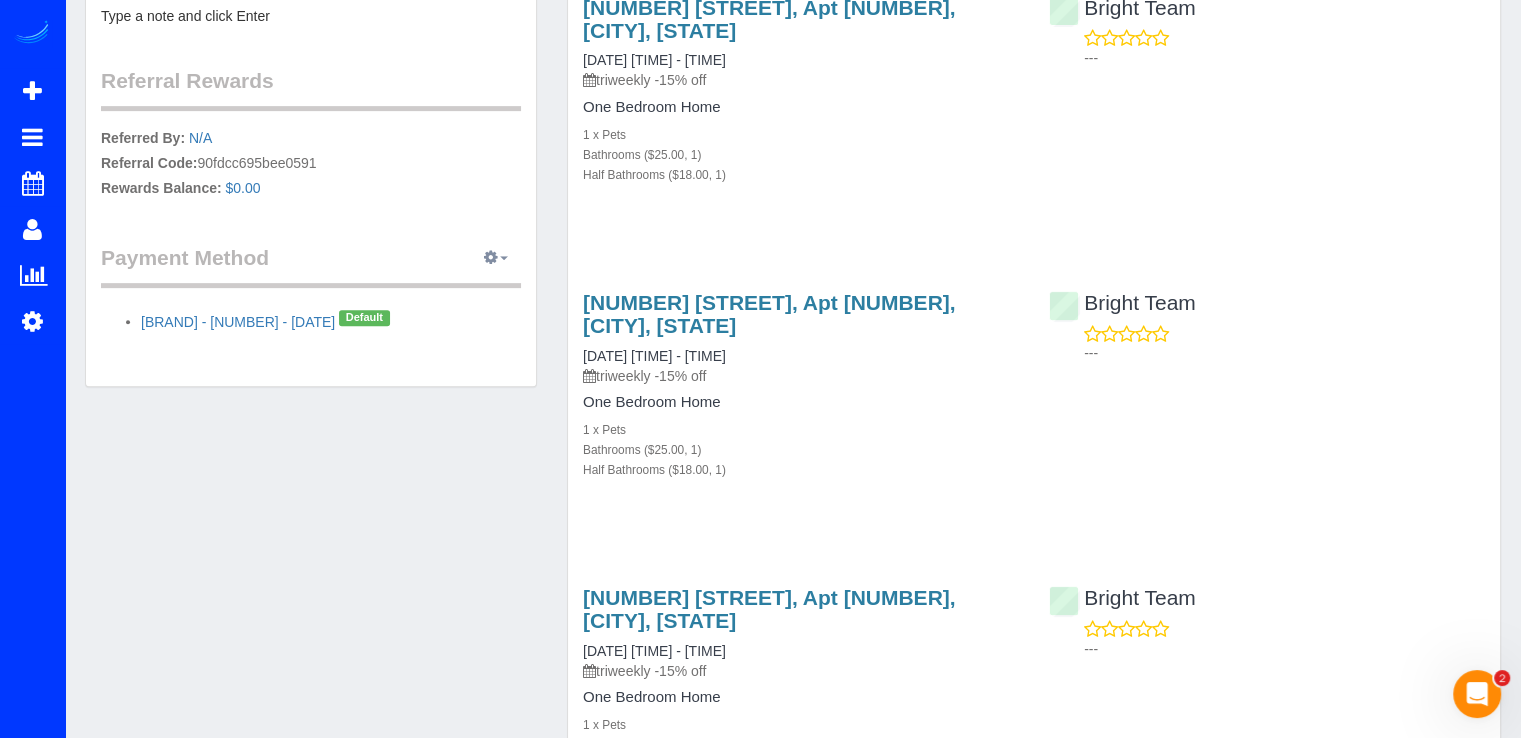 click at bounding box center [496, 258] 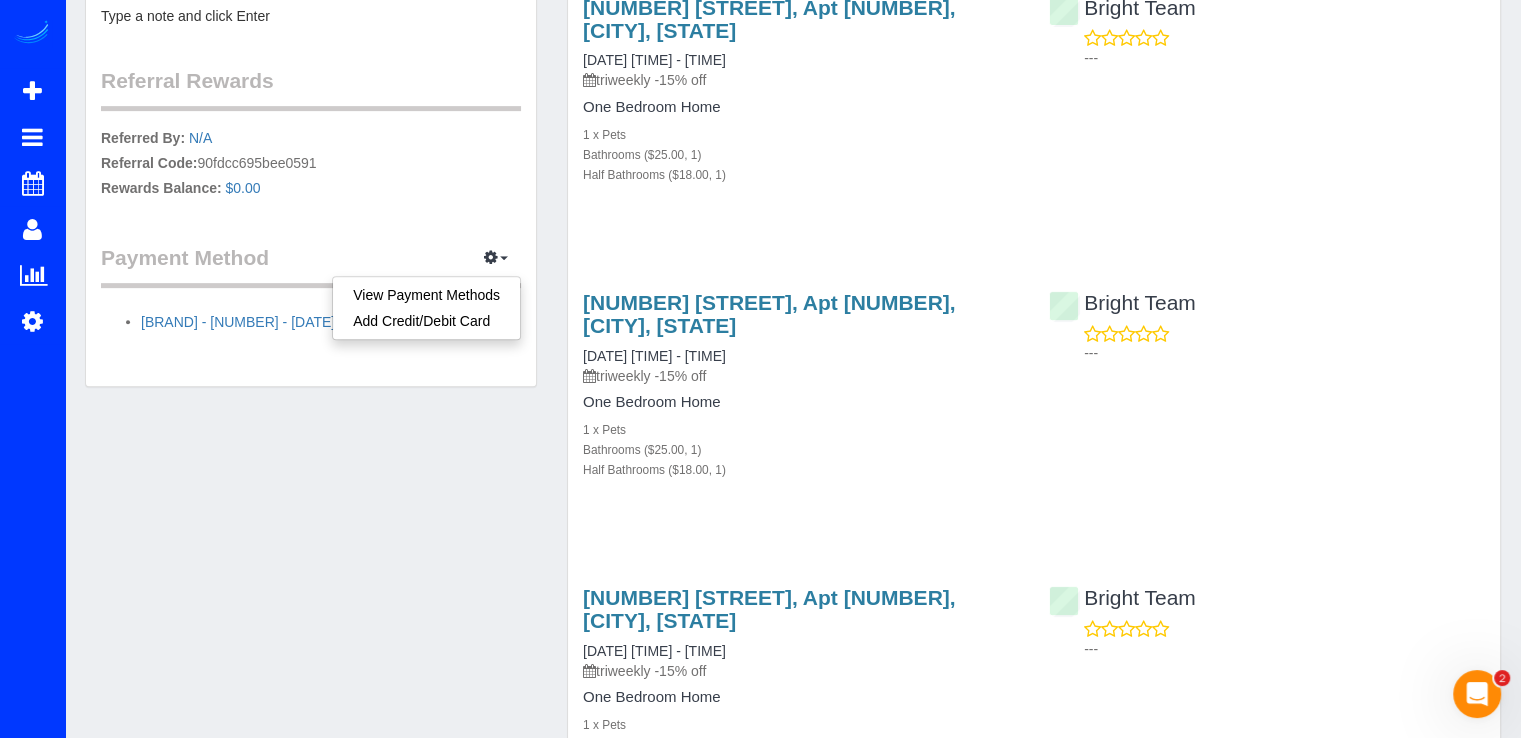 click on "[NUMBER] [STREET], Apt [NUMBER], [CITY], [STATE]
[DATE] [TIME] - [TIME]
[TERM] -[PERCENTAGE] off
[NUMBER] [TERM] [TERM]
[NUMBER] x [TERM]
[TERM] [TERM] ($[PRICE], [NUMBER])
[TERM] [TERM] ($[PRICE], [NUMBER])" at bounding box center (801, 396) 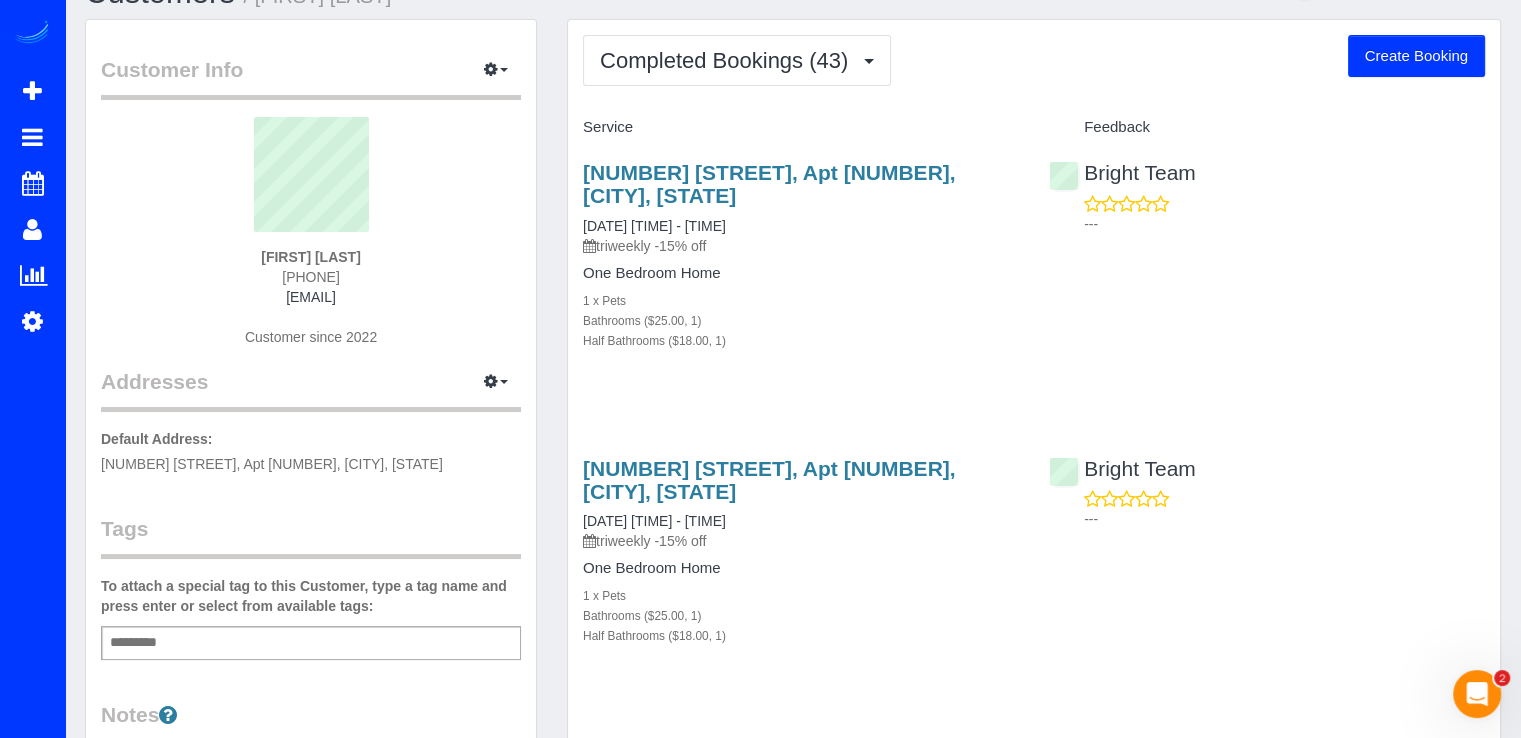 scroll, scrollTop: 0, scrollLeft: 0, axis: both 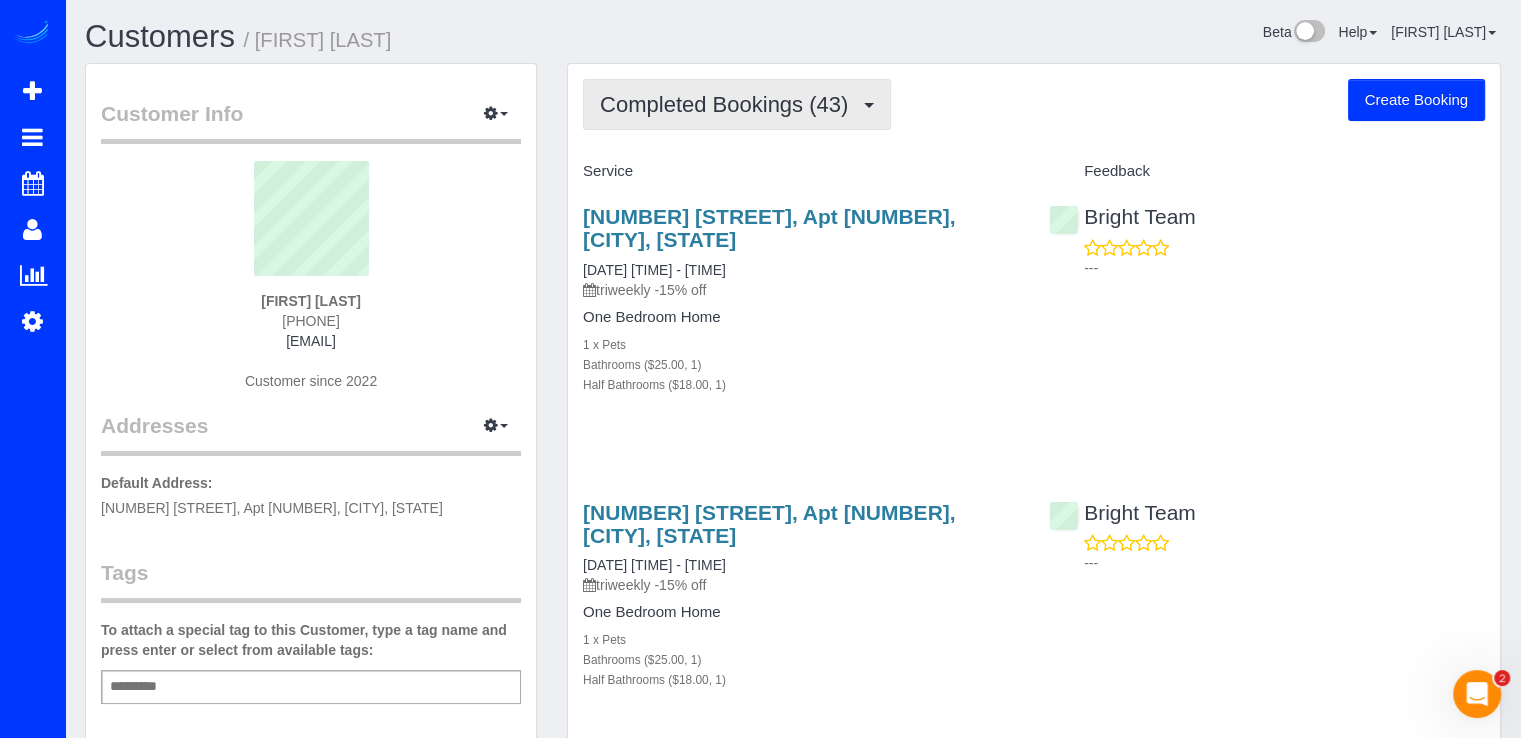 click on "Completed Bookings (43)" at bounding box center [737, 104] 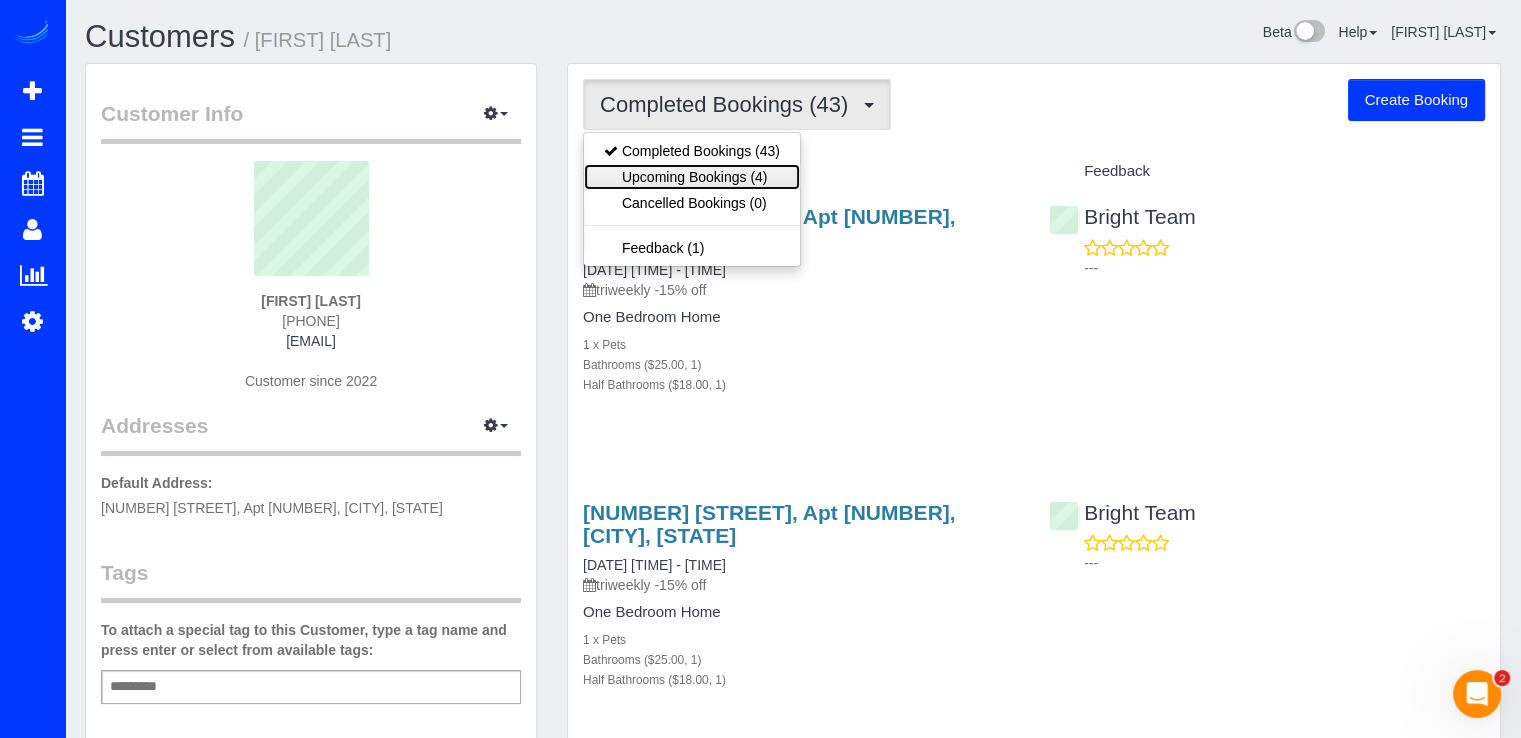 click on "Upcoming Bookings (4)" at bounding box center (692, 177) 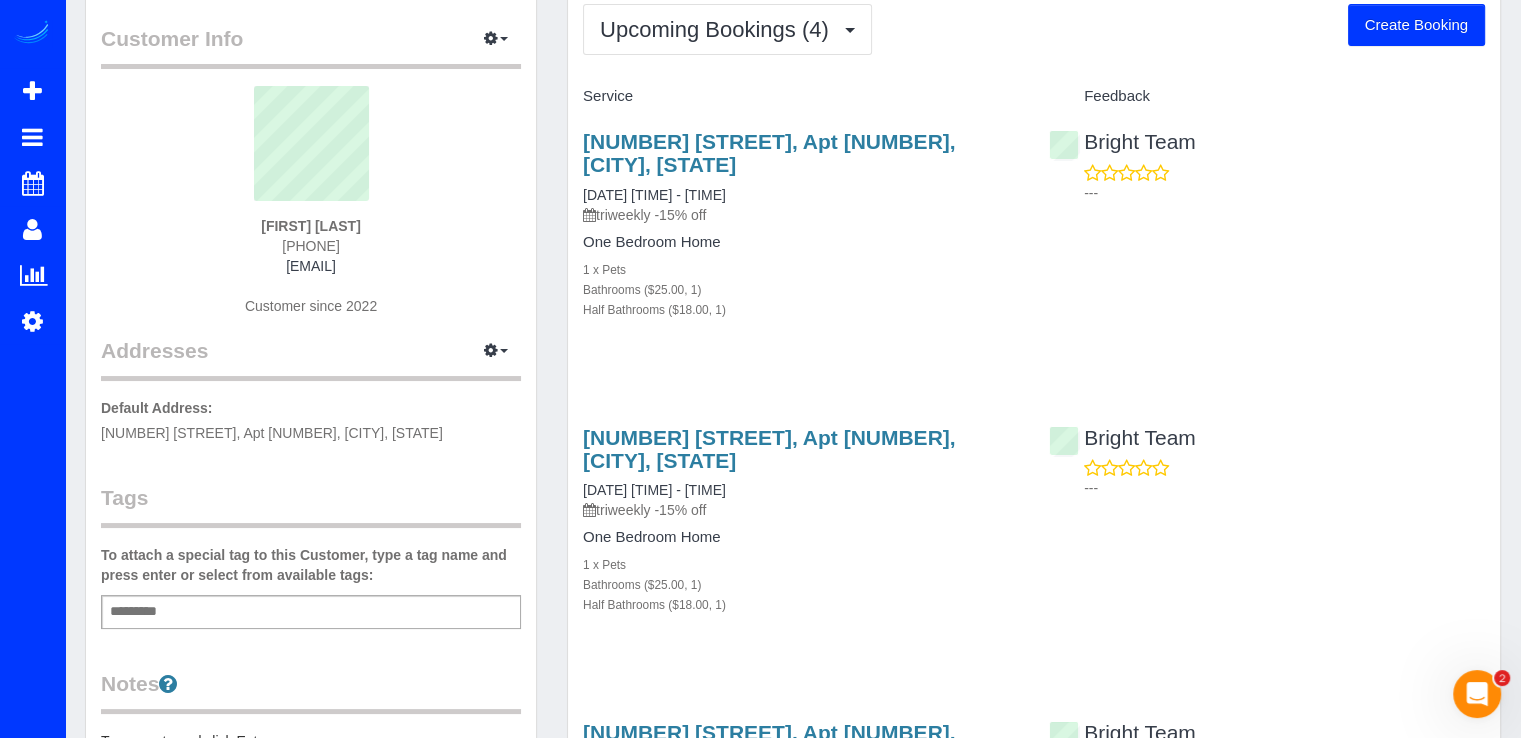 scroll, scrollTop: 200, scrollLeft: 0, axis: vertical 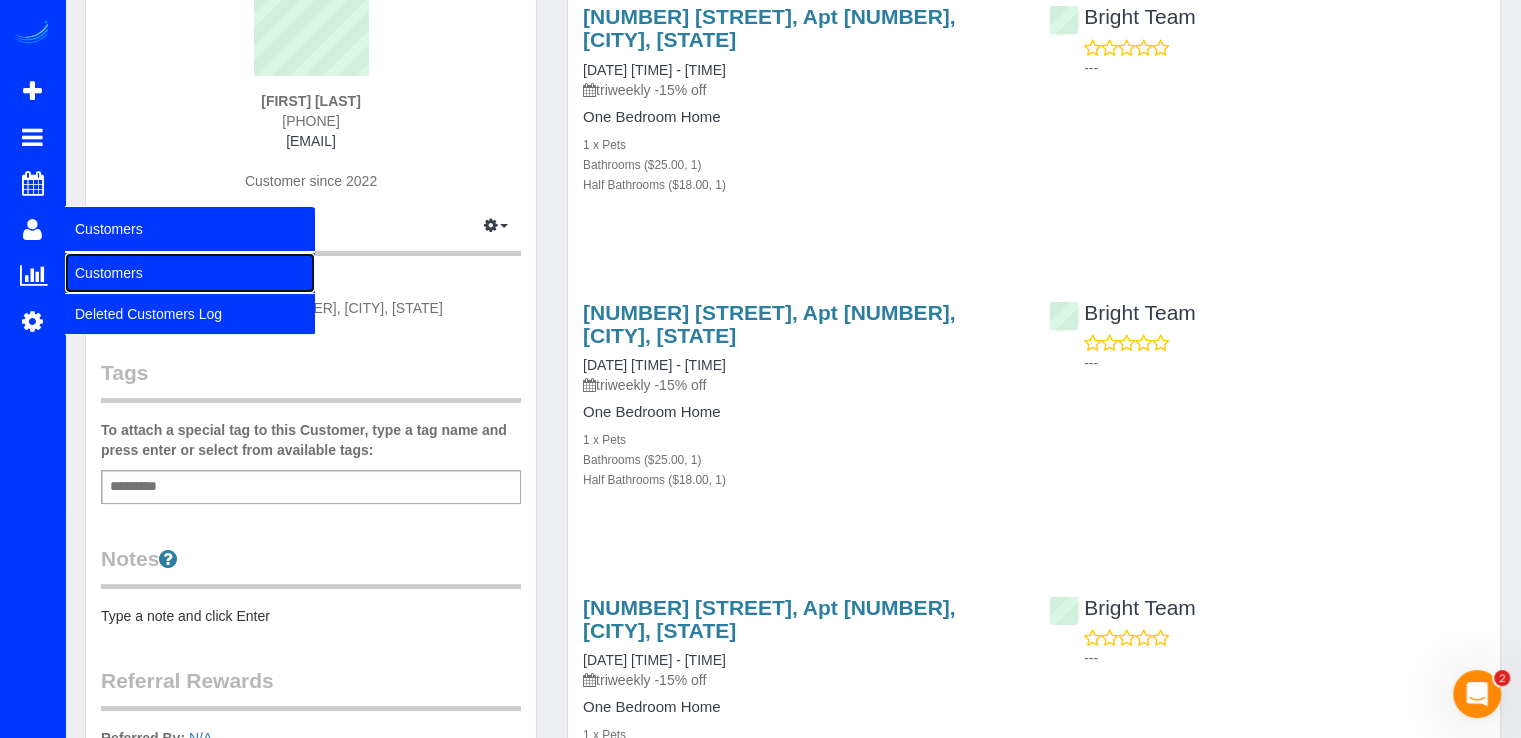 click on "Customers" at bounding box center (190, 273) 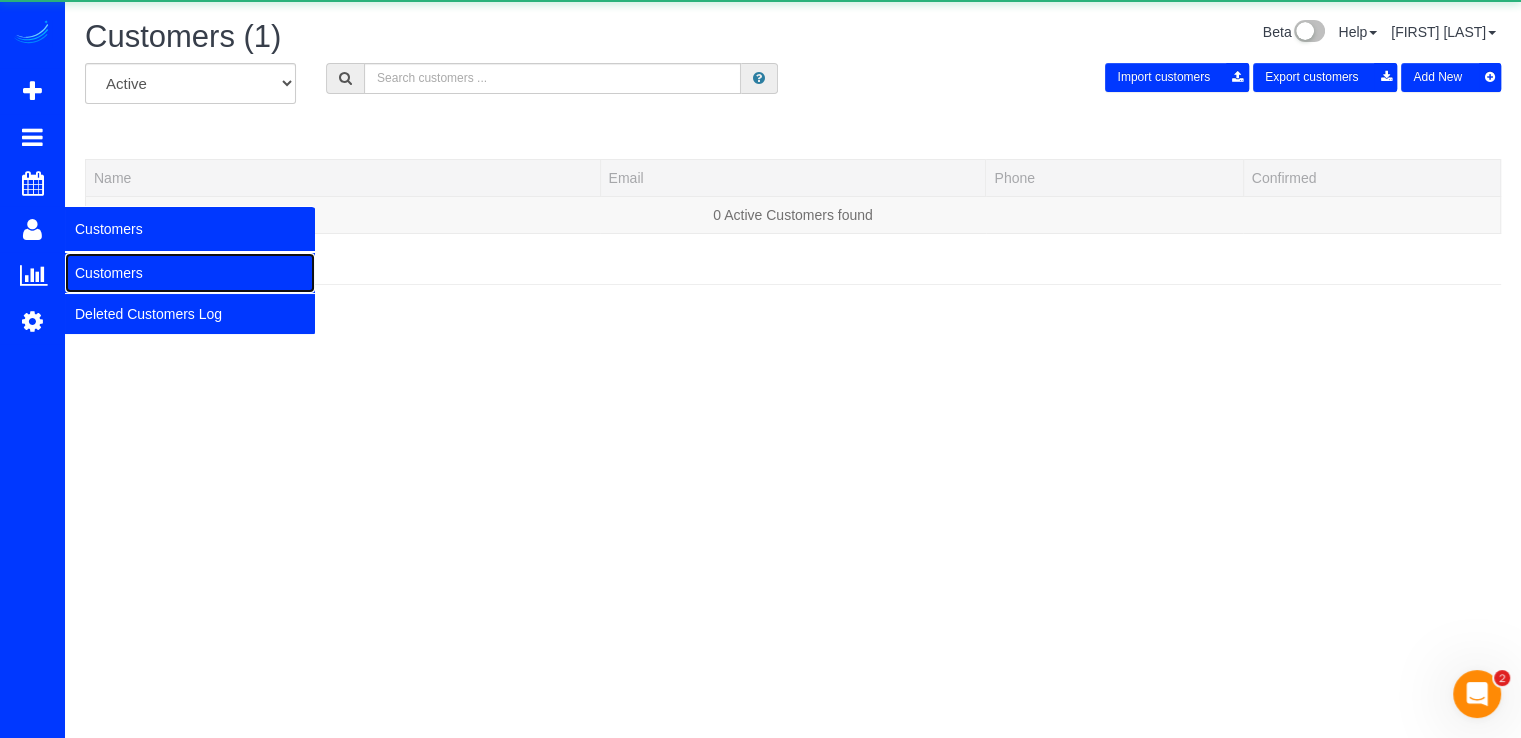 scroll, scrollTop: 0, scrollLeft: 0, axis: both 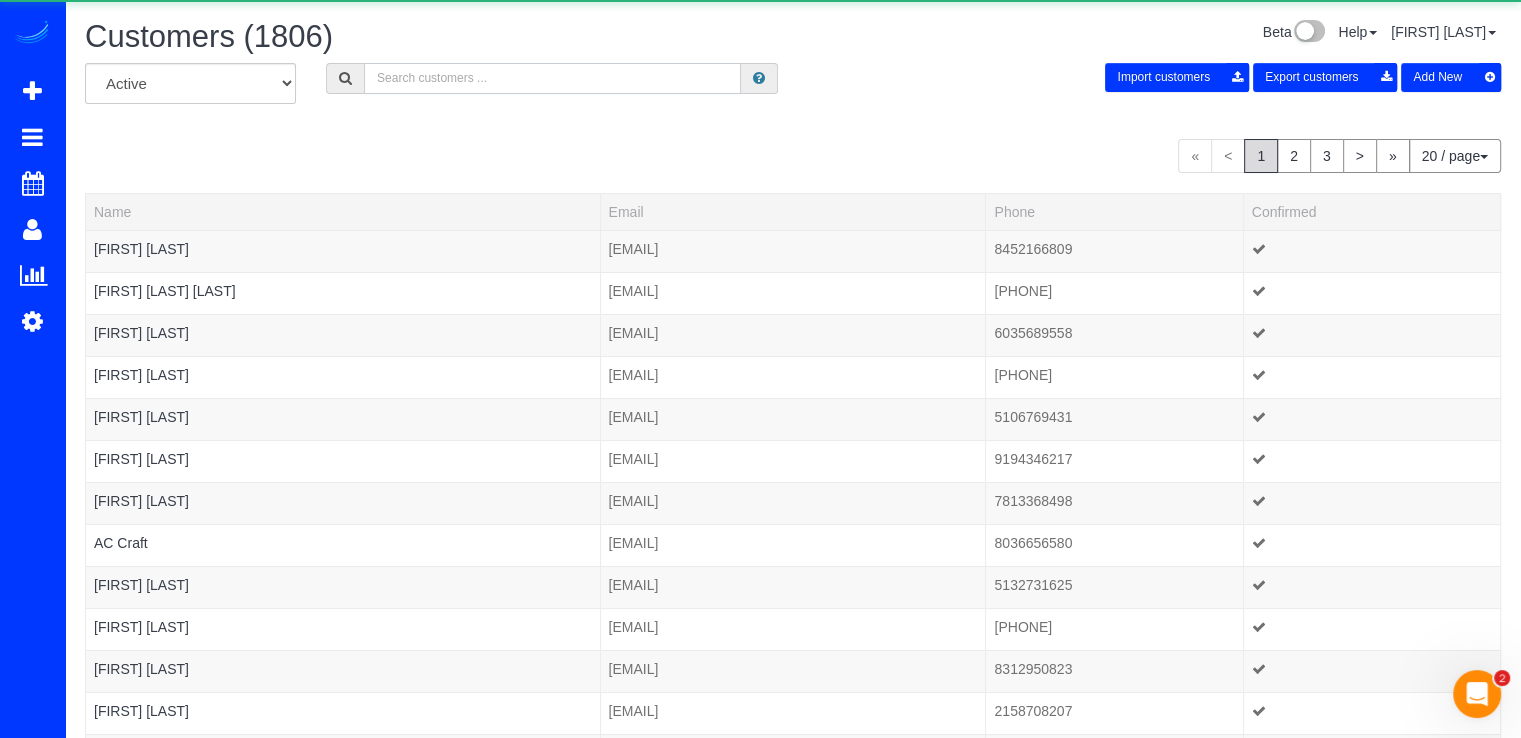 click at bounding box center [552, 78] 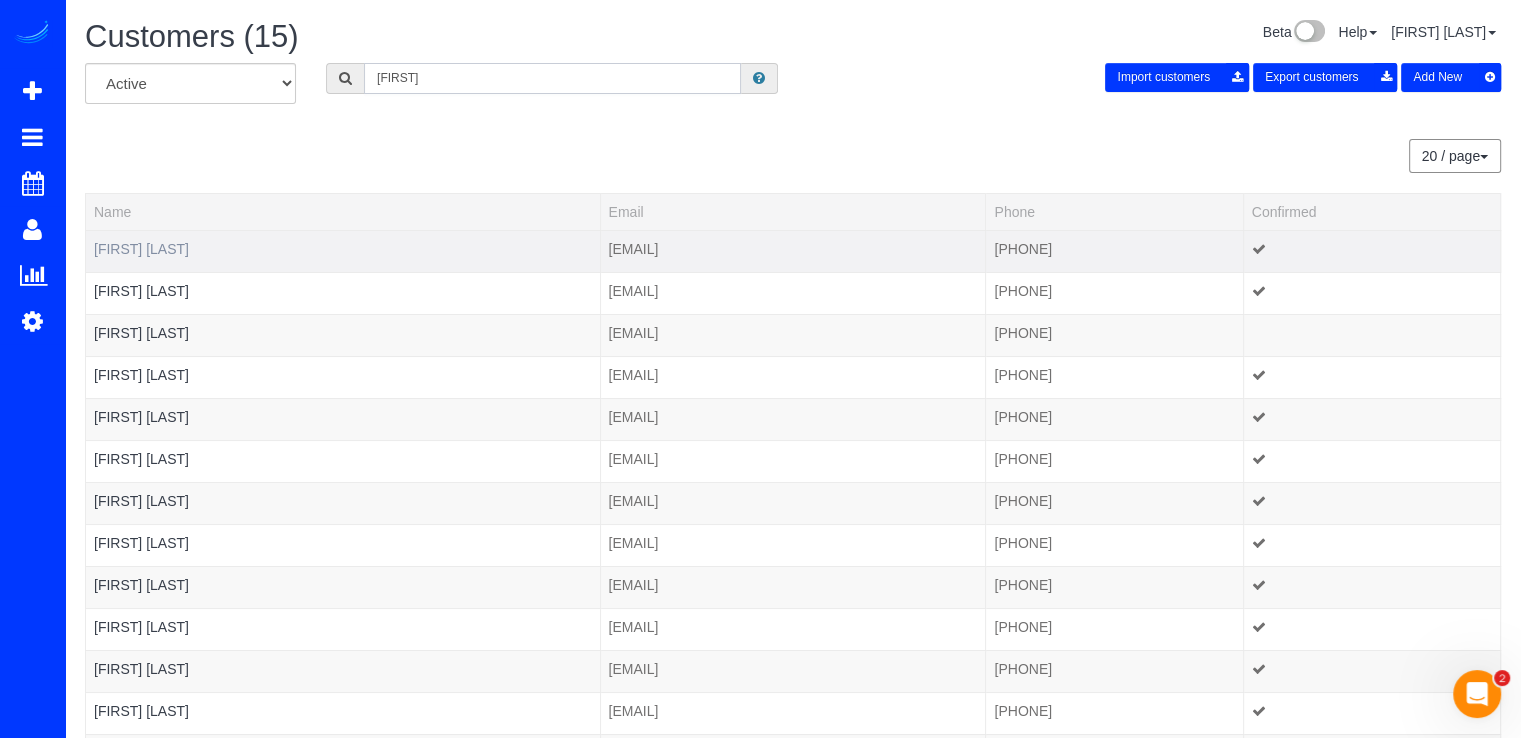 type on "[FIRST]" 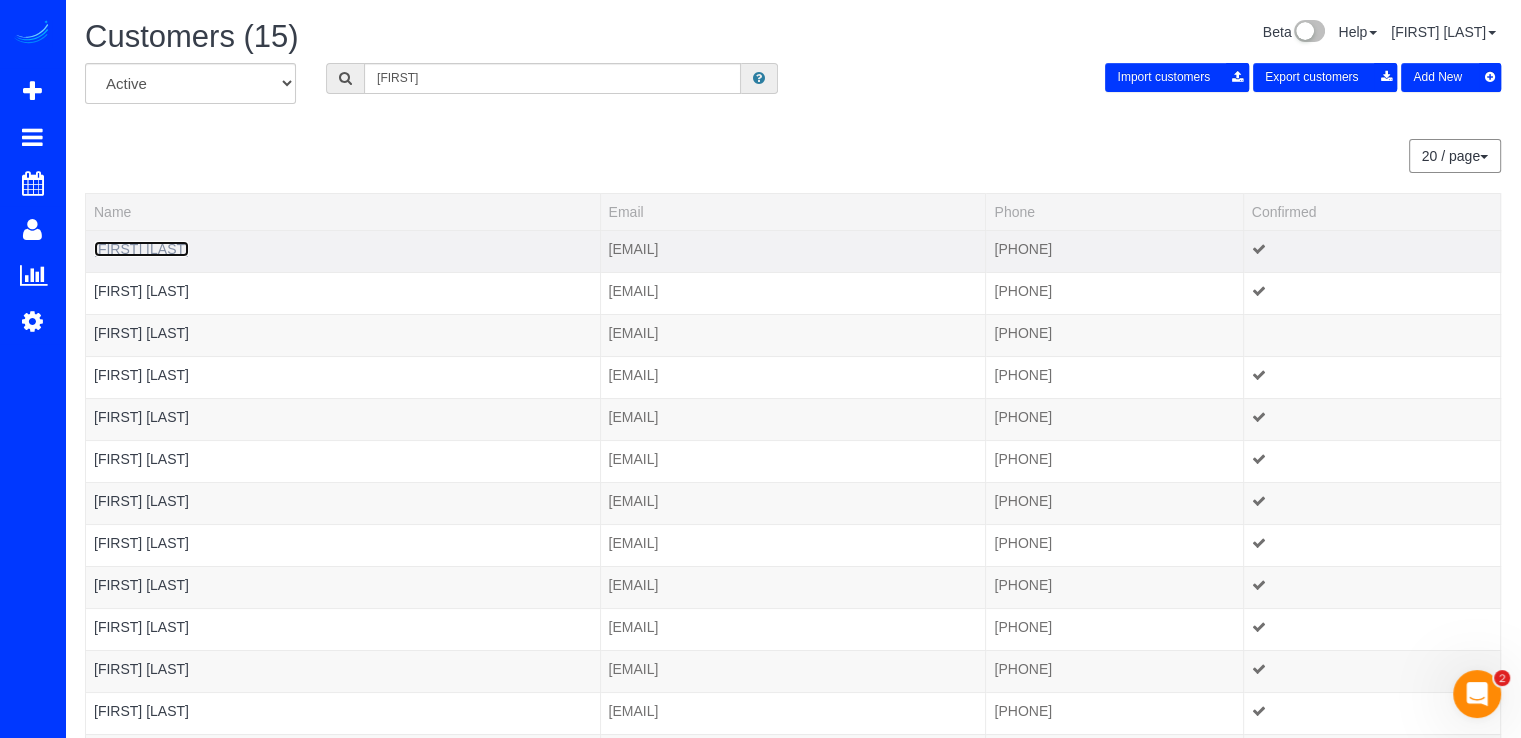 click on "[FIRST] [LAST]" at bounding box center [141, 249] 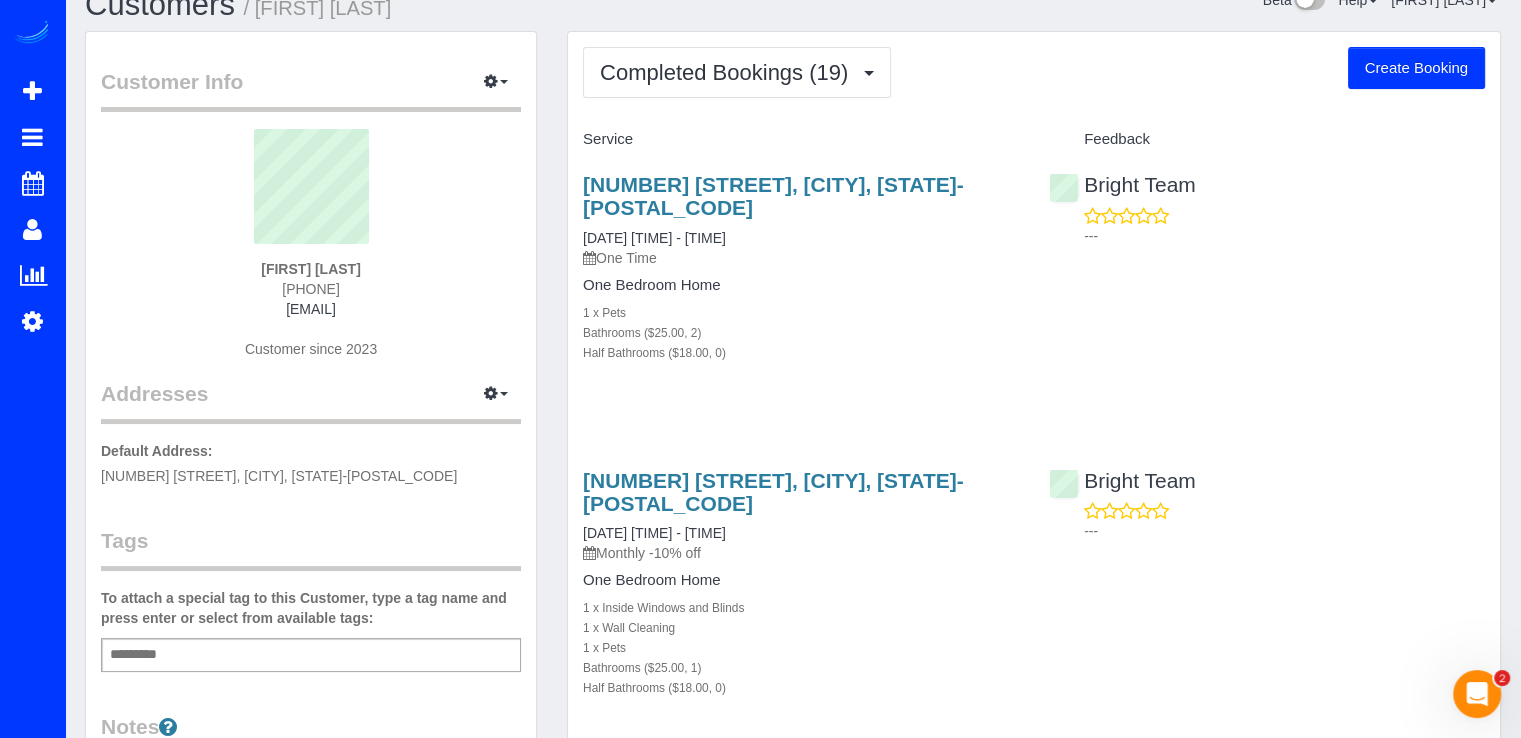 scroll, scrollTop: 0, scrollLeft: 0, axis: both 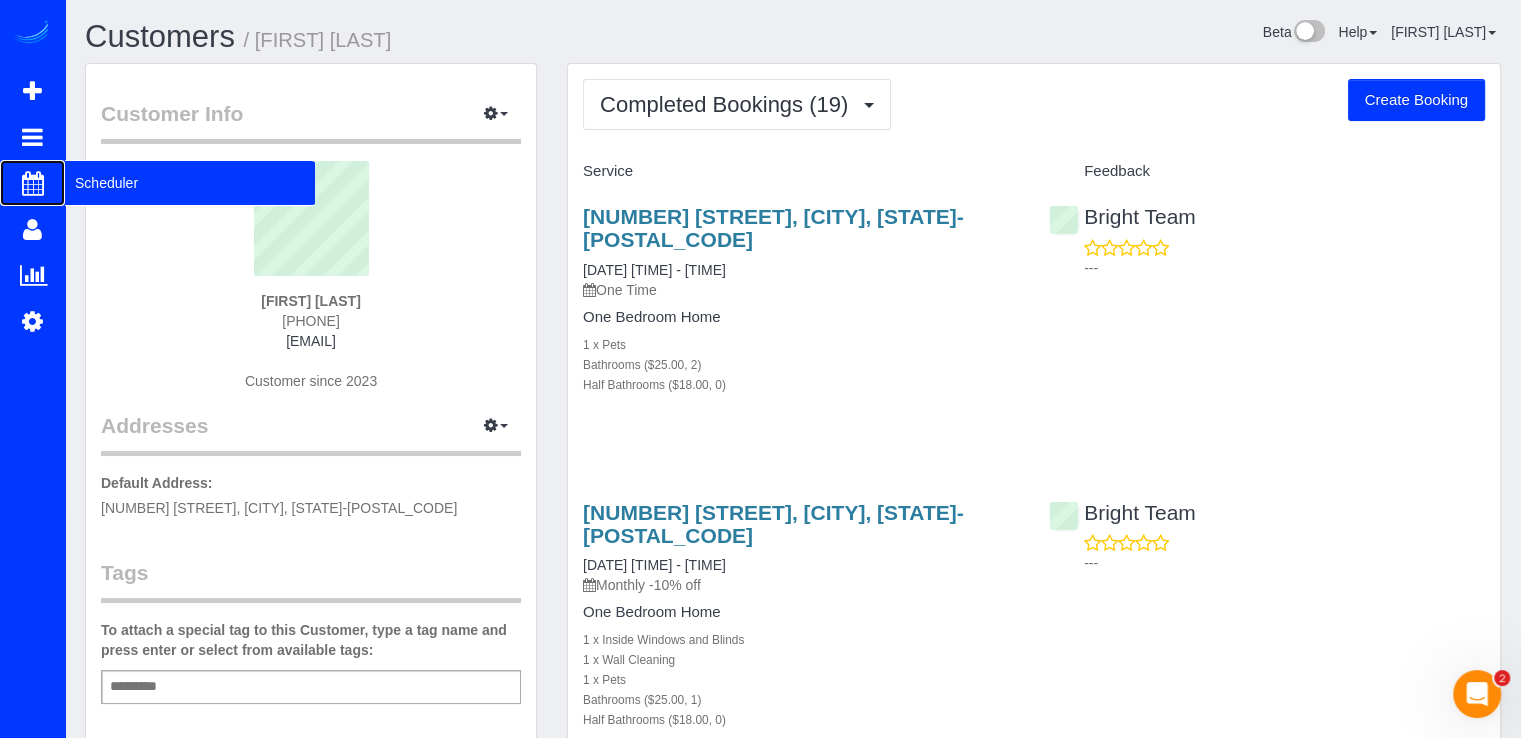 click on "Scheduler" at bounding box center (190, 183) 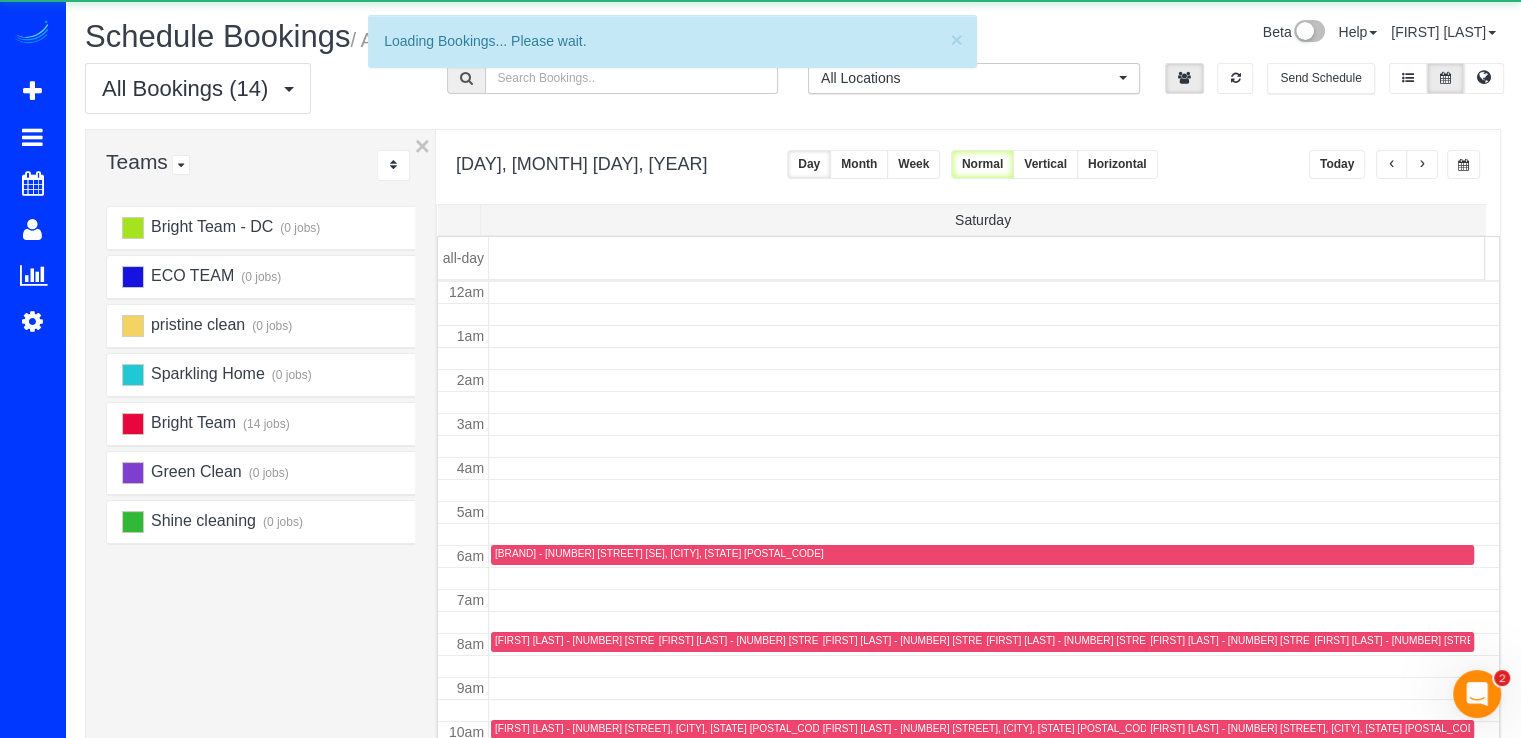 scroll, scrollTop: 263, scrollLeft: 0, axis: vertical 